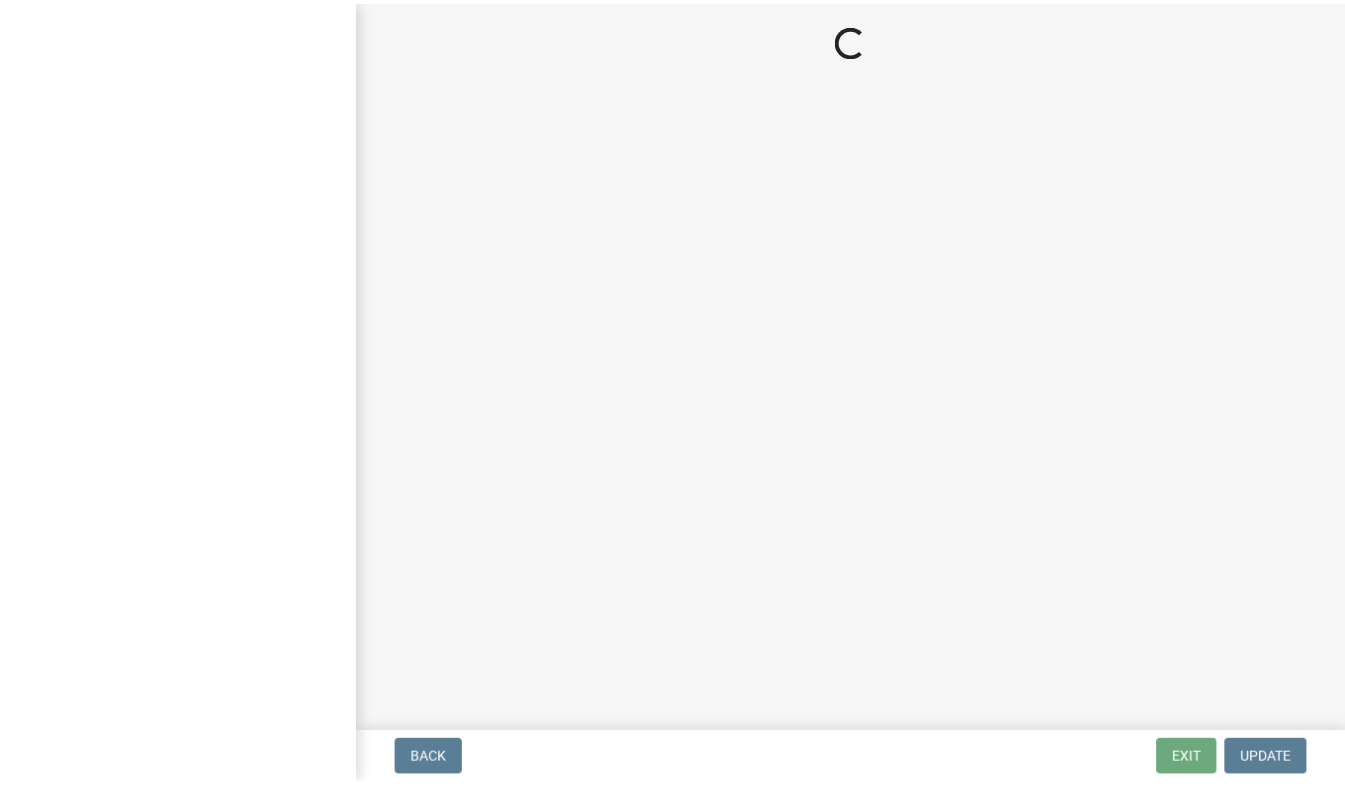 scroll, scrollTop: 0, scrollLeft: 0, axis: both 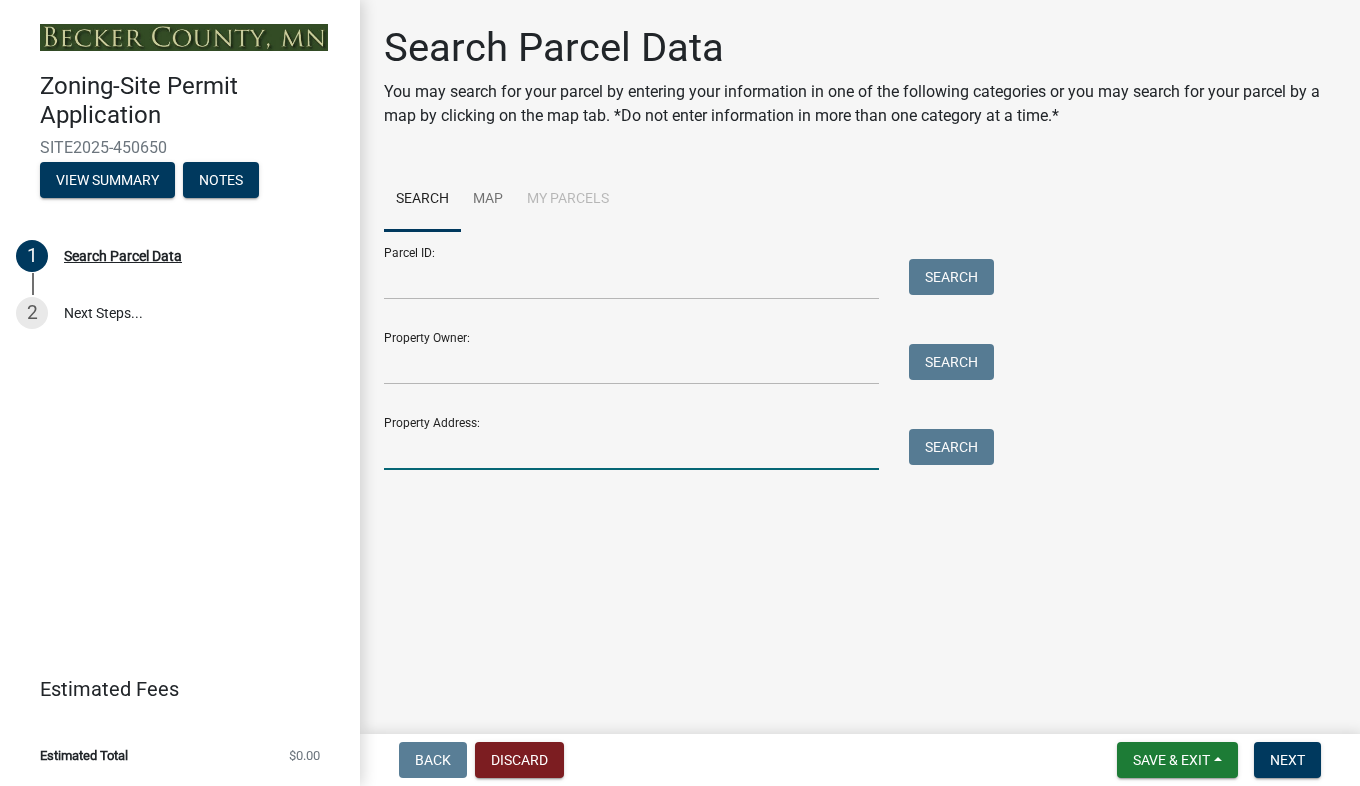 click on "Property Address:" at bounding box center (631, 449) 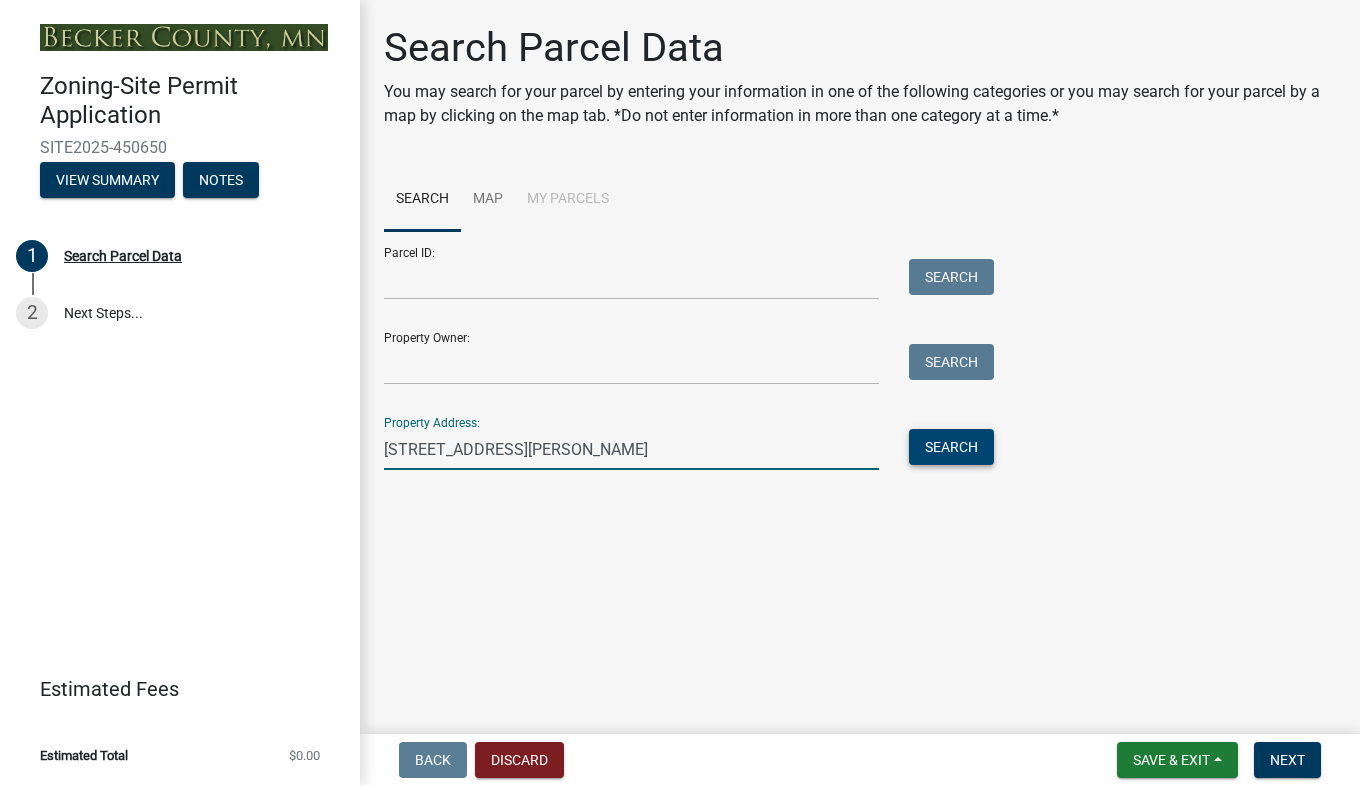 type on "[STREET_ADDRESS][PERSON_NAME]" 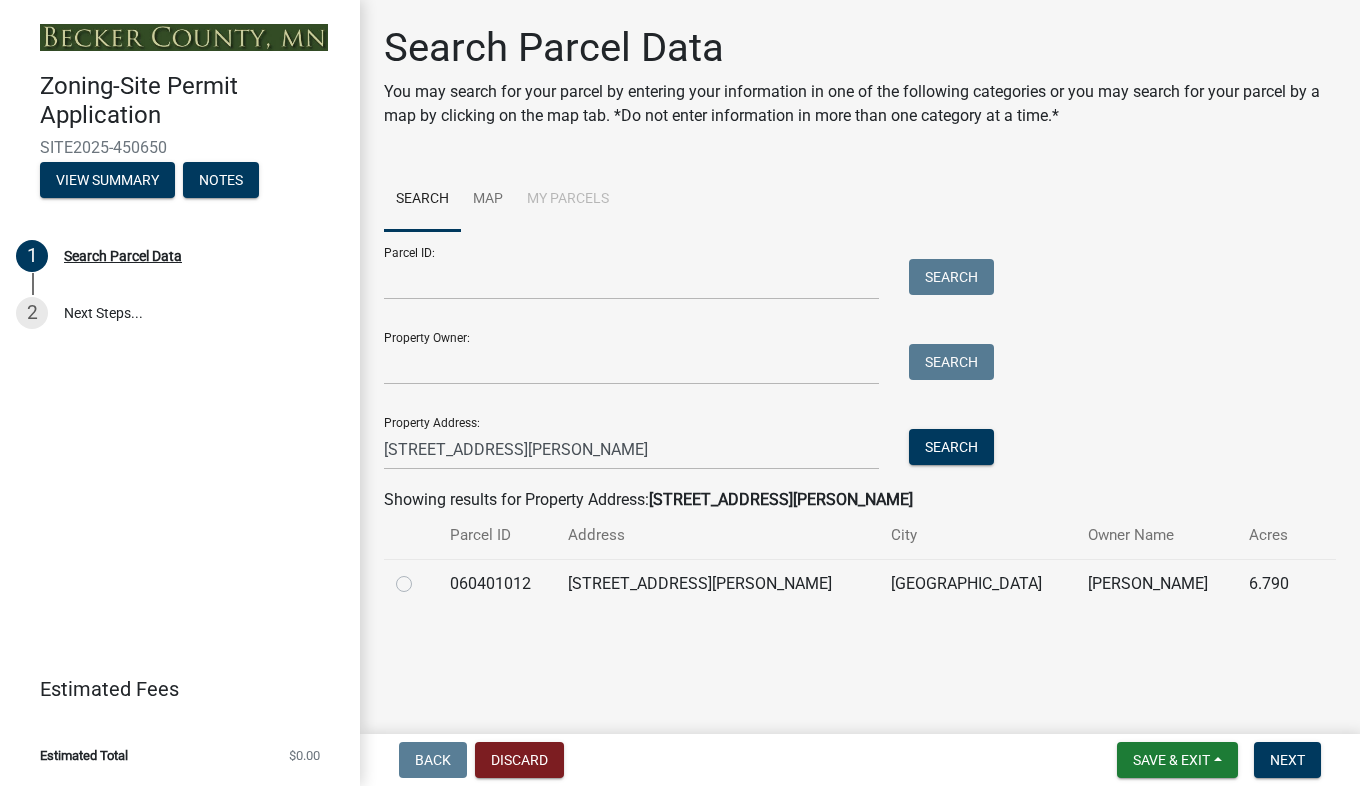 click 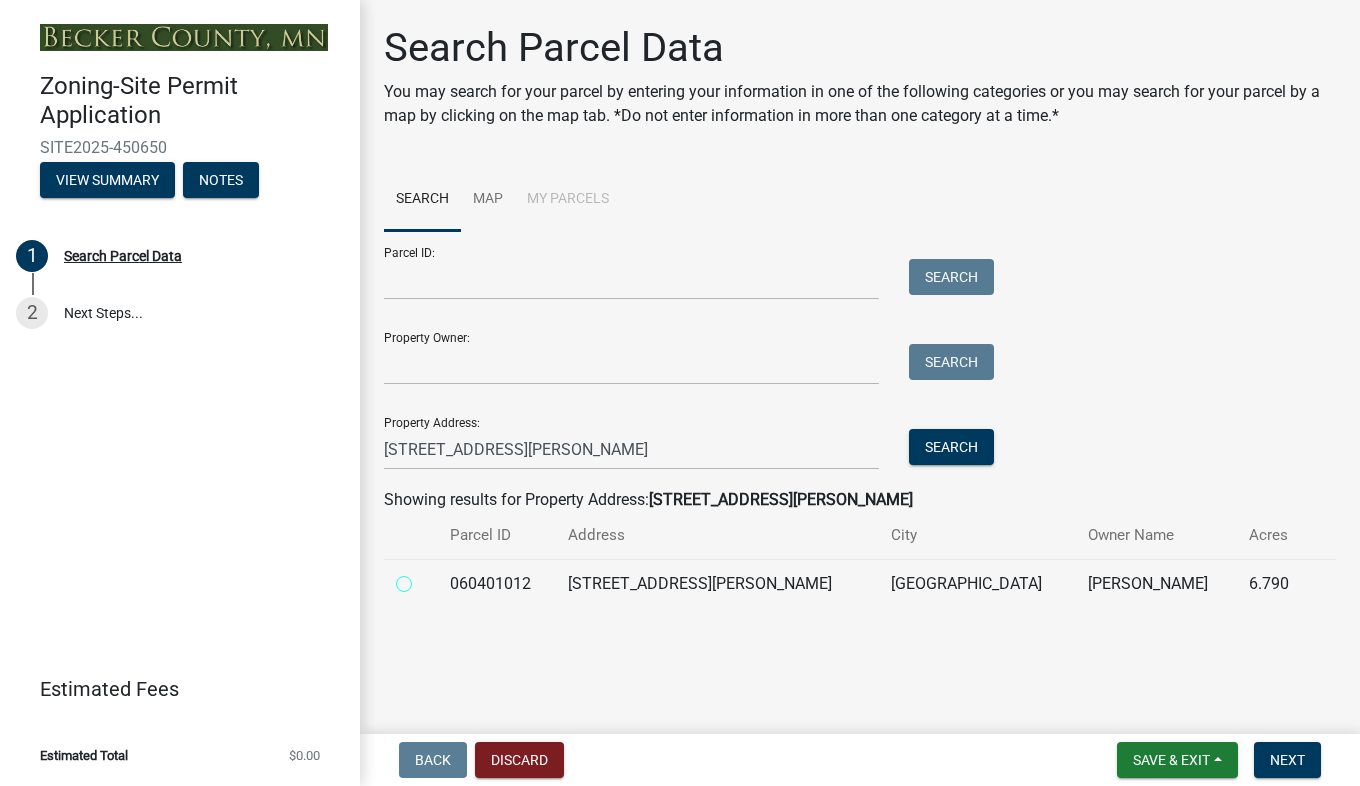 click at bounding box center [426, 578] 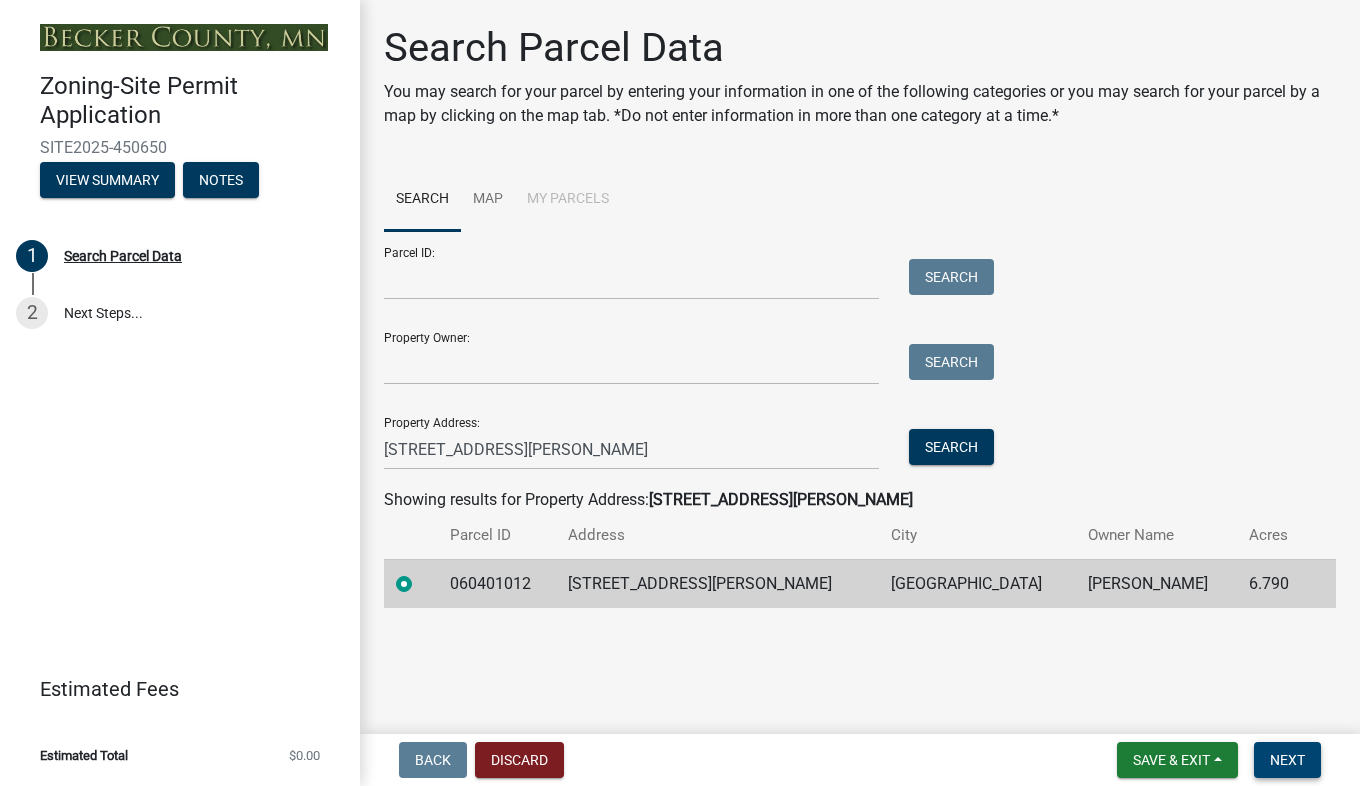 click on "Next" at bounding box center [1287, 760] 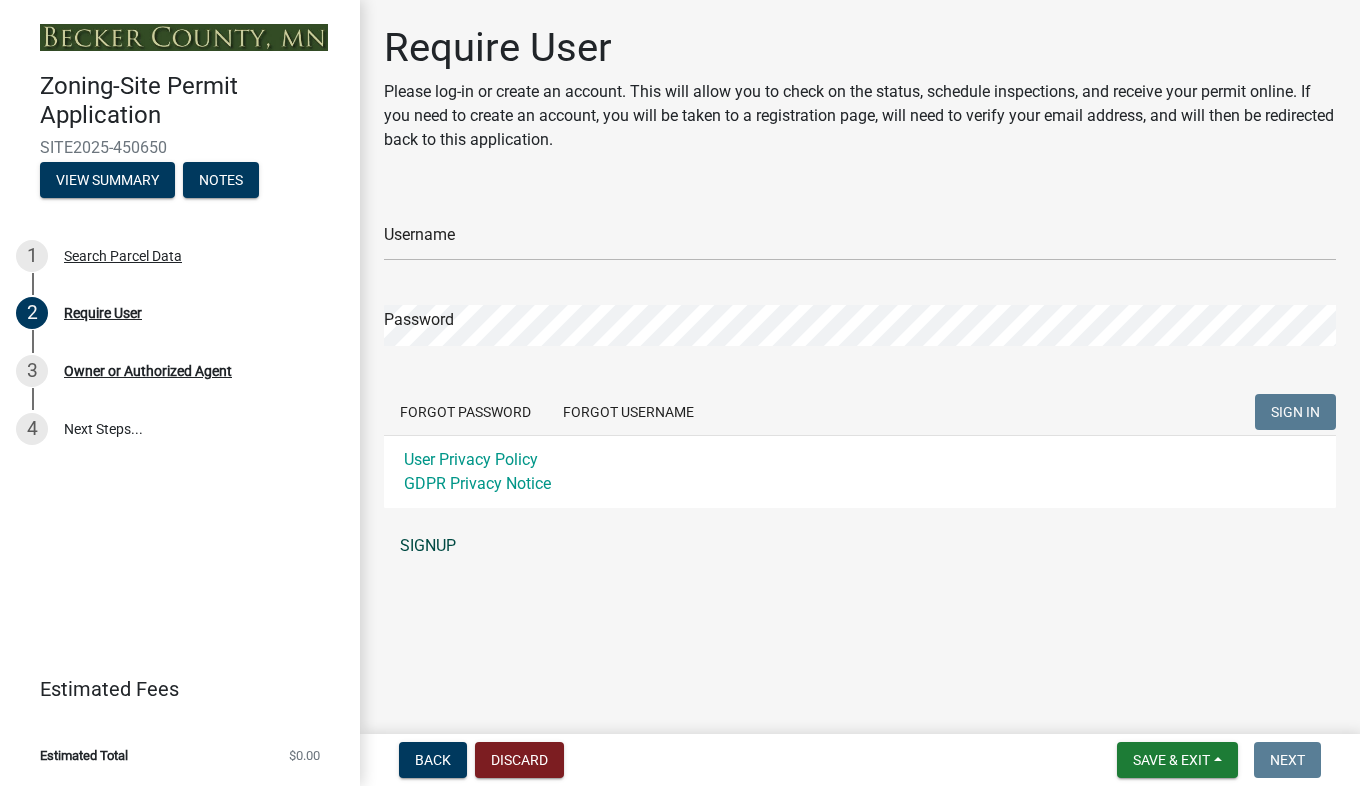 click on "SIGNUP" 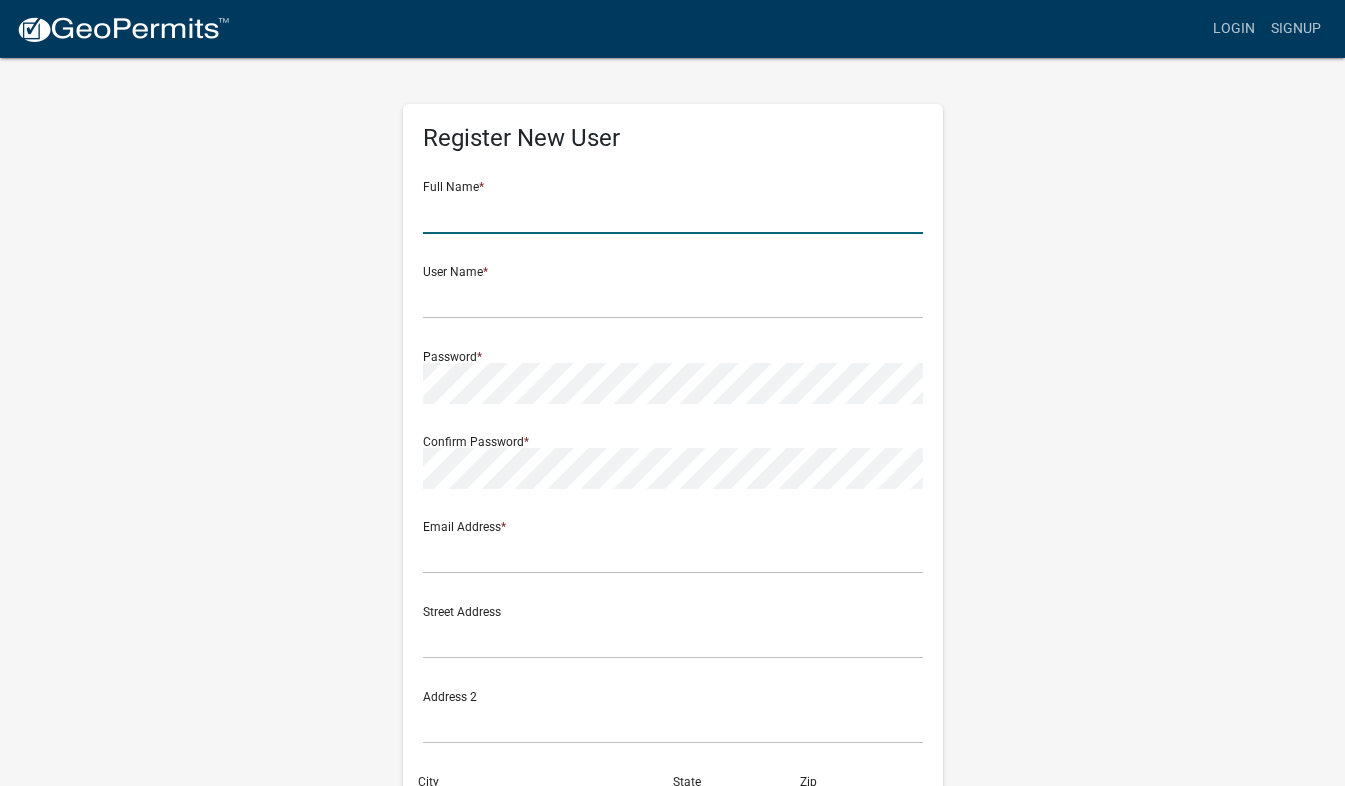 click 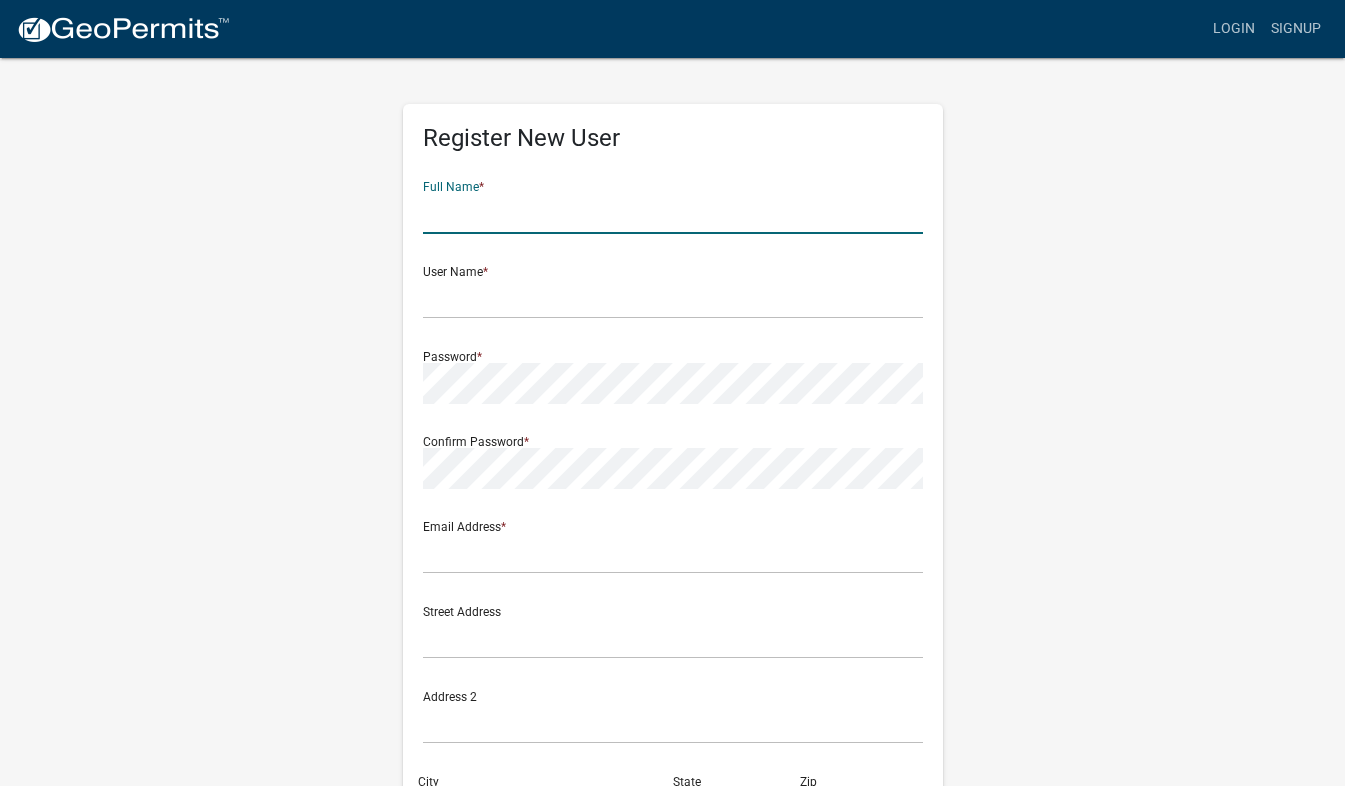 type on "[PERSON_NAME]" 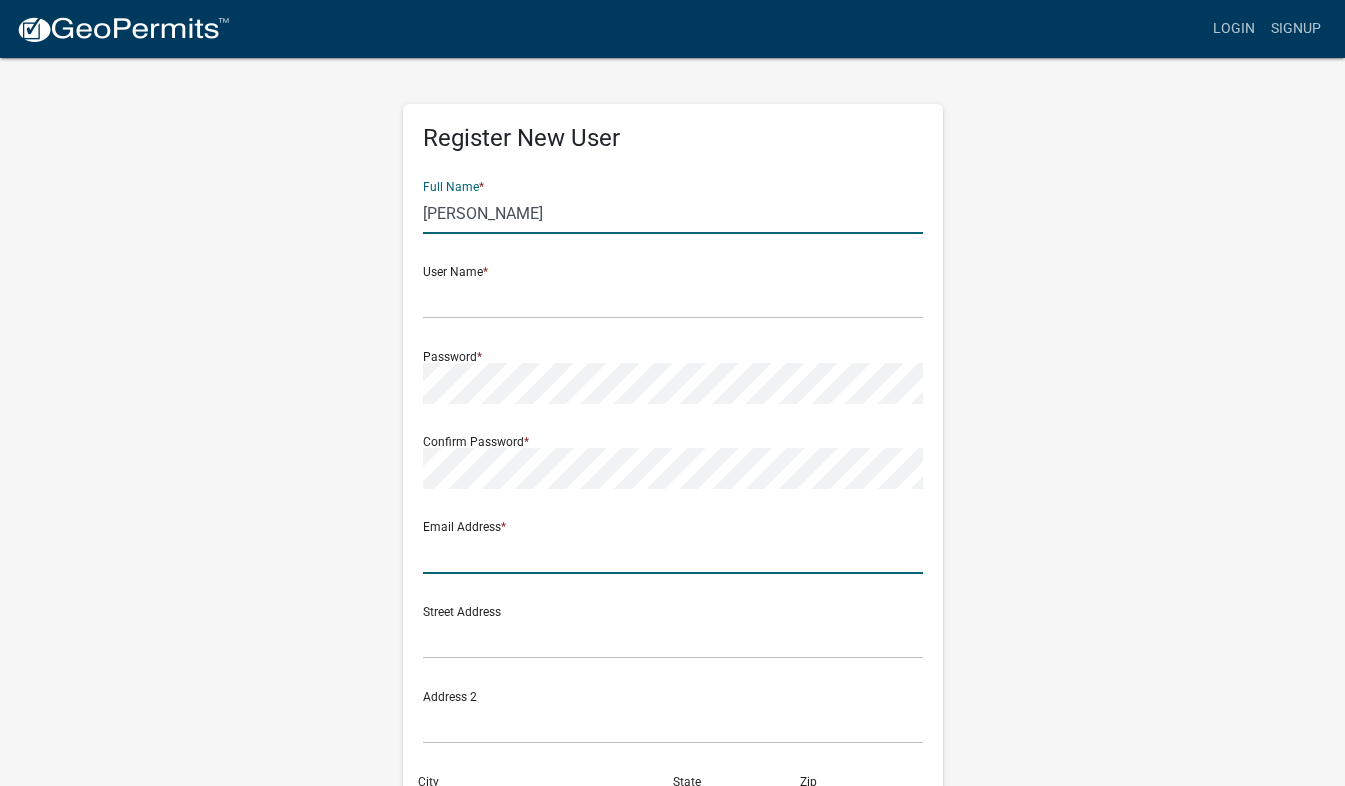 type on "[EMAIL_ADDRESS][DOMAIN_NAME]" 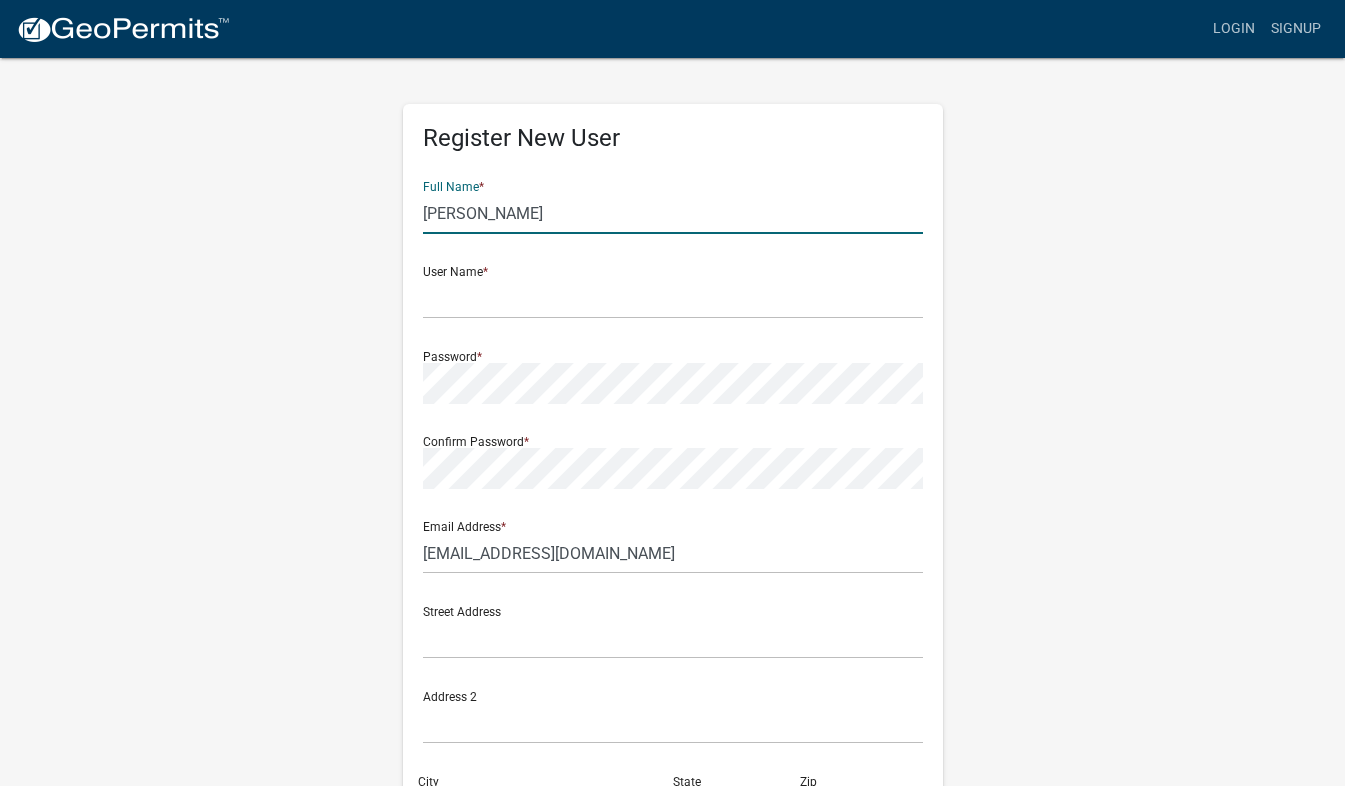 type on "7013616877" 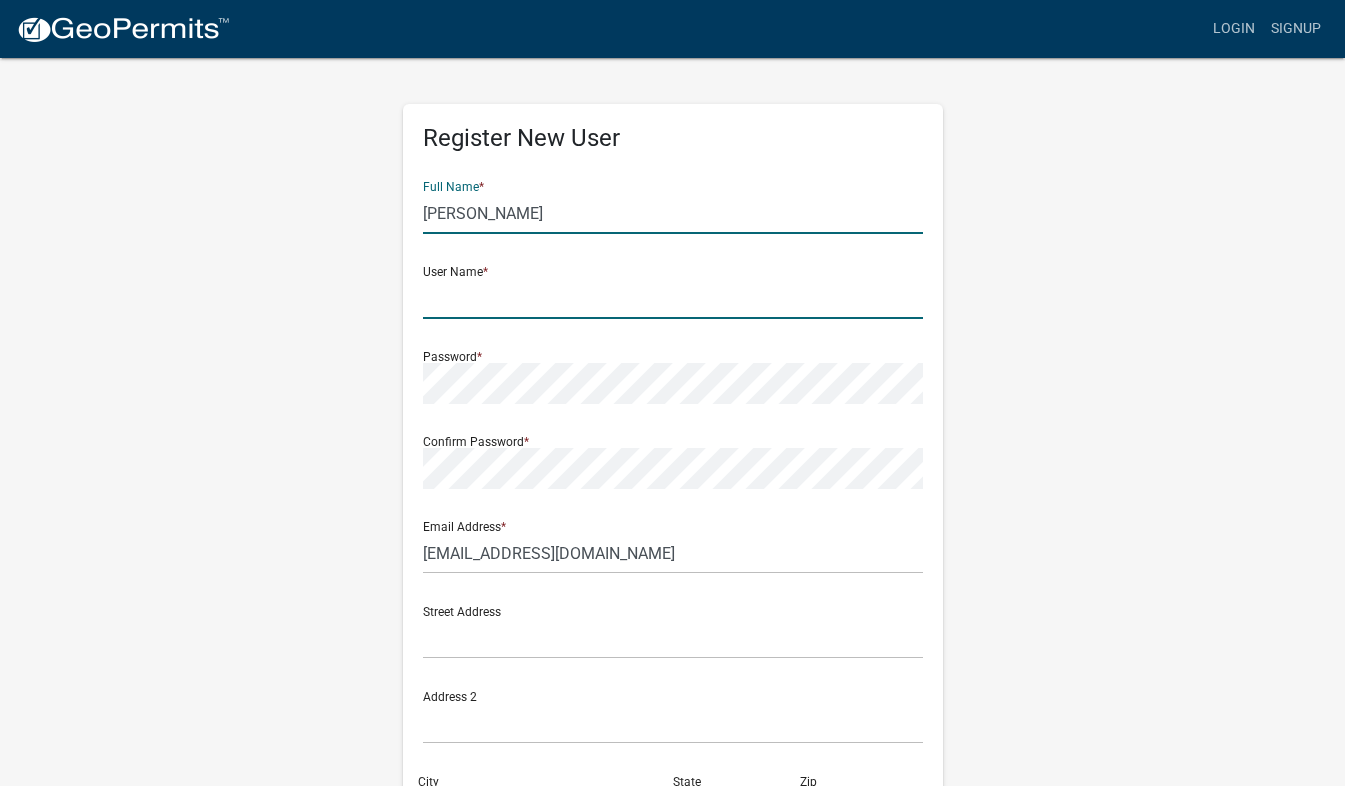 click 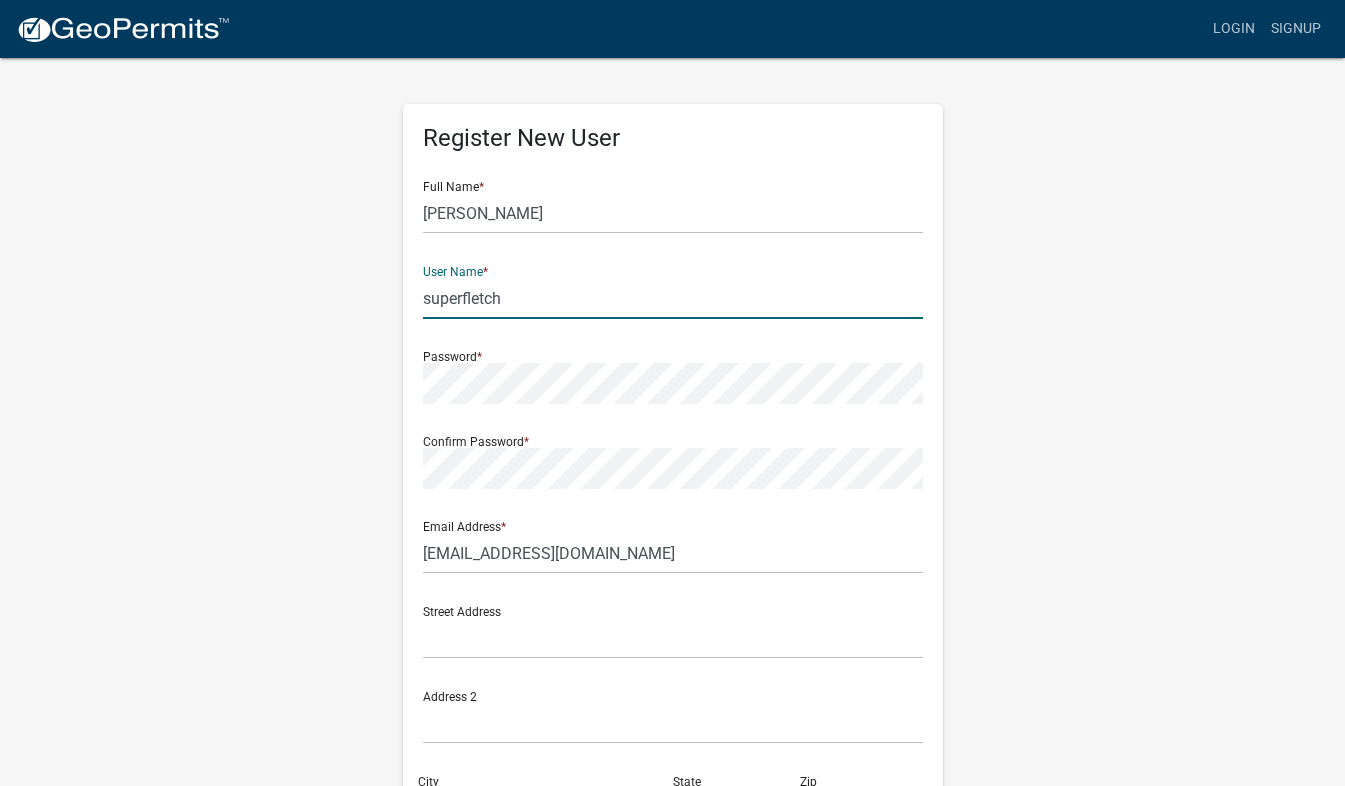 type on "superfletch" 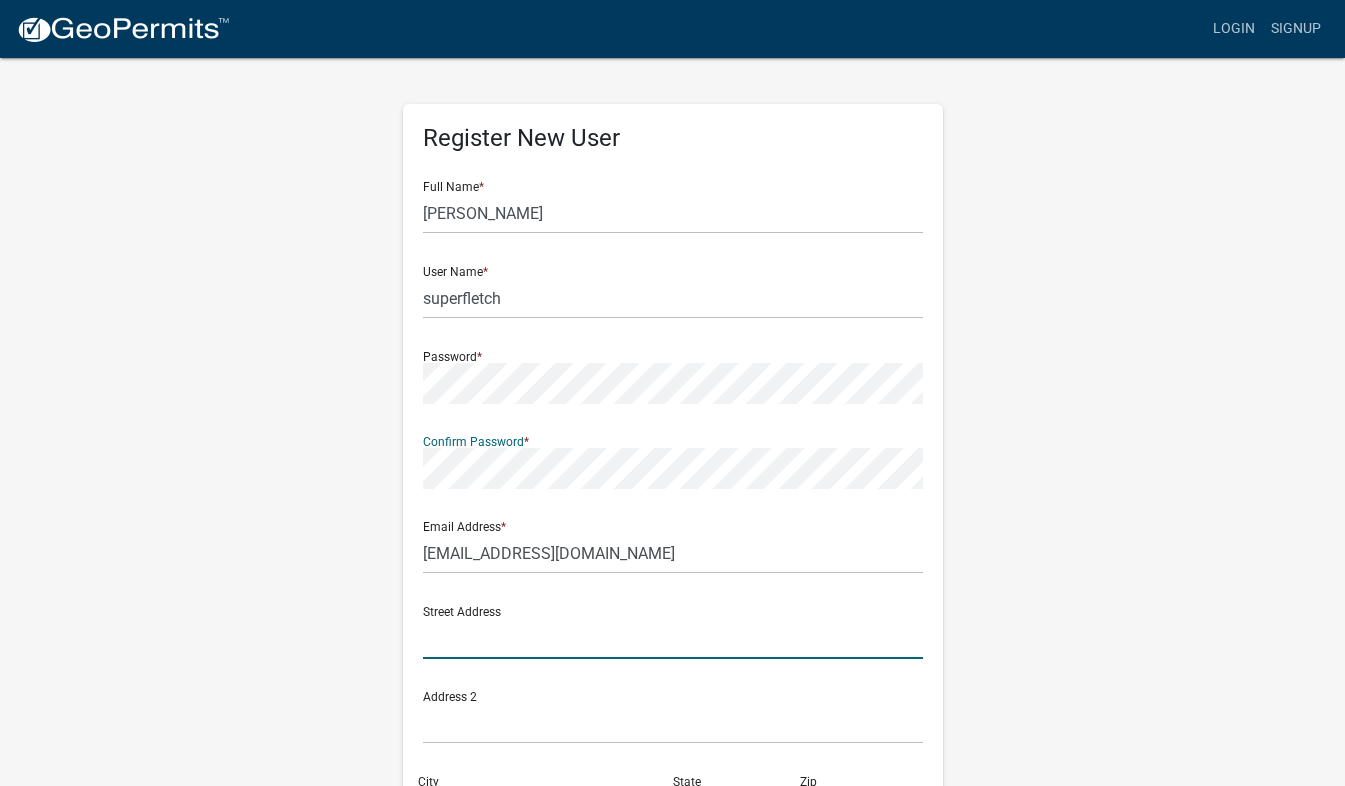 click 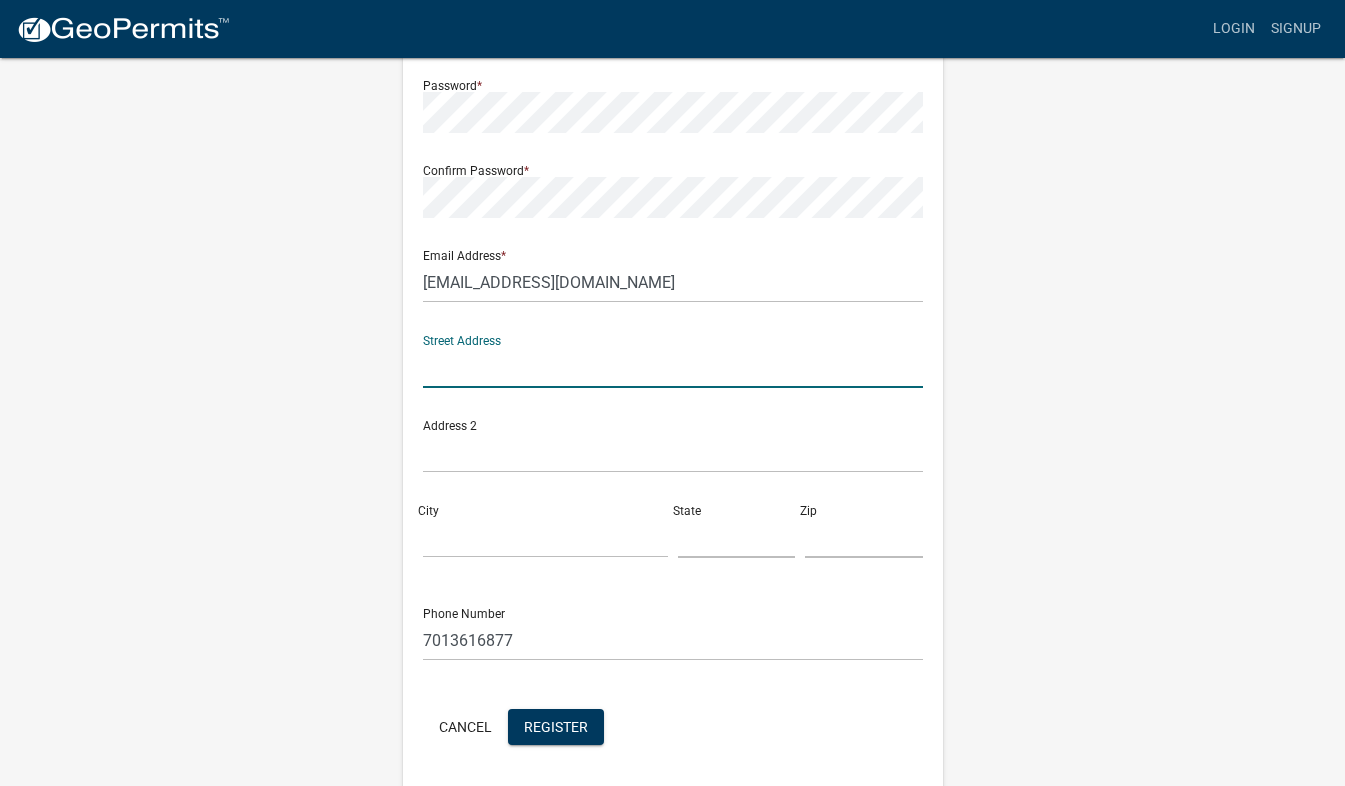 scroll, scrollTop: 300, scrollLeft: 0, axis: vertical 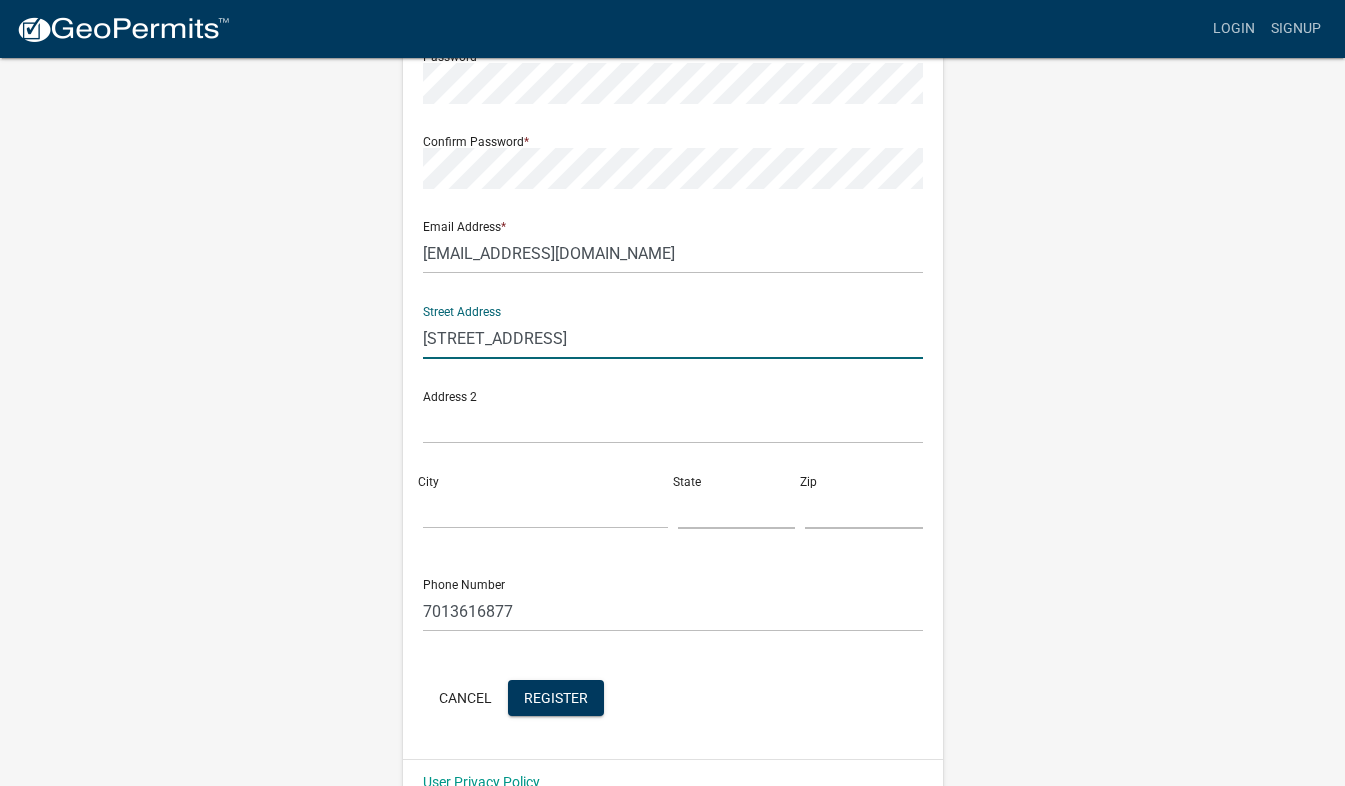 type on "[STREET_ADDRESS]" 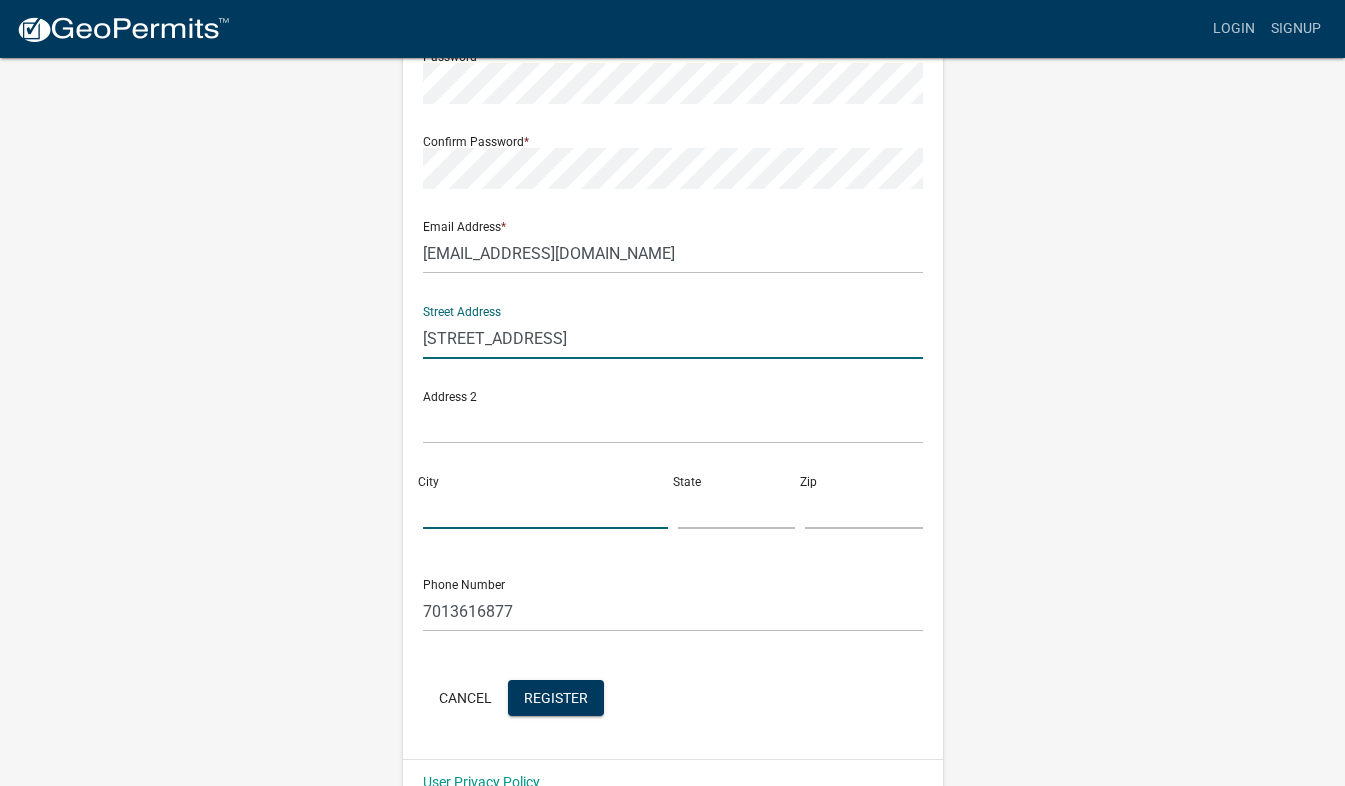 click on "City" at bounding box center [545, 508] 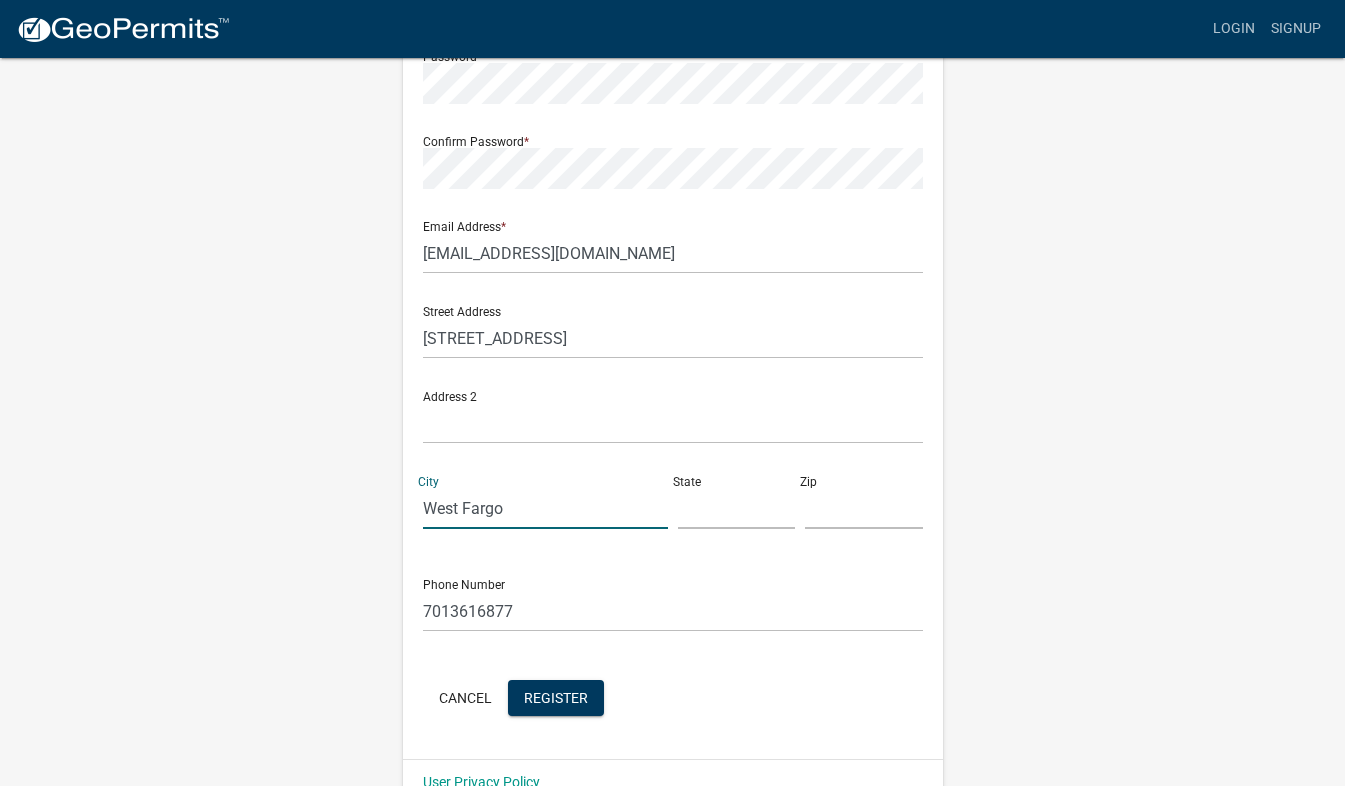 type on "West Fargo" 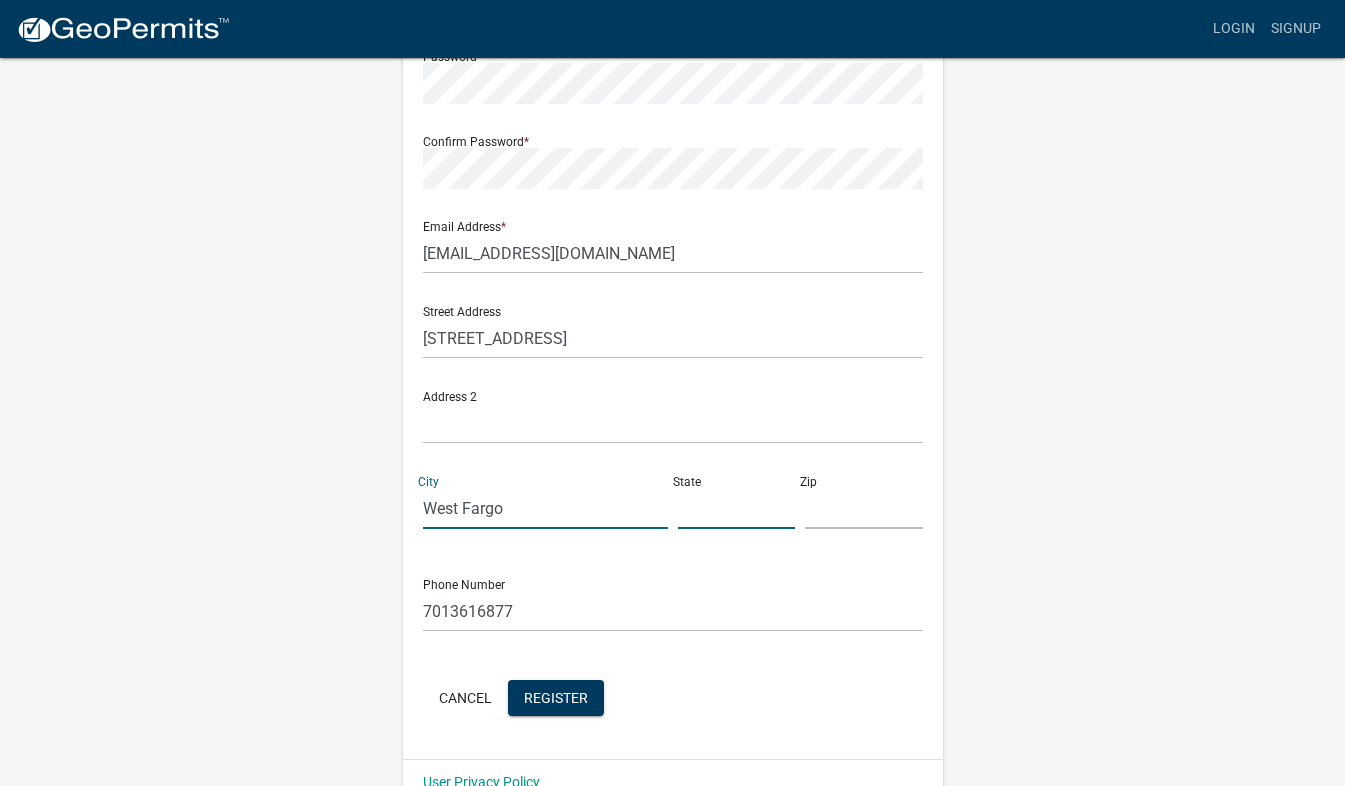 click 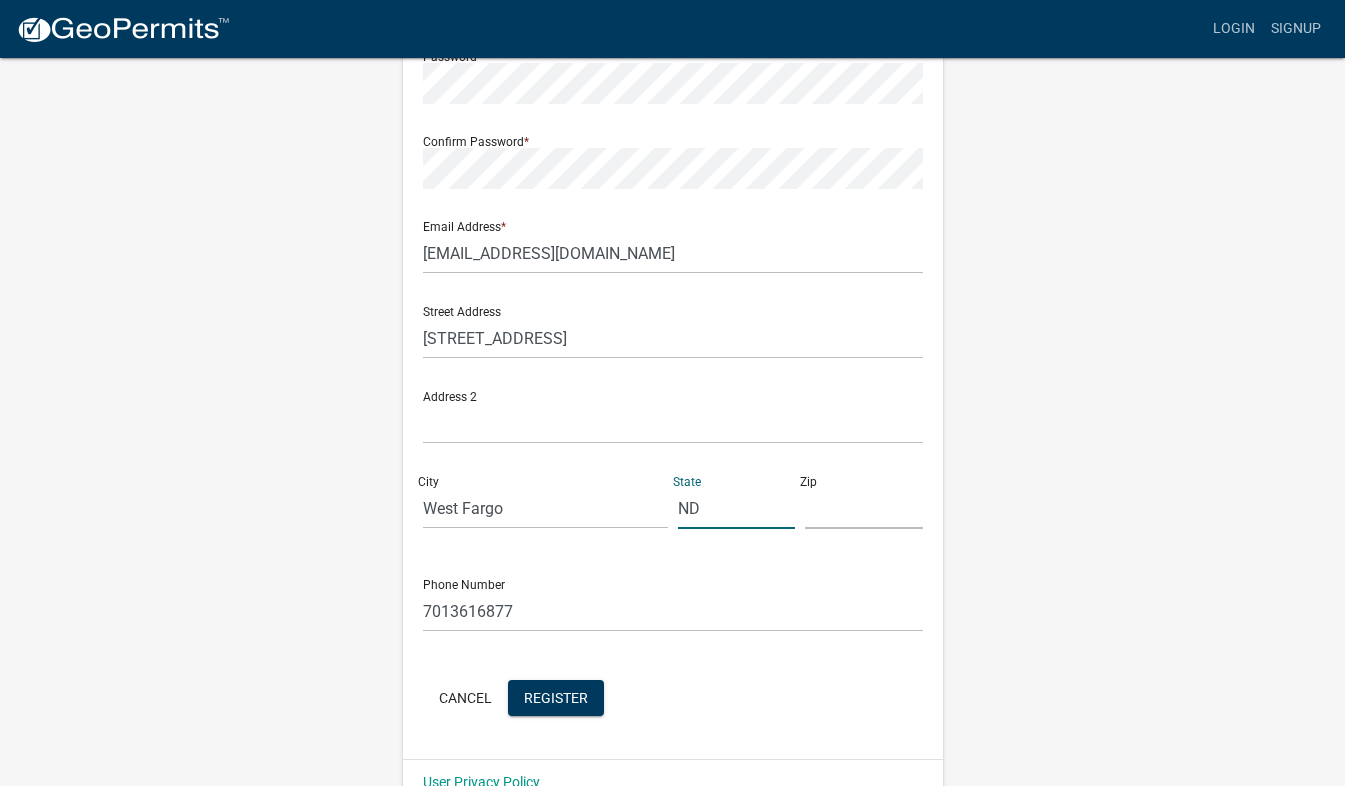 type on "ND" 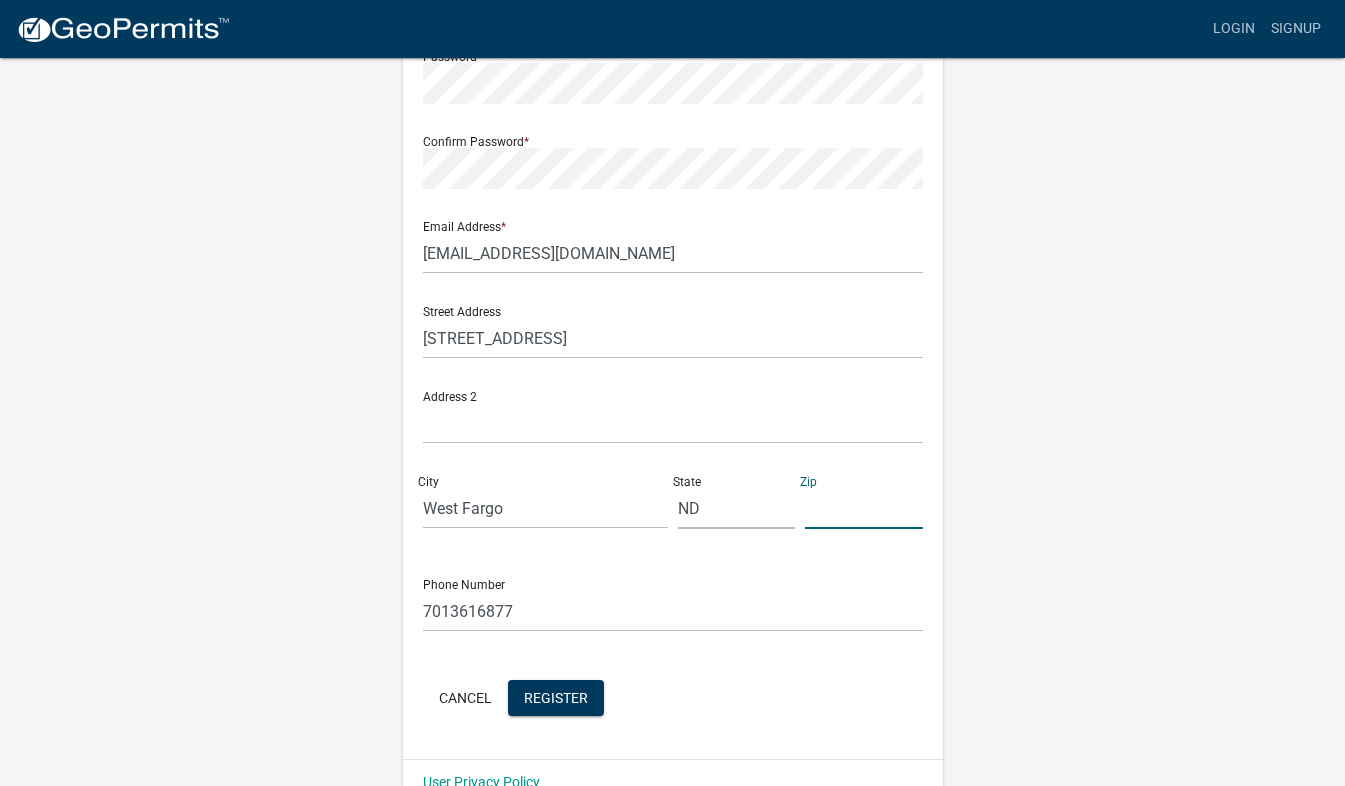 click 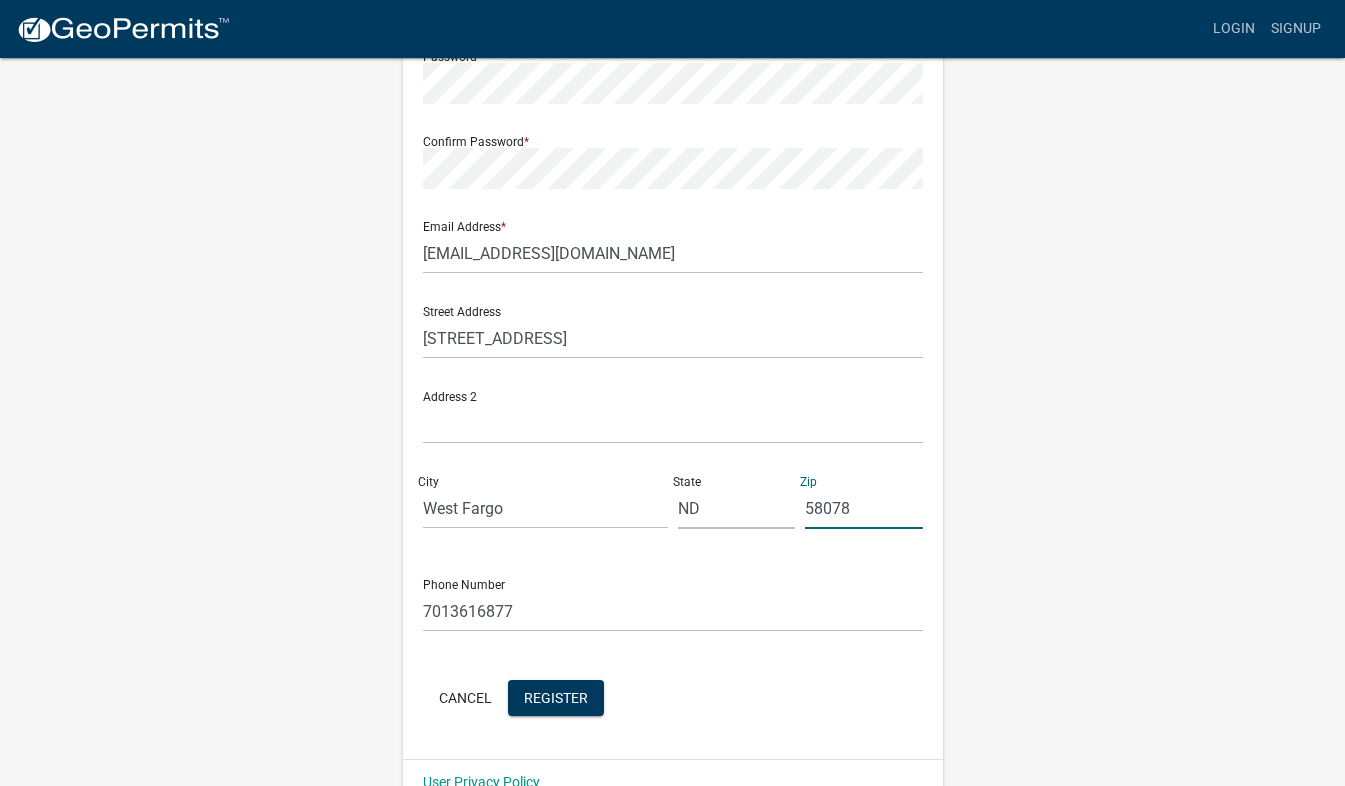 scroll, scrollTop: 340, scrollLeft: 0, axis: vertical 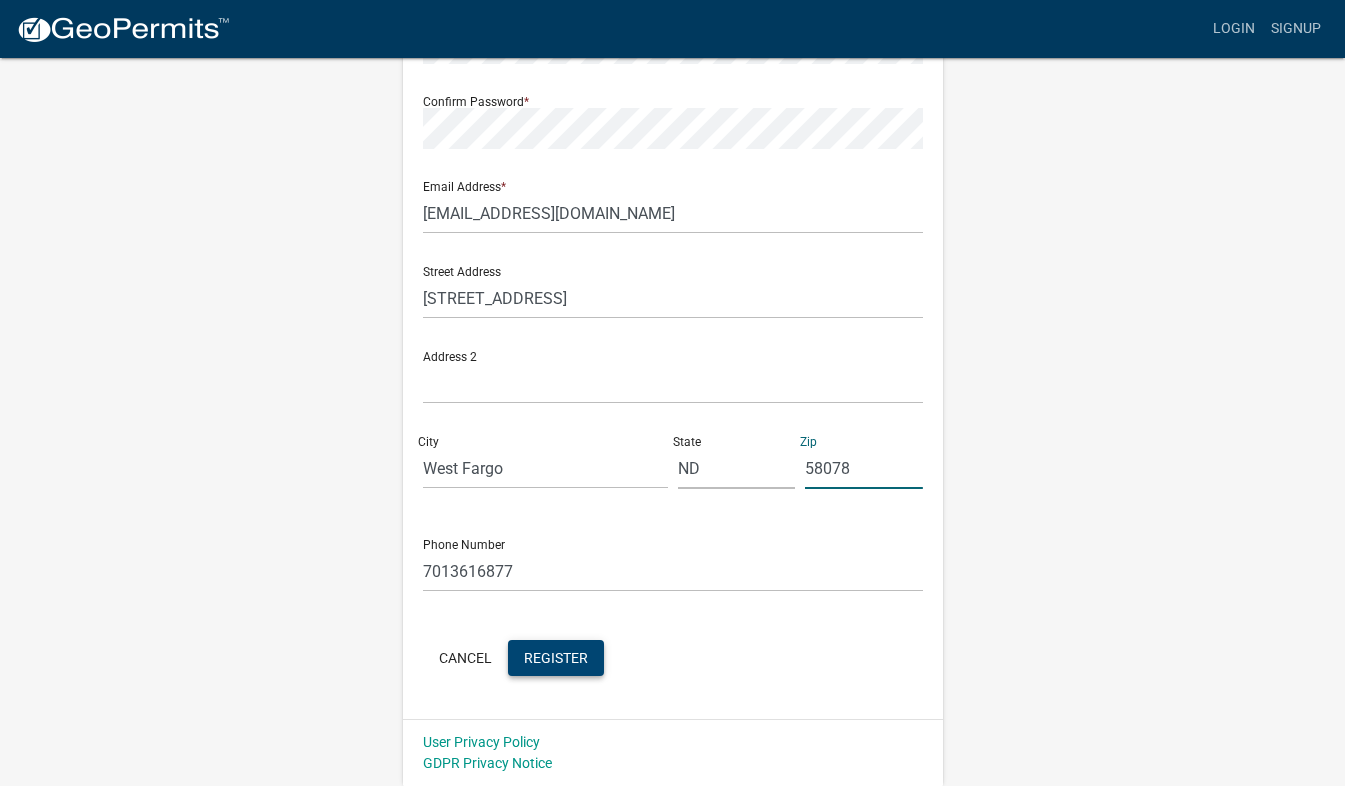 type on "58078" 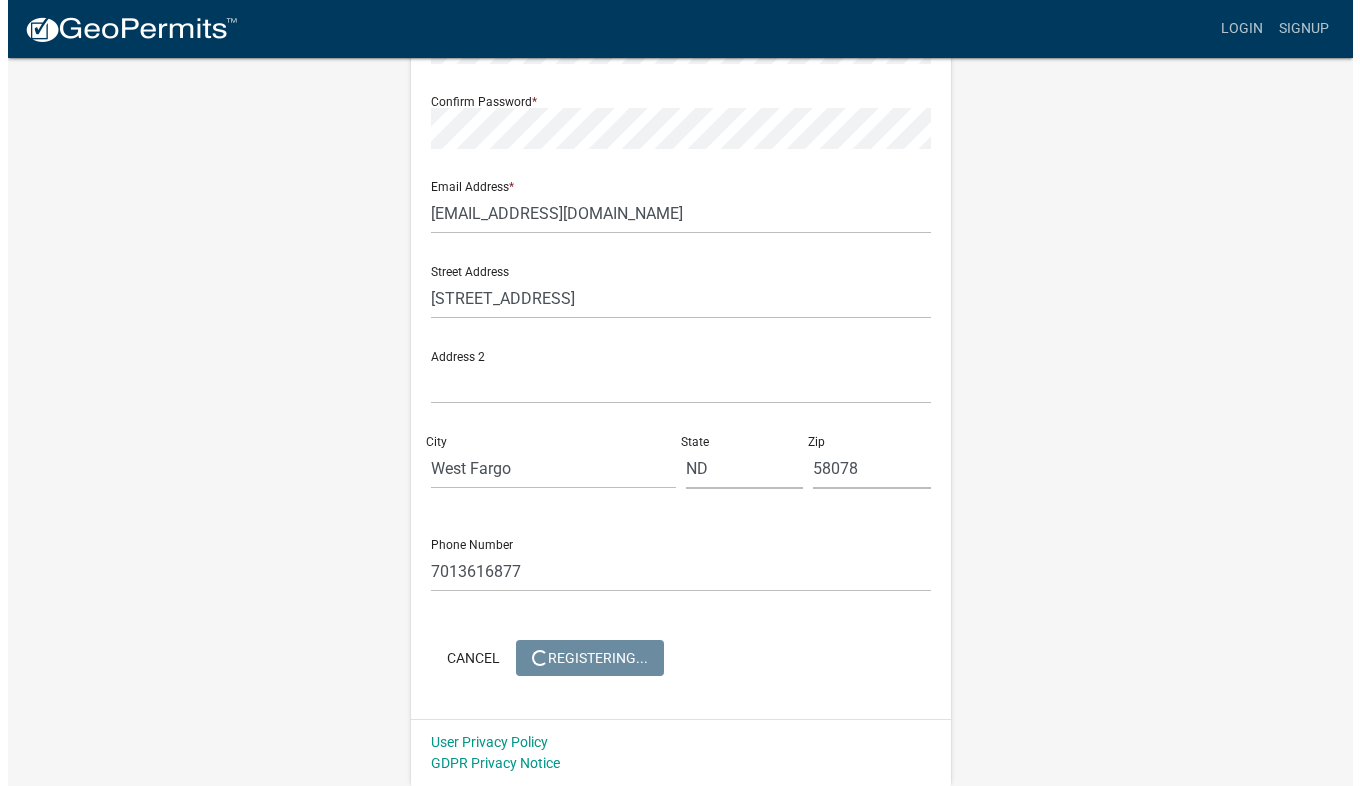 scroll, scrollTop: 0, scrollLeft: 0, axis: both 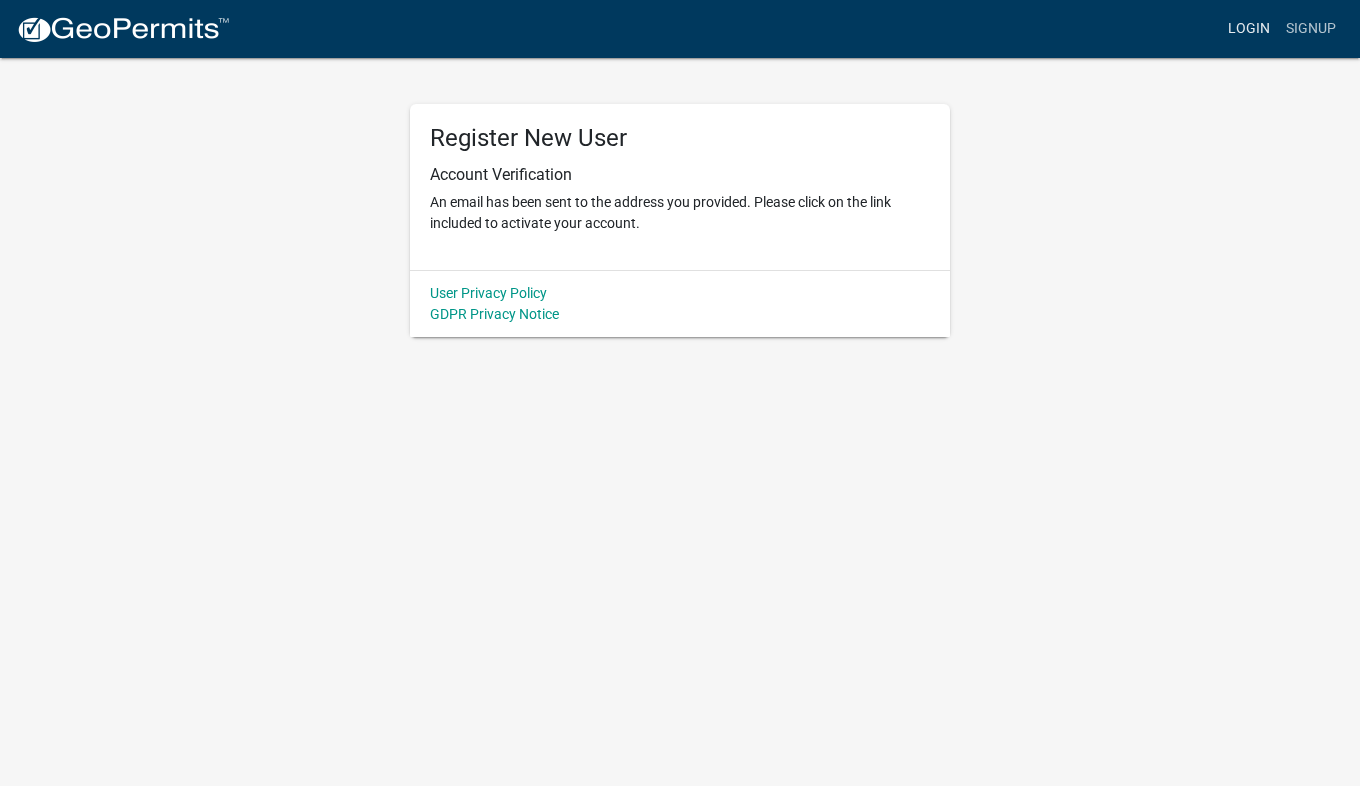click on "Login" at bounding box center (1249, 29) 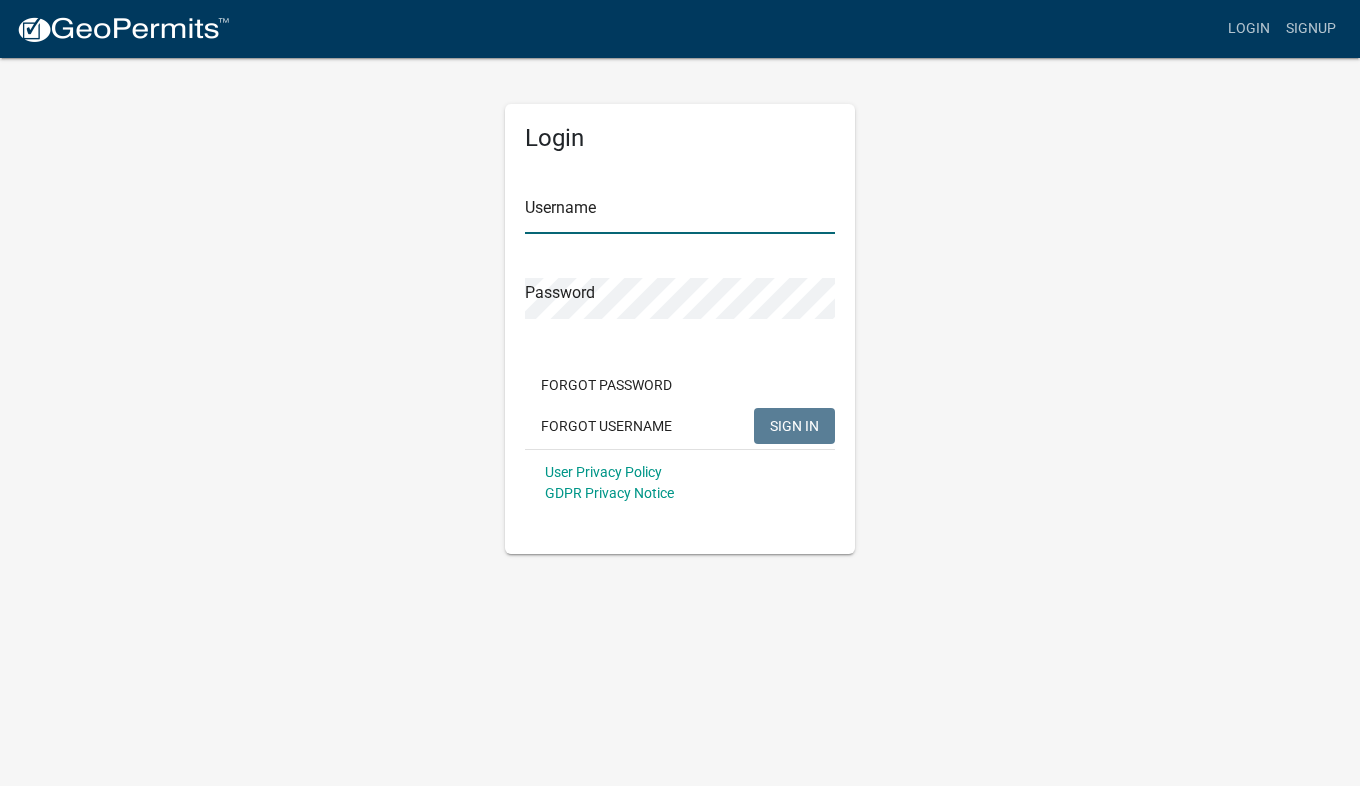 type on "superfletch" 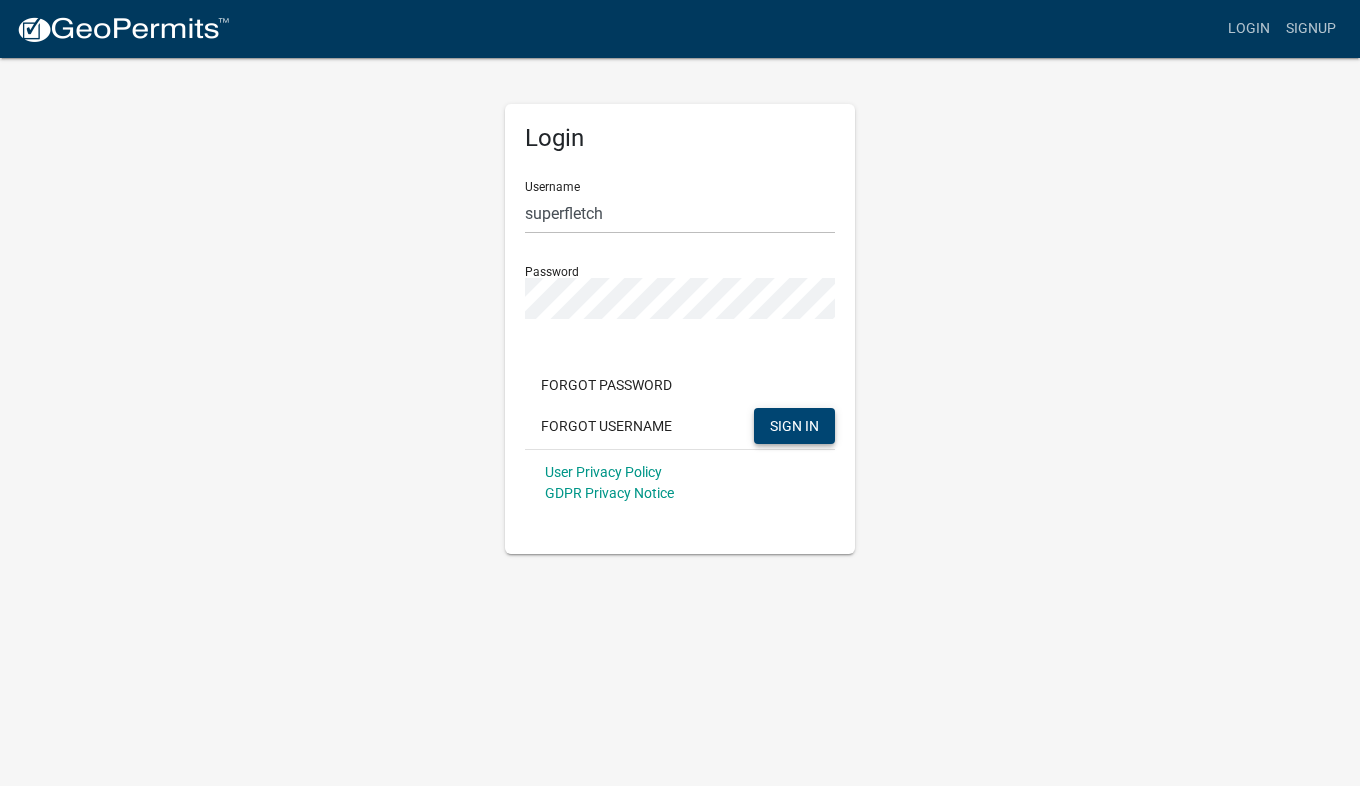 click on "SIGN IN" 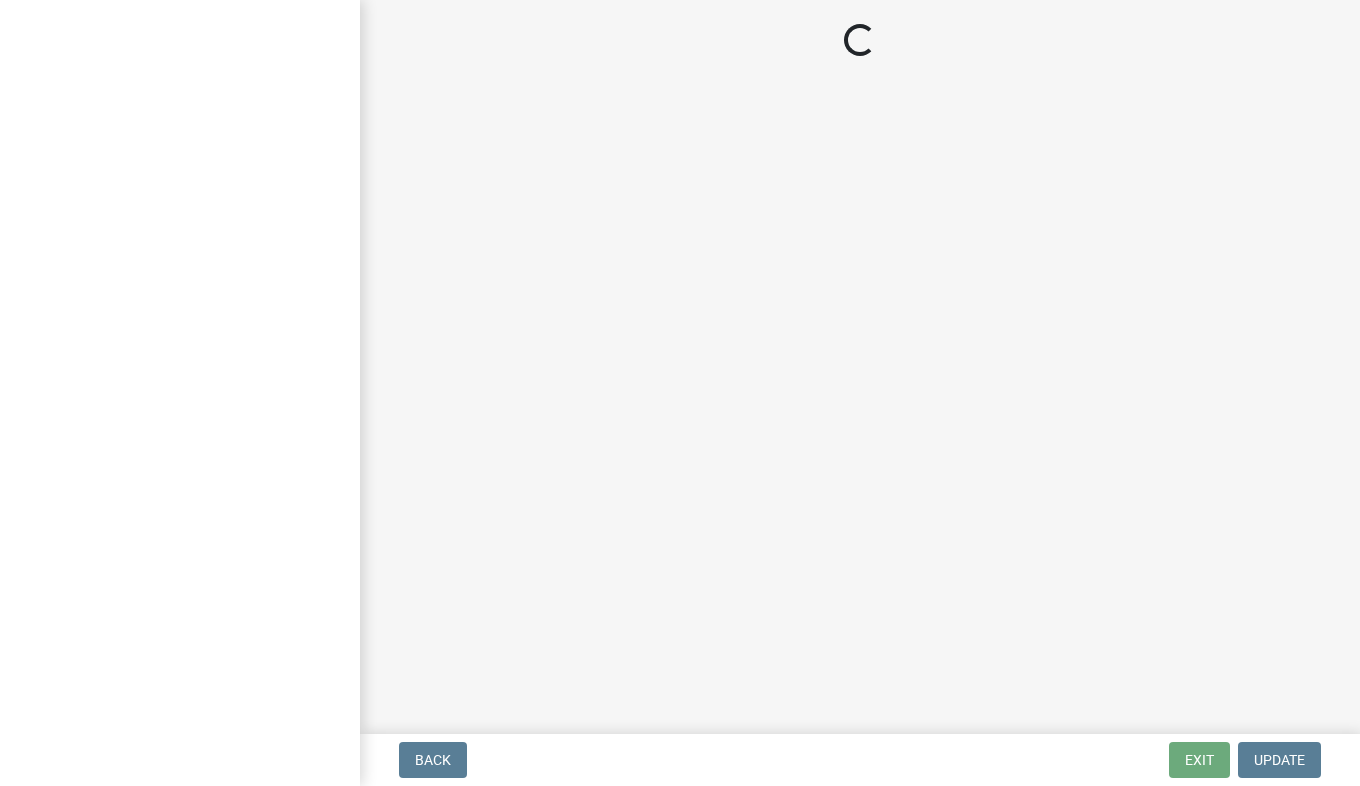 scroll, scrollTop: 0, scrollLeft: 0, axis: both 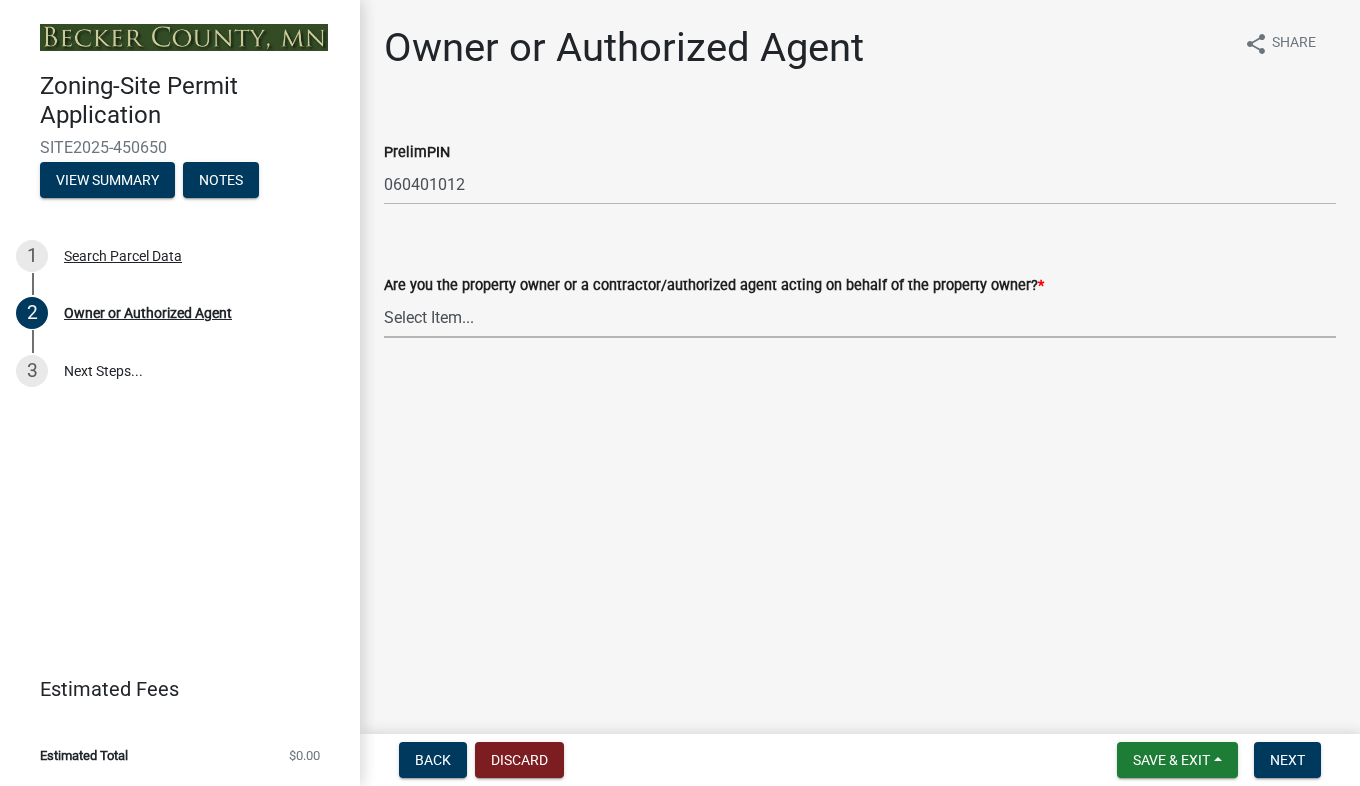 click on "Select Item...   Property Owner   Authorized Agent" at bounding box center (860, 317) 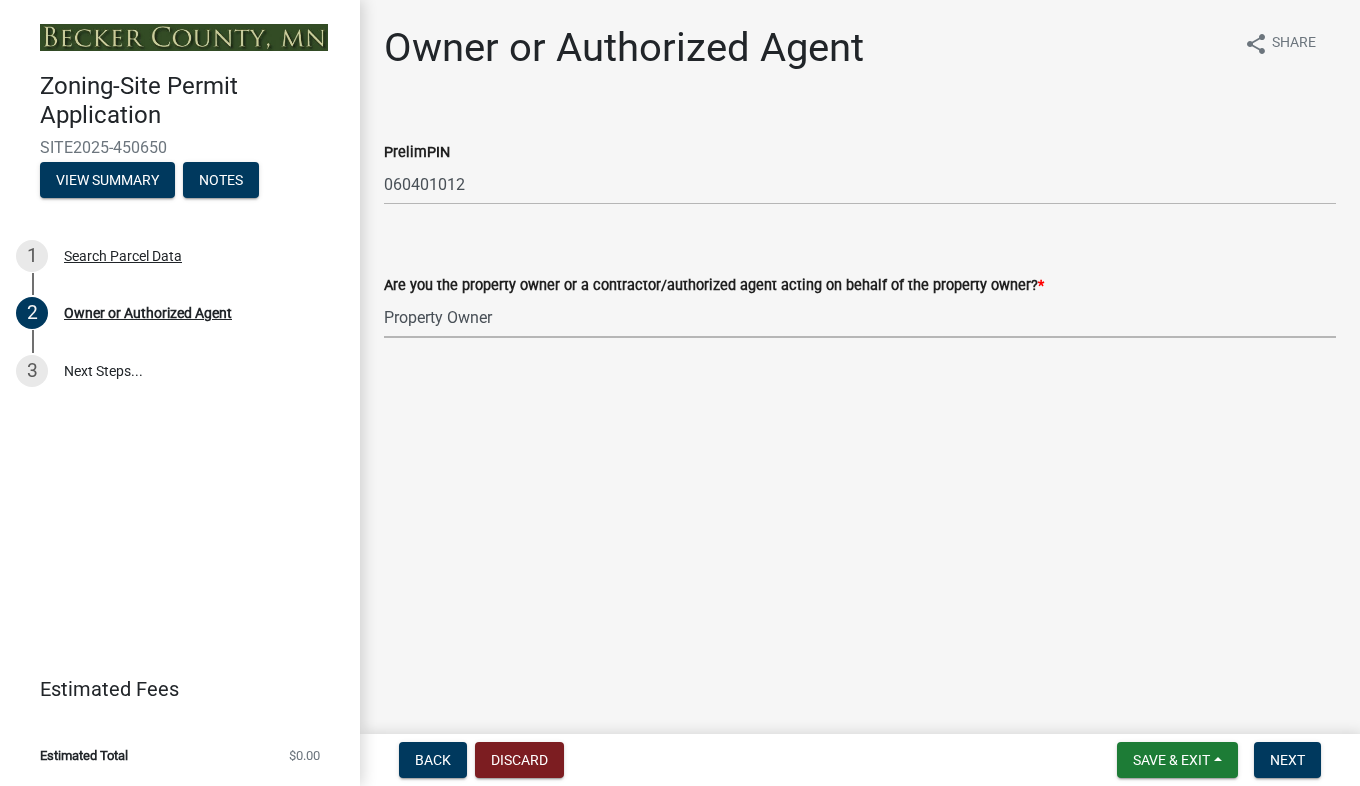 click on "Select Item...   Property Owner   Authorized Agent" at bounding box center [860, 317] 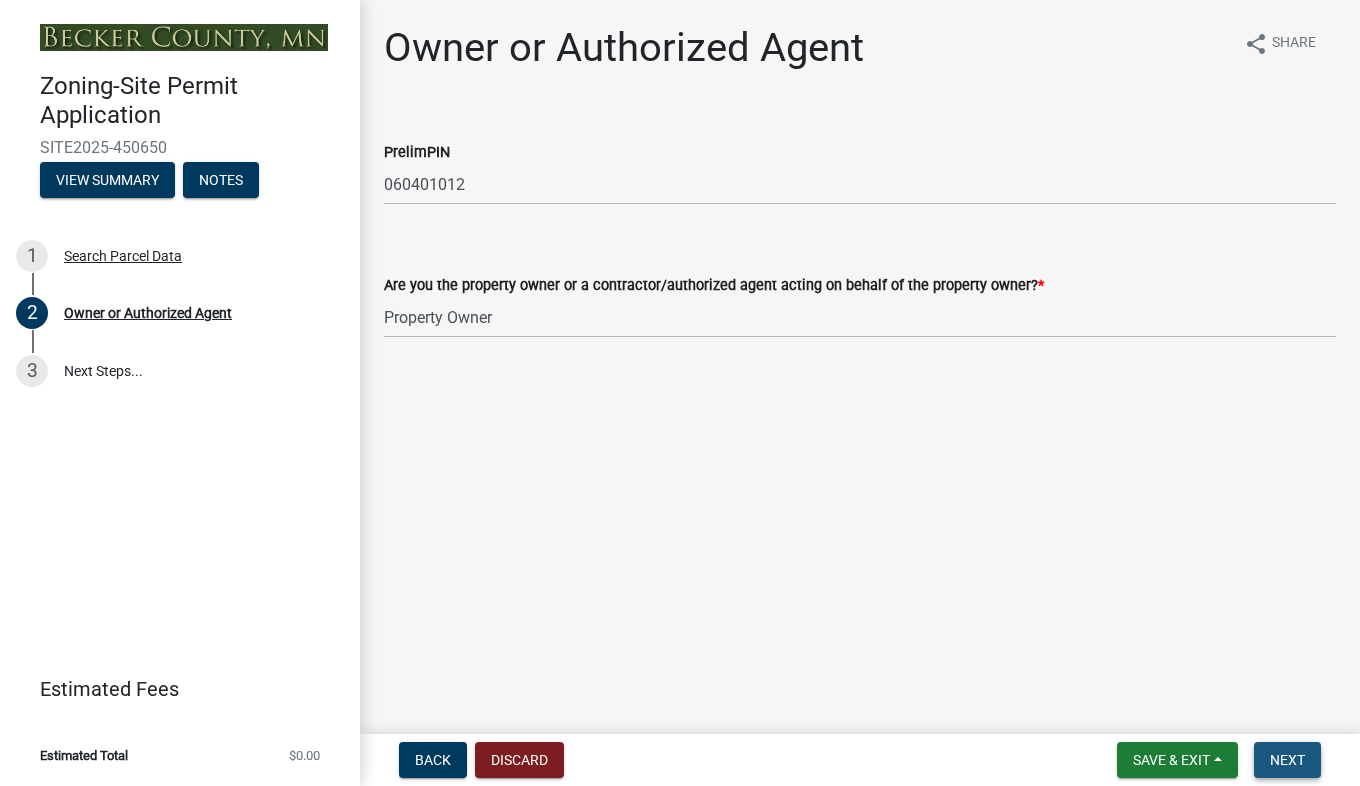 click on "Next" at bounding box center (1287, 760) 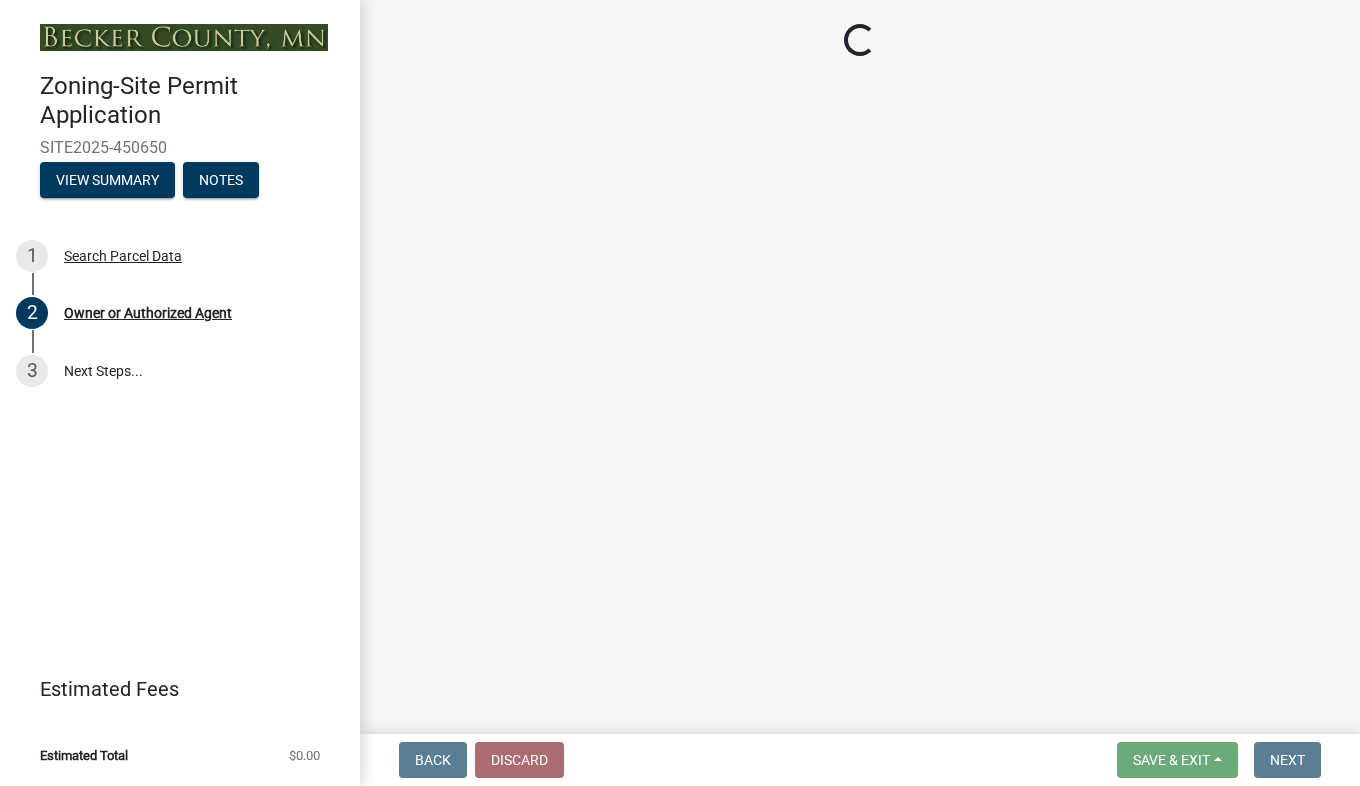 select on "951686c9-9b01-4b62-9d6a-ea2b084c9c47" 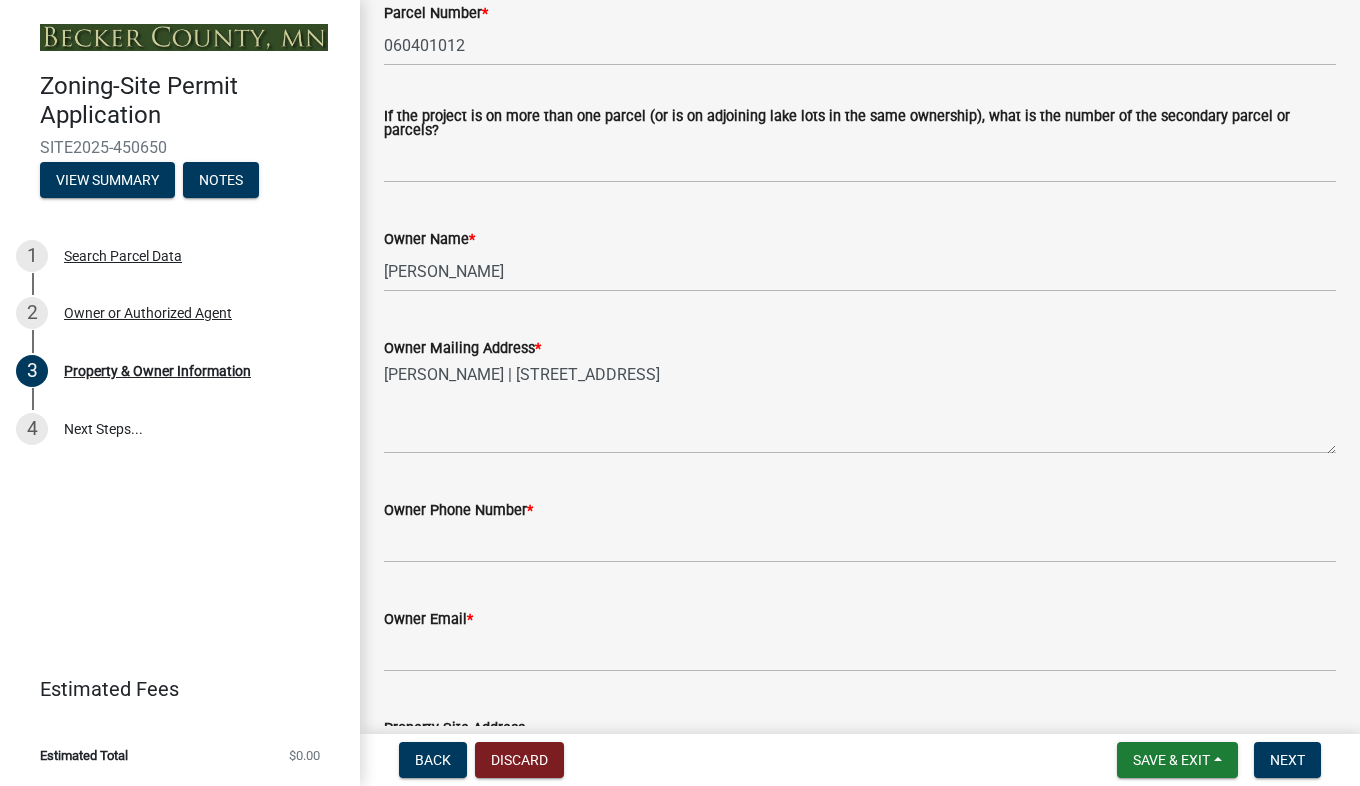 scroll, scrollTop: 300, scrollLeft: 0, axis: vertical 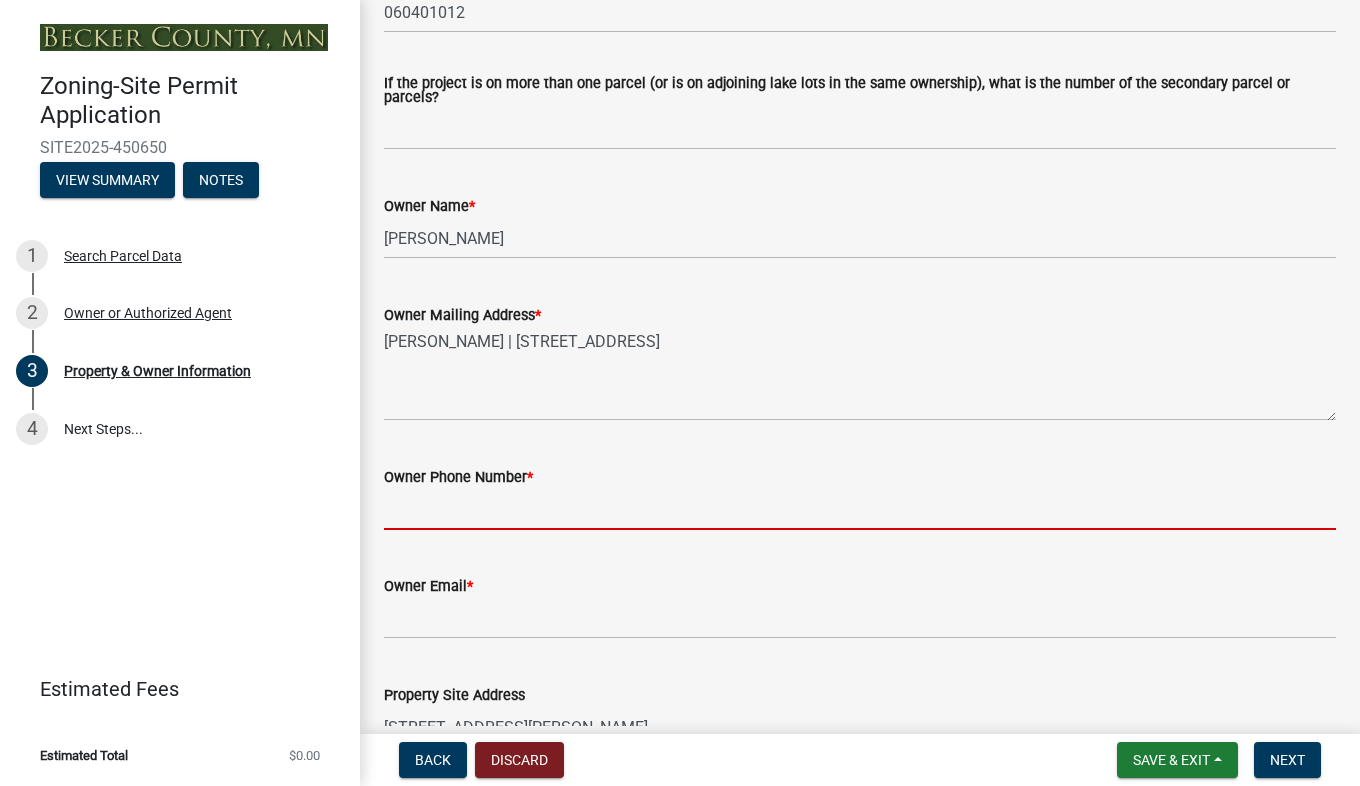click on "Owner Phone Number  *" at bounding box center [860, 509] 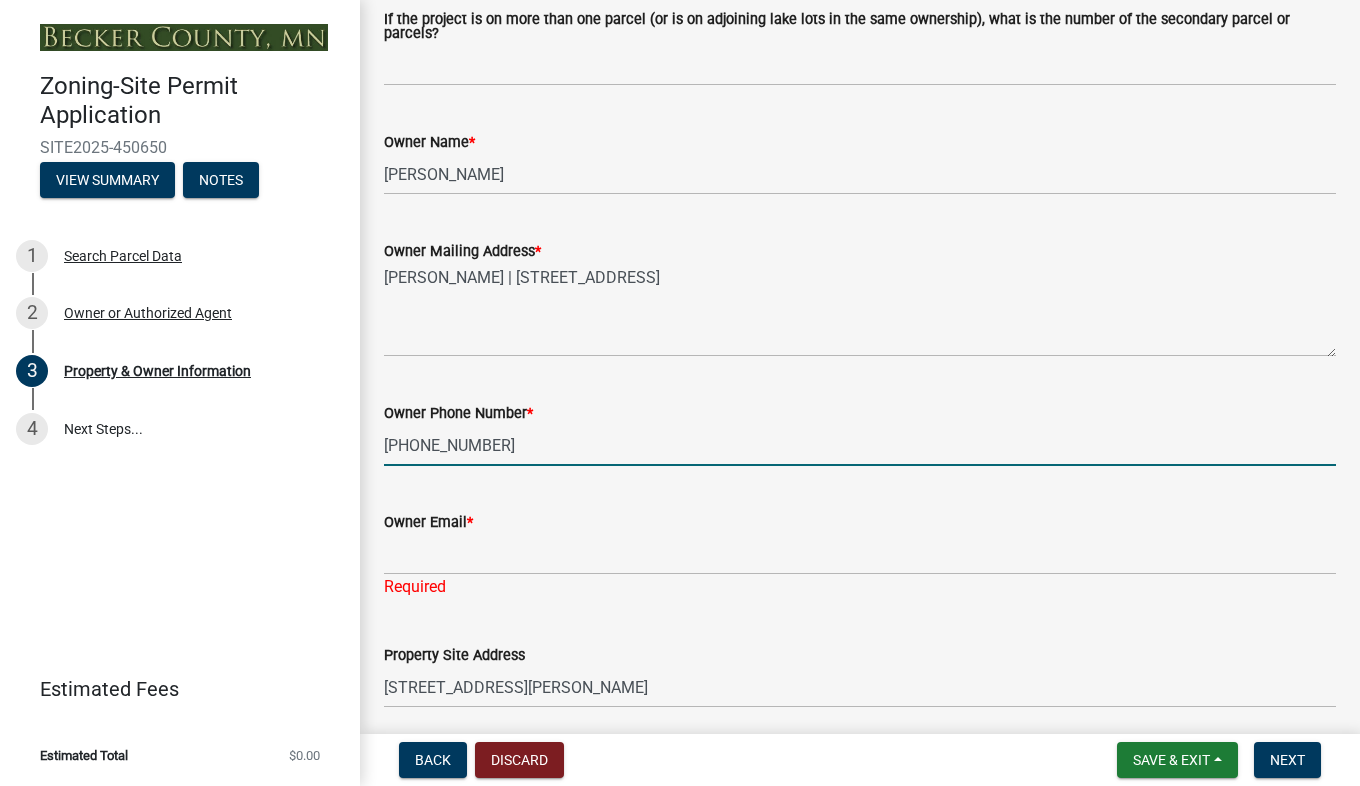 scroll, scrollTop: 400, scrollLeft: 0, axis: vertical 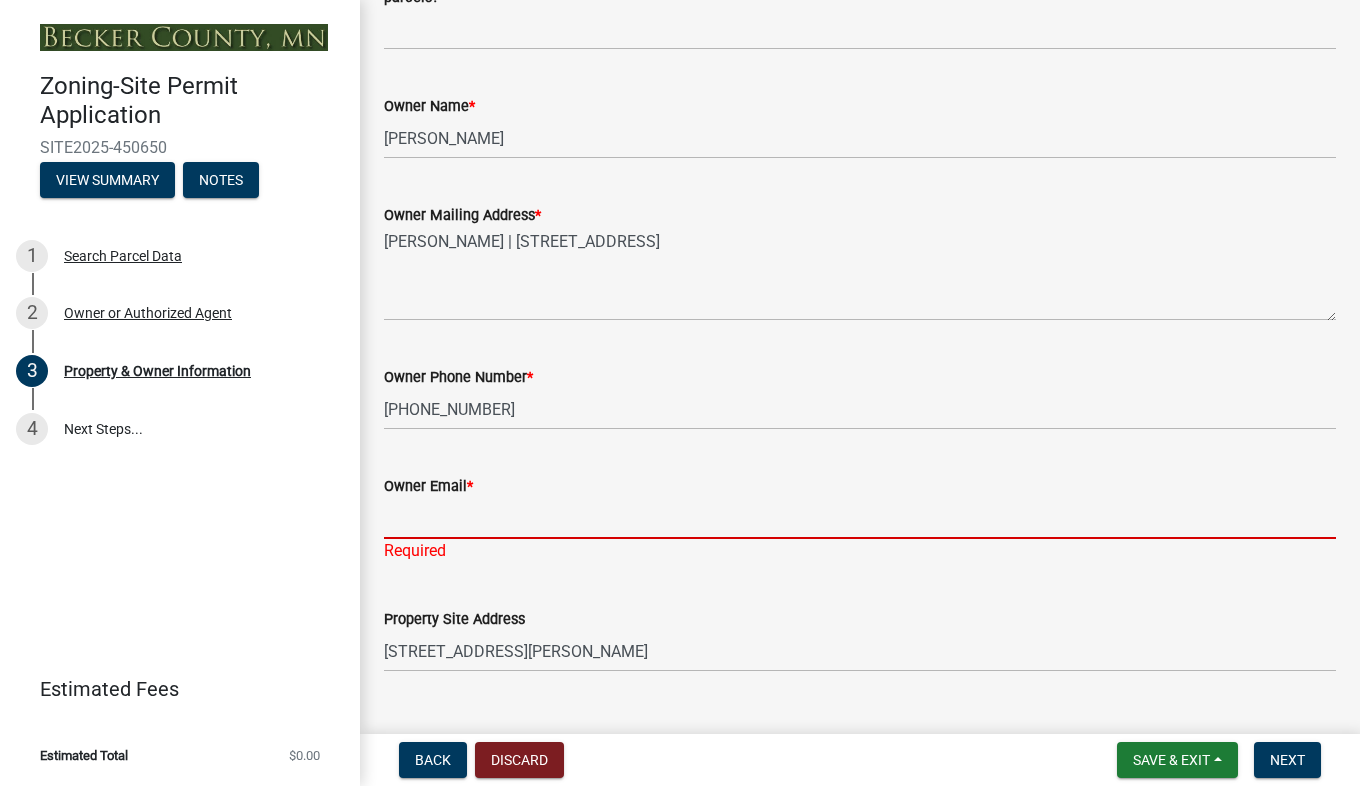 click on "Owner Email  *" at bounding box center (860, 518) 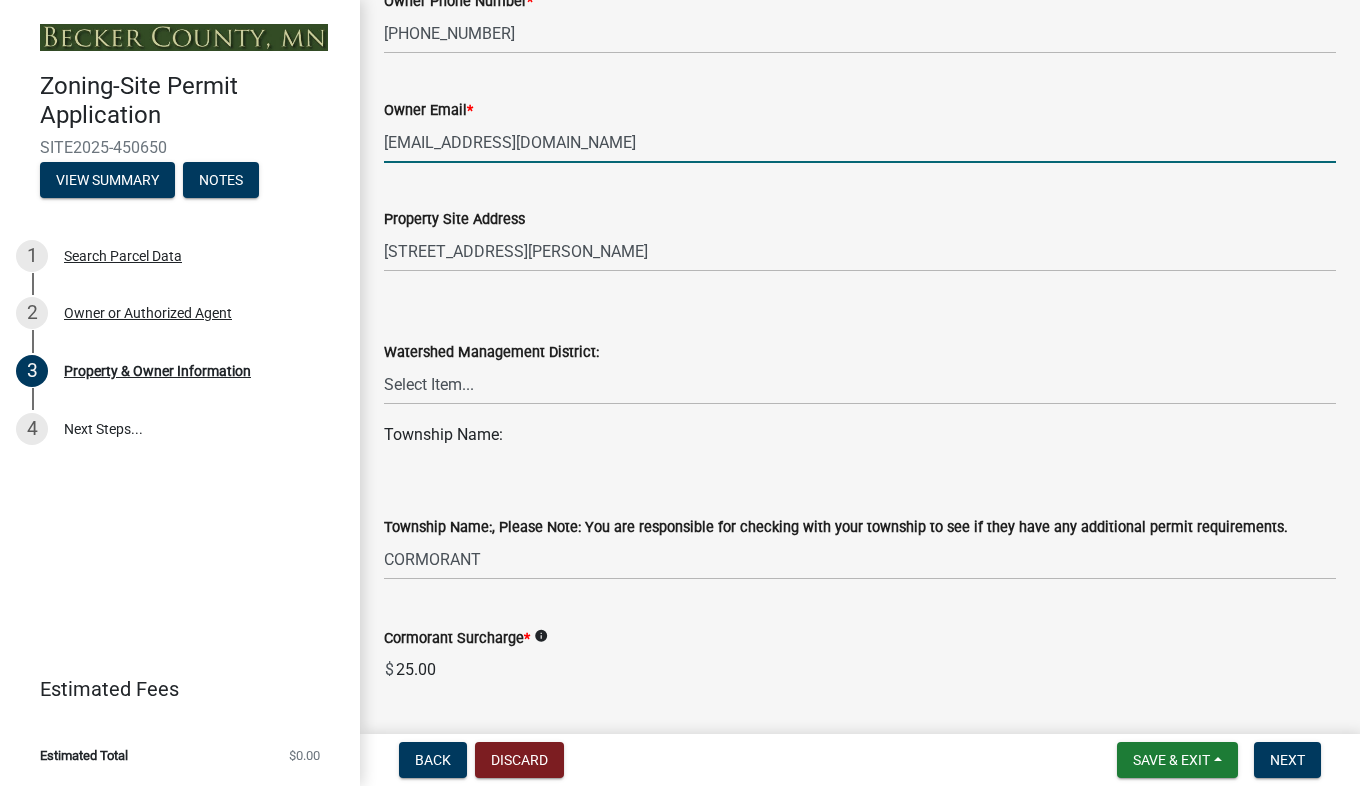 scroll, scrollTop: 800, scrollLeft: 0, axis: vertical 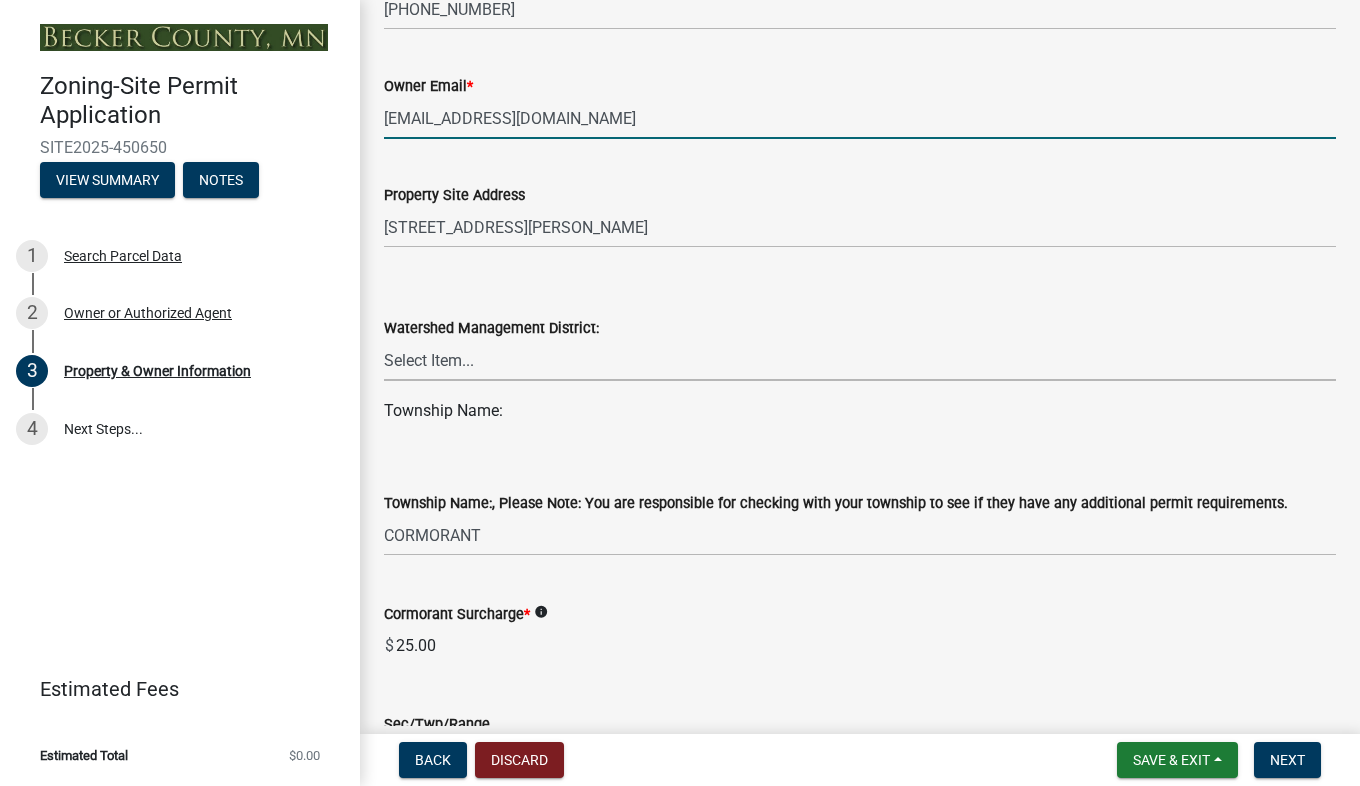 click on "Select Item...   PELICAN RIVER WTRSHD   BUFFALO WATERSHED   CORMORANT WATERSHED   WILD RICE WATERSHED" at bounding box center [860, 360] 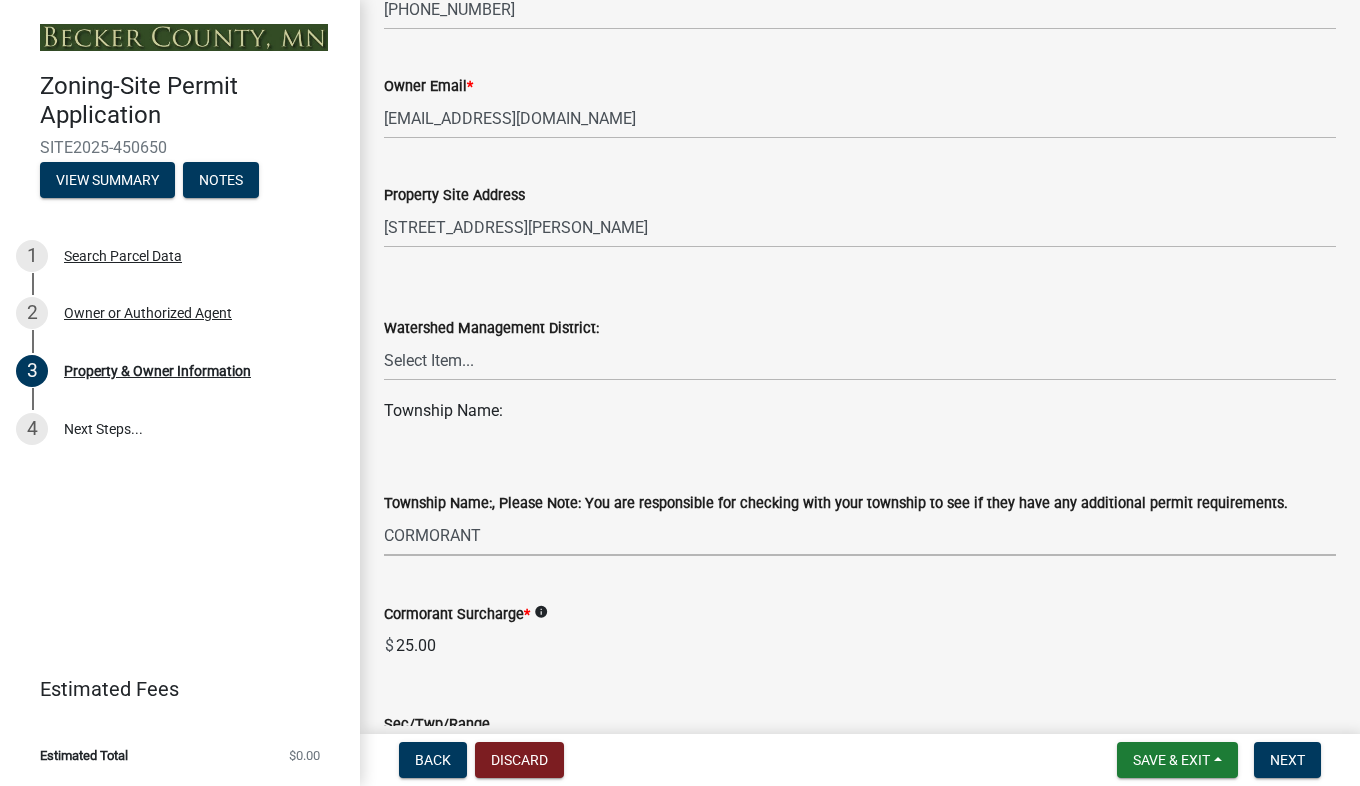 click on "Select Item...   ATLANTA   AUDUBON   BURLINGTON   CALLAWAY   CARSONVILLE   CORMORANT   CUBA   DETROIT   EAGLE VIEW   ERIE   EVERGREEN   FOREST   GREEN VALLEY   HAMDEN   HEIGHT OF LAND   HOLMSVILLE   LAKE EUNICE   LAKE PARK   LAKE VIEW   MAPLE GROVE   OSAGE   PINE POINT   RICEVILLE   RICHWOOD   ROUND LAKE   RUNEBERG   SAVANNAH   SHELL LAKE   SILVER LEAF   SPRING CREEK   SPRUCE GROVE   SUGAR BUSH   TOAD LAKE   TWO INLETS   WALWORTH   WHITE EARTH   WOLF LAKE" at bounding box center [860, 535] 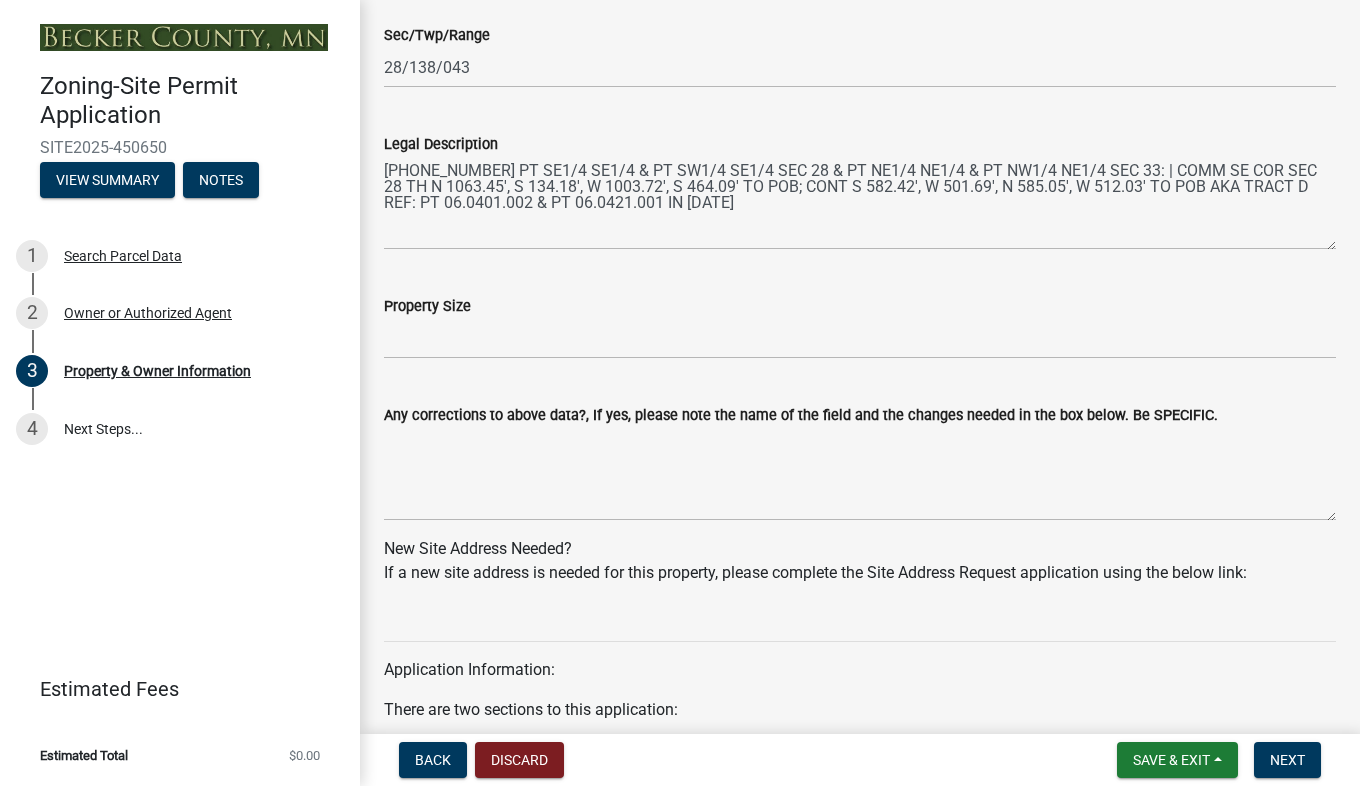 scroll, scrollTop: 1500, scrollLeft: 0, axis: vertical 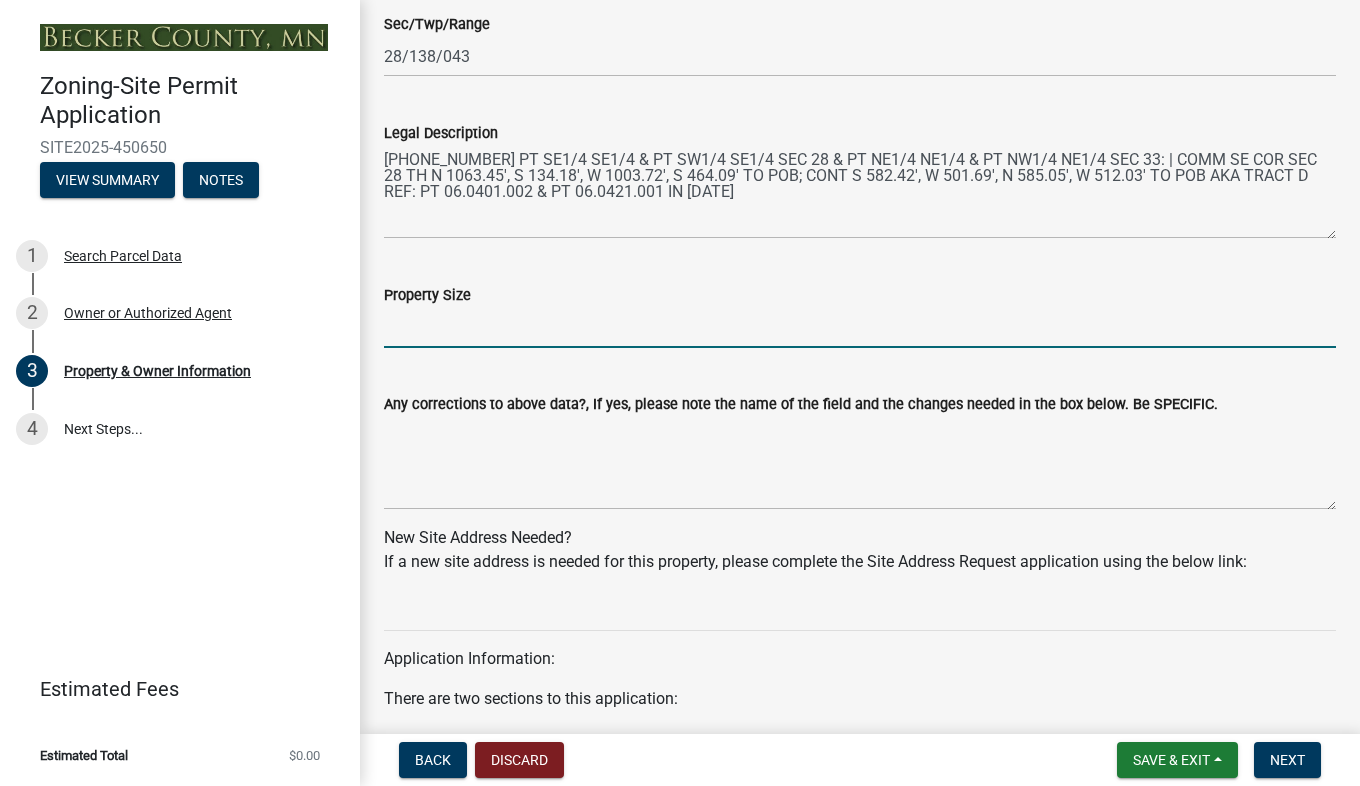 click on "Property Size" at bounding box center [860, 327] 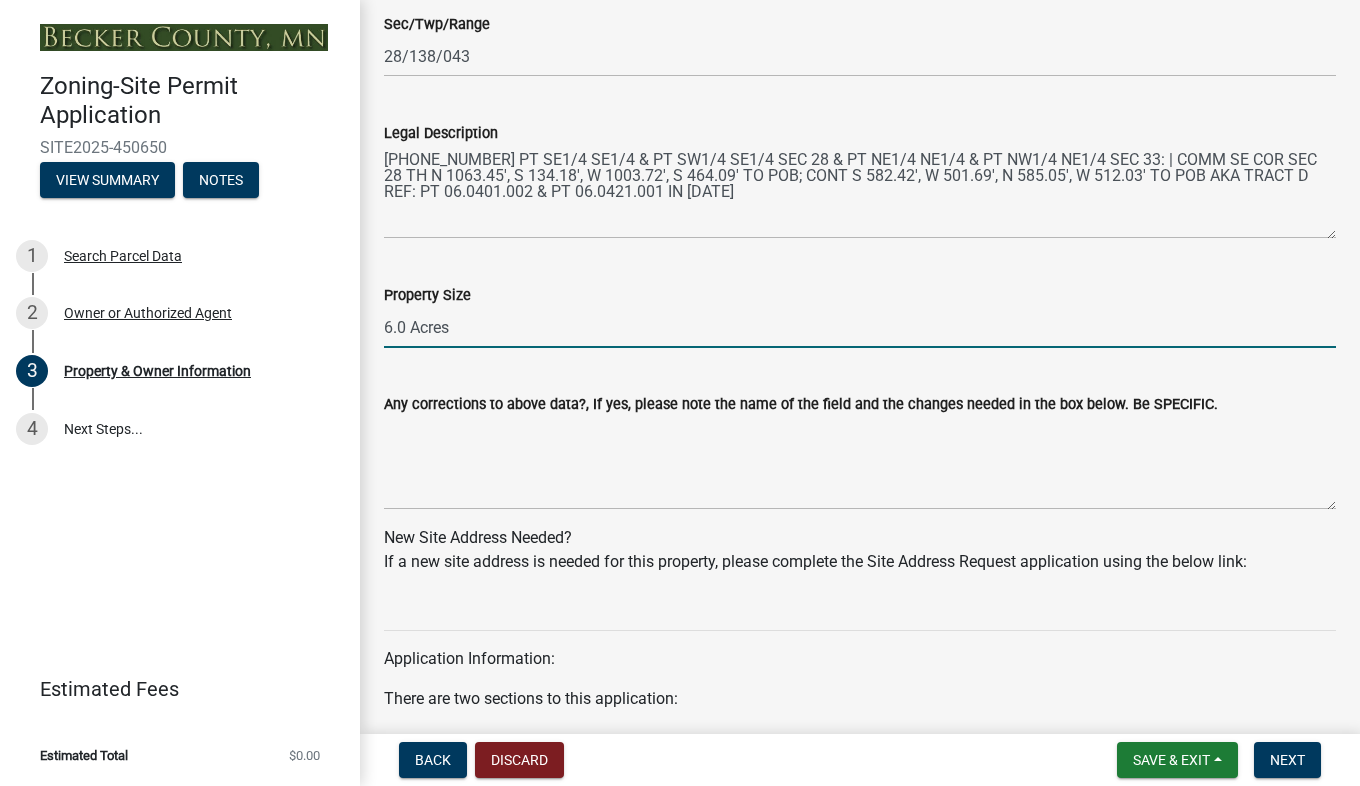 type on "6.0 Acres" 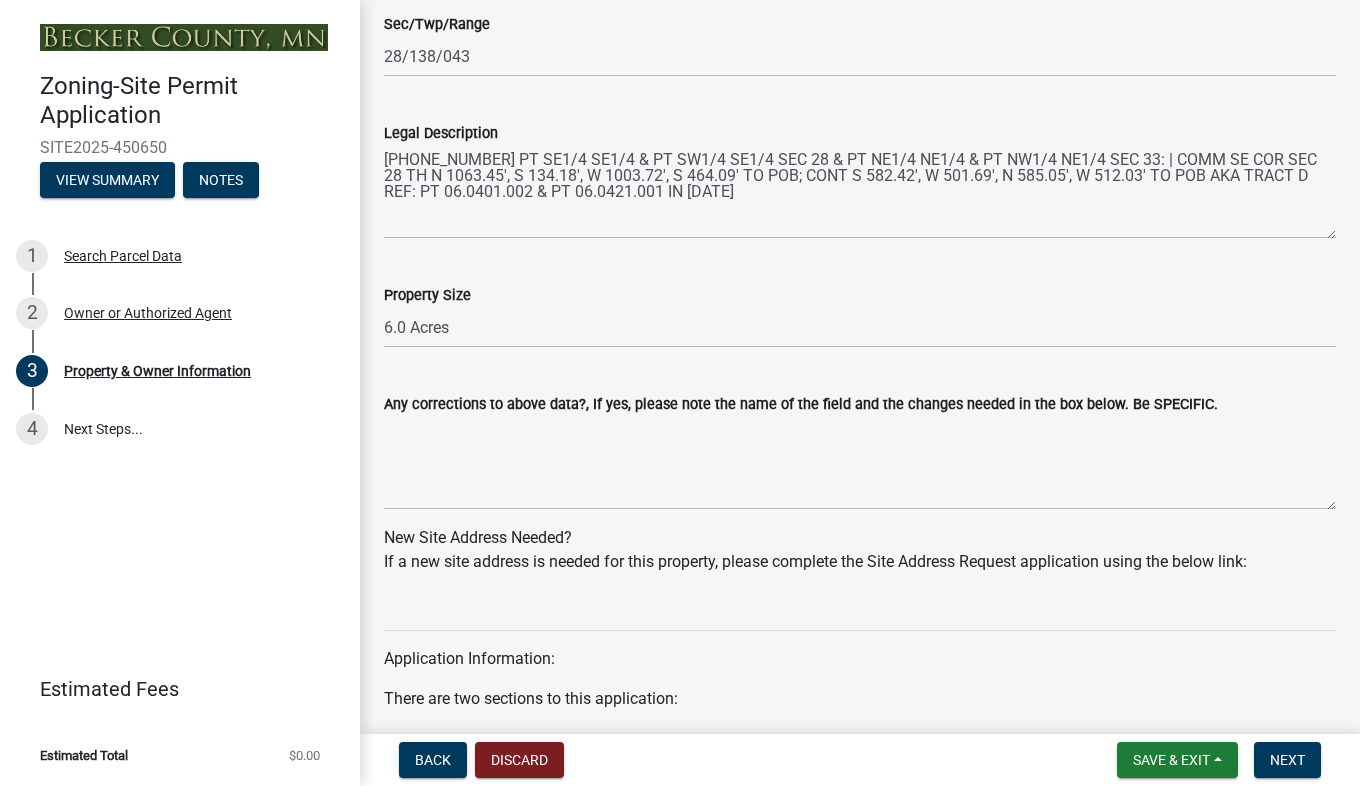 click on "Application Information:
There are two sections to this application:
Dwelling related structures
Non-Dwelling related structures
Please indicate the type(s) of proposed projects below..." 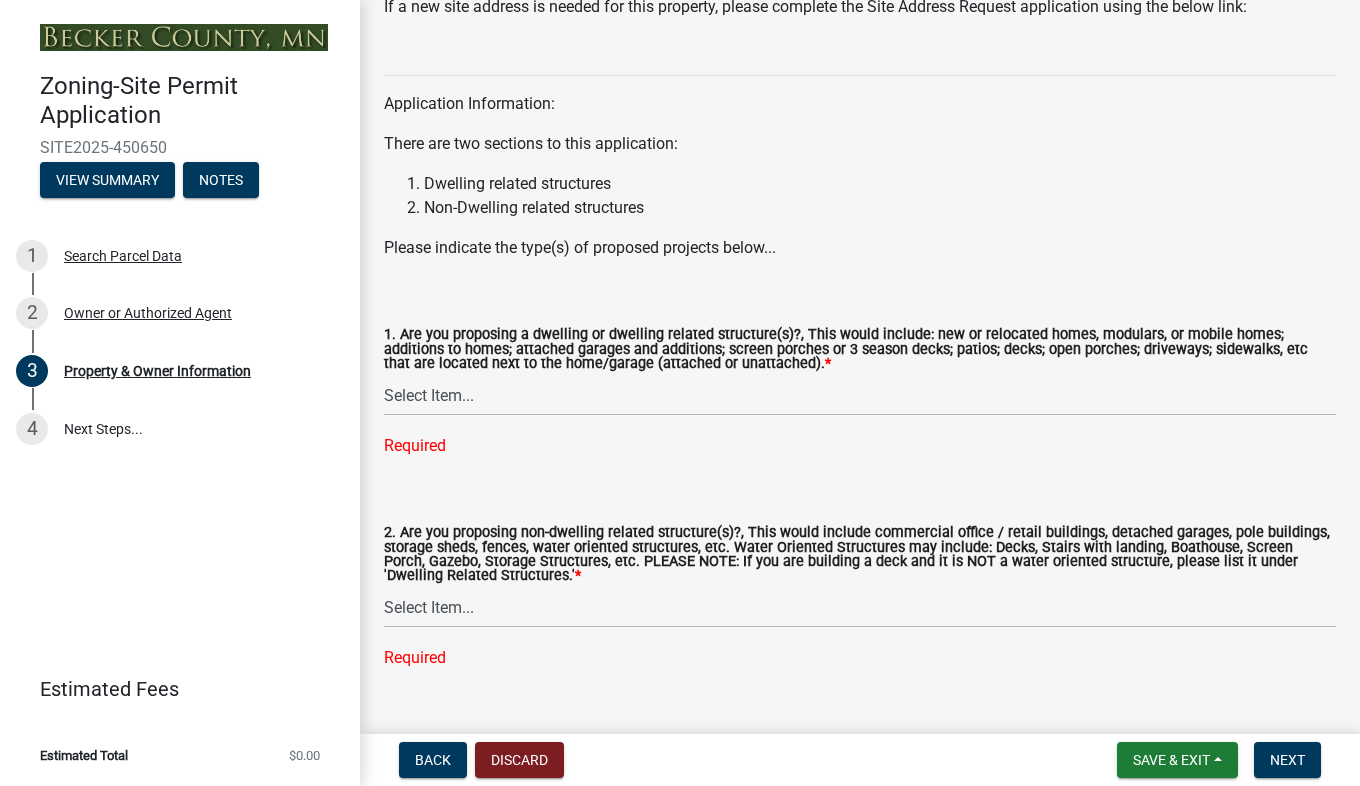 scroll, scrollTop: 2095, scrollLeft: 0, axis: vertical 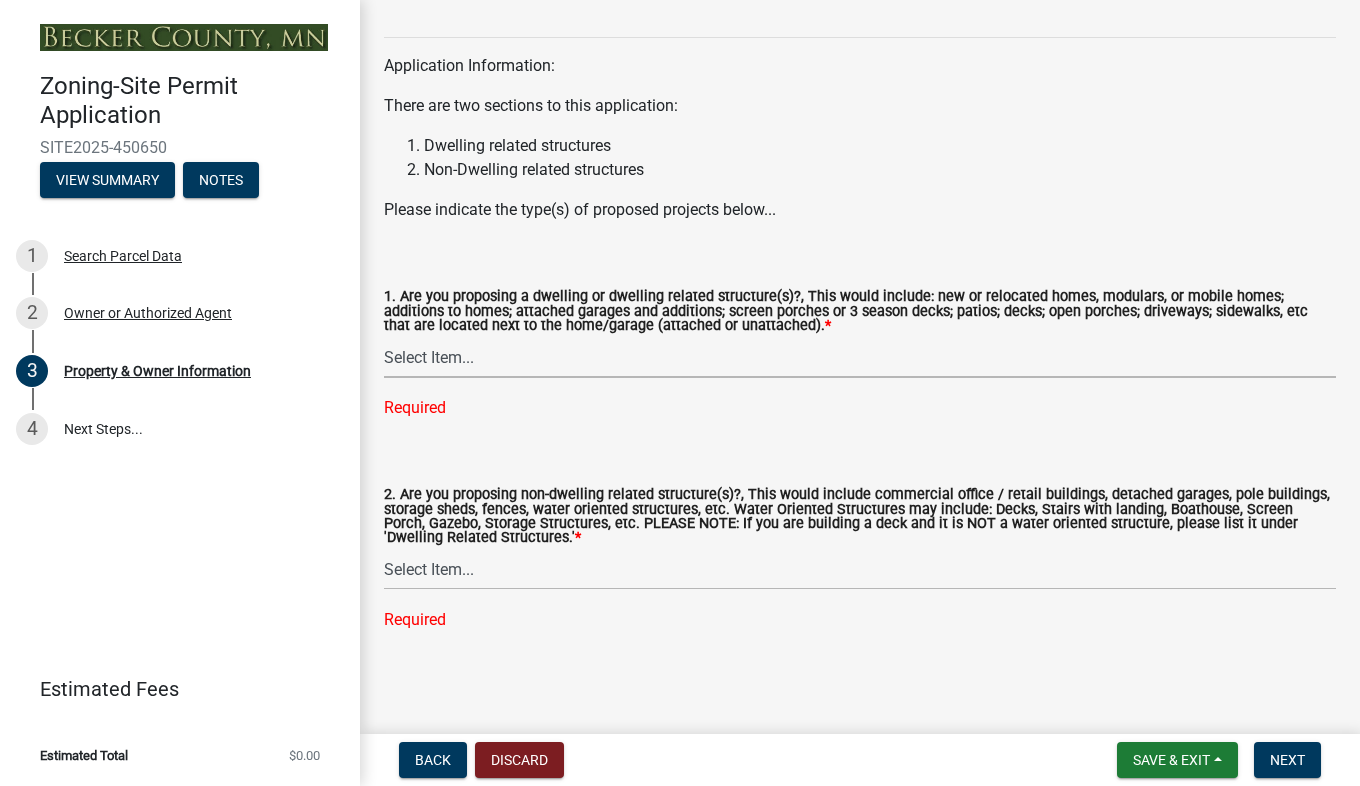 click on "Select Item...   Yes   No" at bounding box center [860, 357] 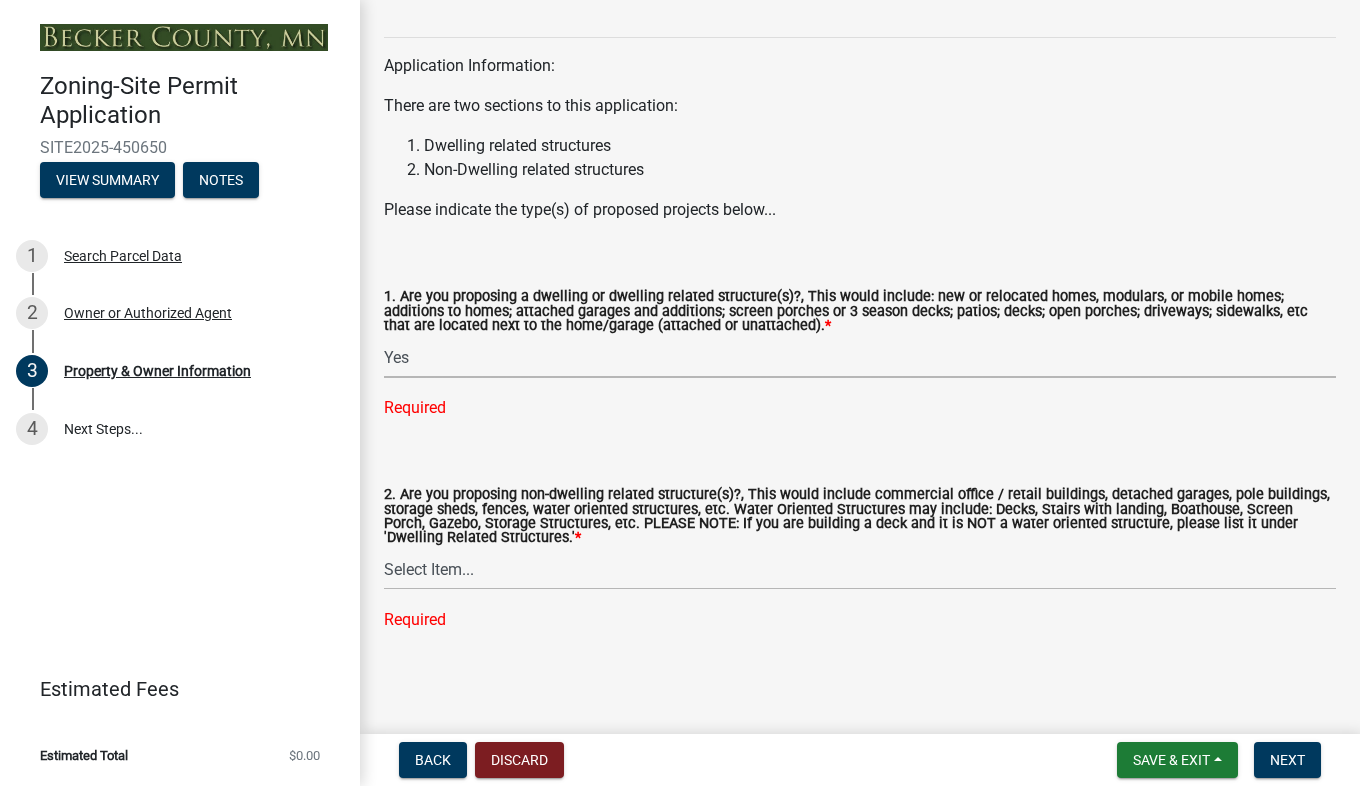 click on "Select Item...   Yes   No" at bounding box center [860, 357] 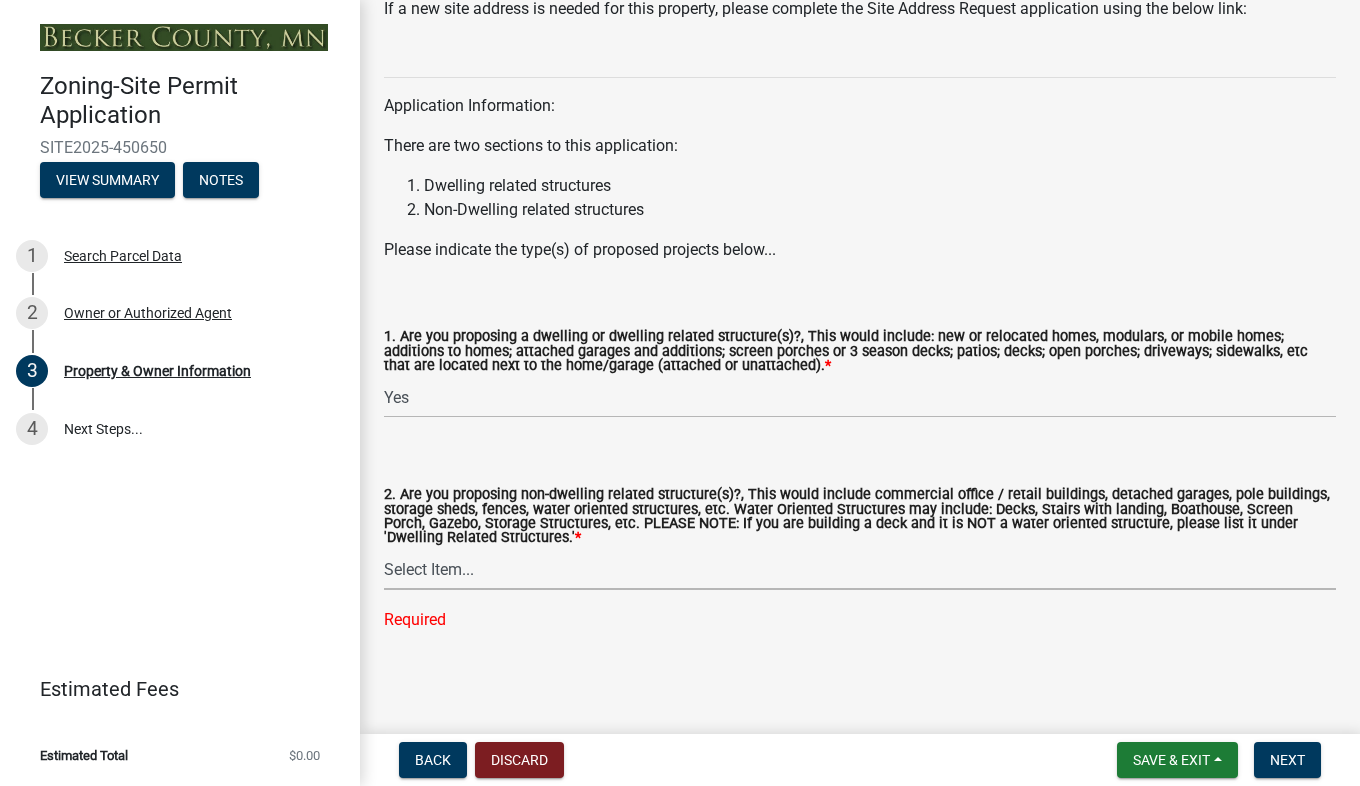 click on "Select Item...   Yes   No" at bounding box center (860, 569) 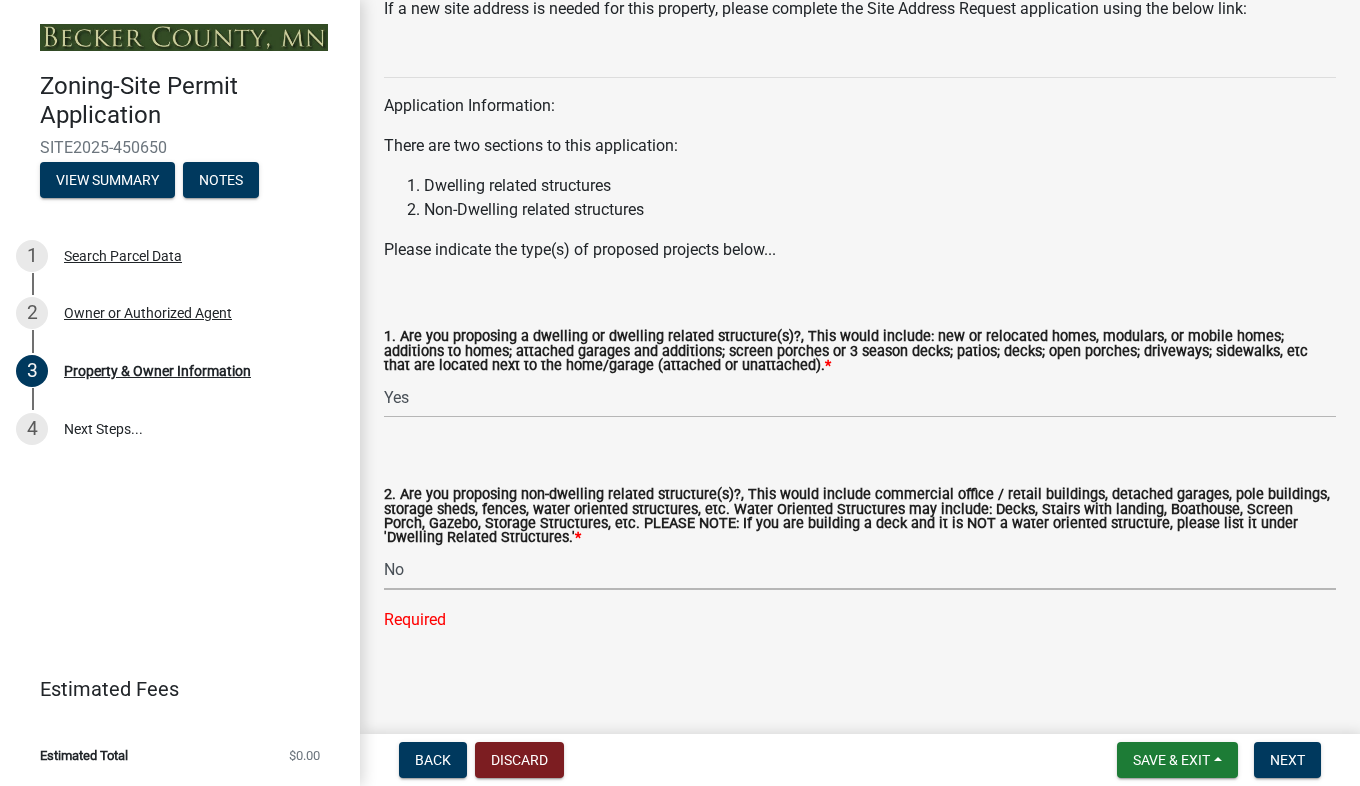 click on "Select Item...   Yes   No" at bounding box center (860, 569) 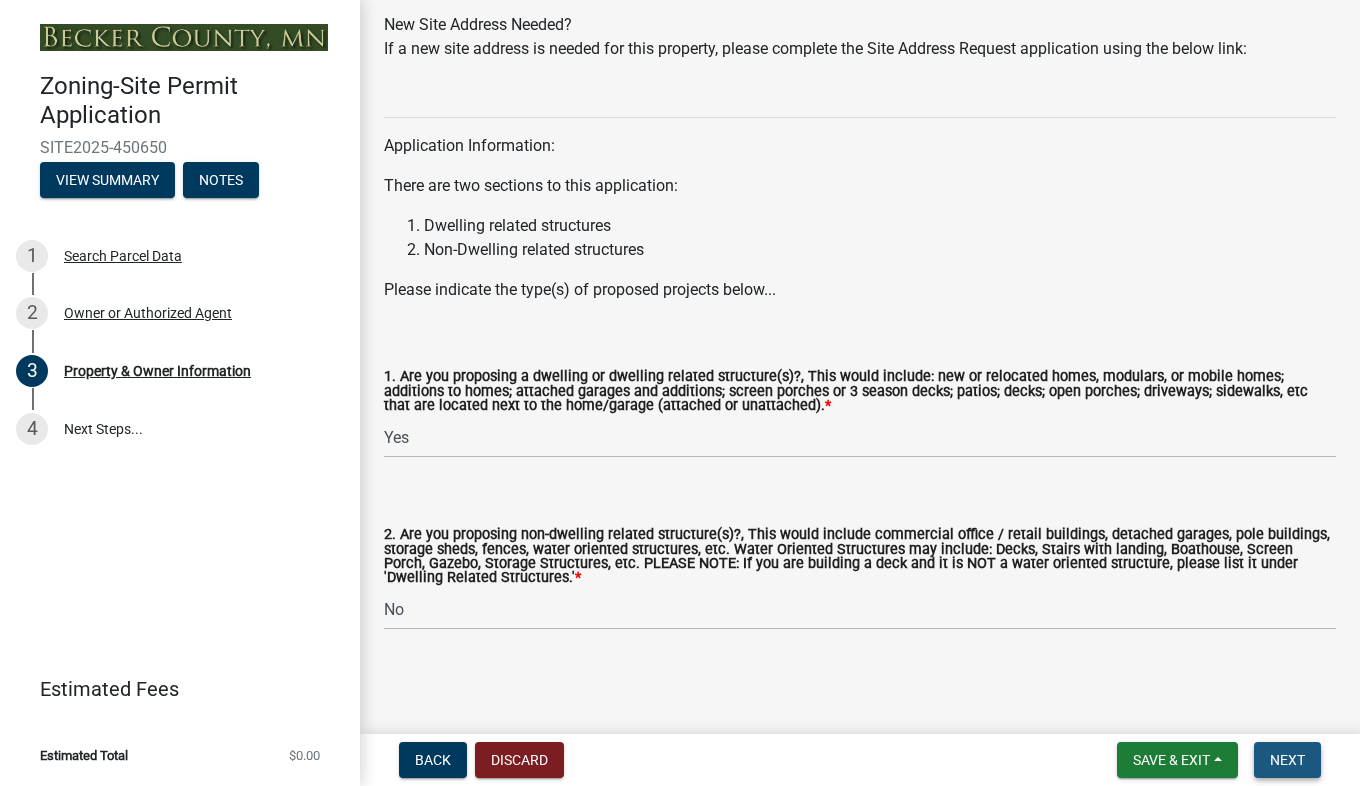 click on "Next" at bounding box center [1287, 760] 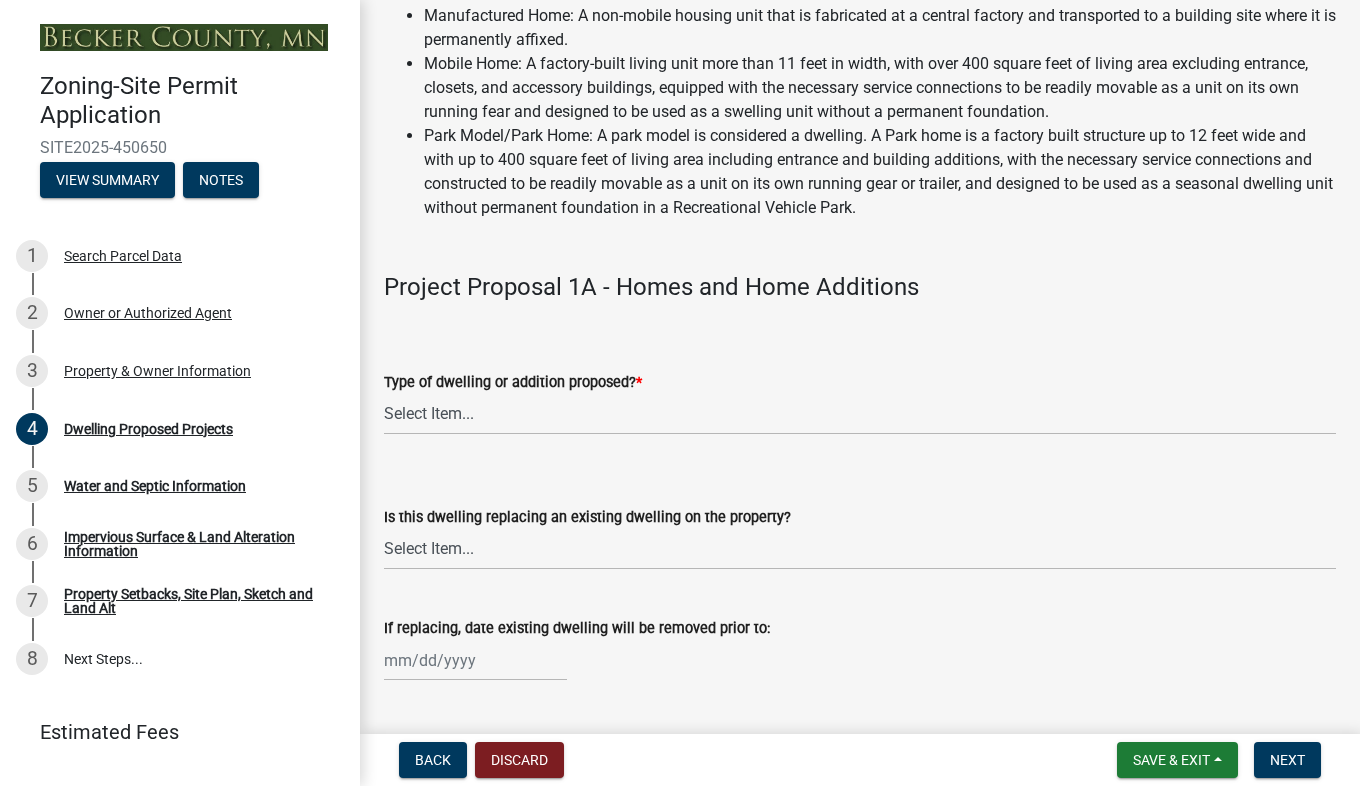 scroll, scrollTop: 300, scrollLeft: 0, axis: vertical 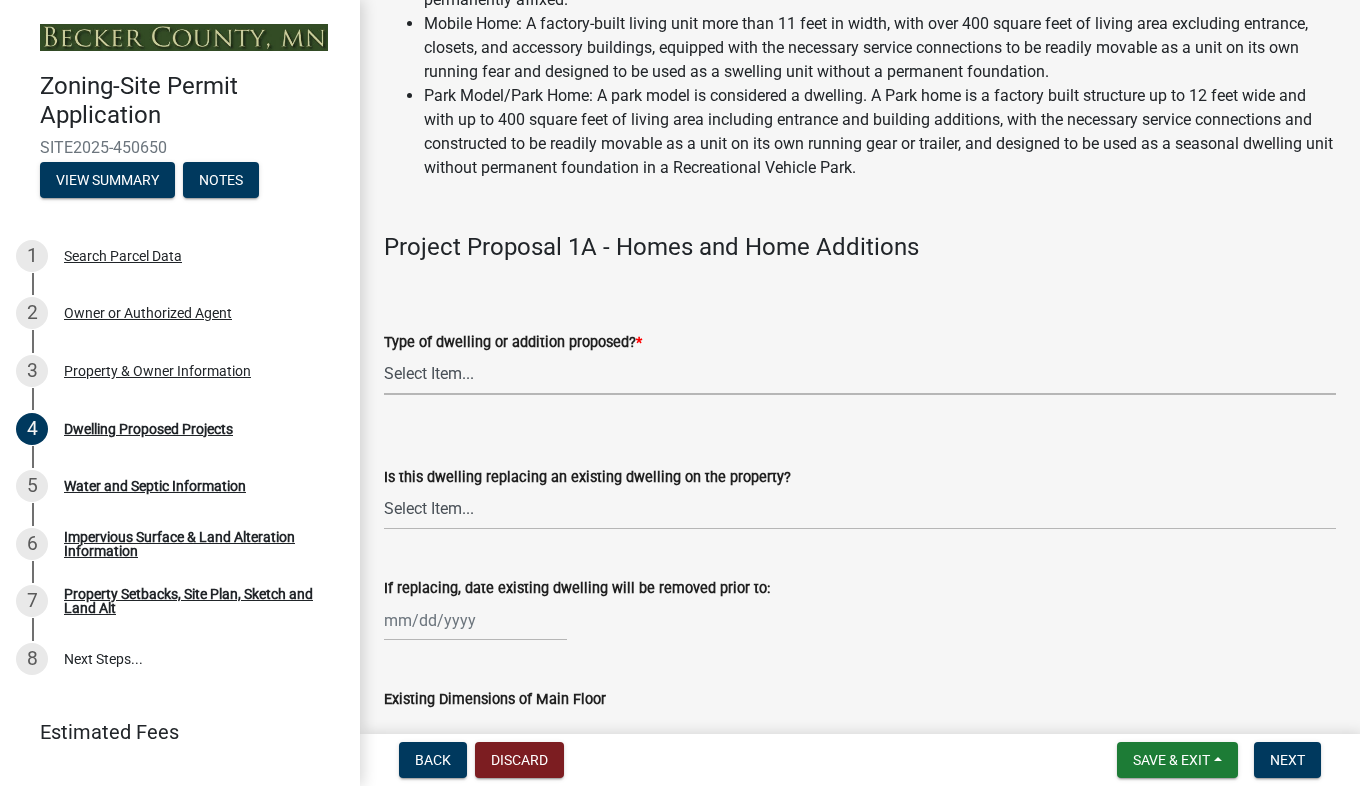 click on "Select Item...   N/A - Not a dwelling   New Home-Onsite Construction   New Modular (Ex: Dynamic)   New Mobile Home   Used Mobile Home   Relocated Home (not mobile)   Park Home   Addition or Repairs to Existing Home   Addition or Repairs to Existing Modular   Addition or Repairs to Existing Park Home" at bounding box center (860, 374) 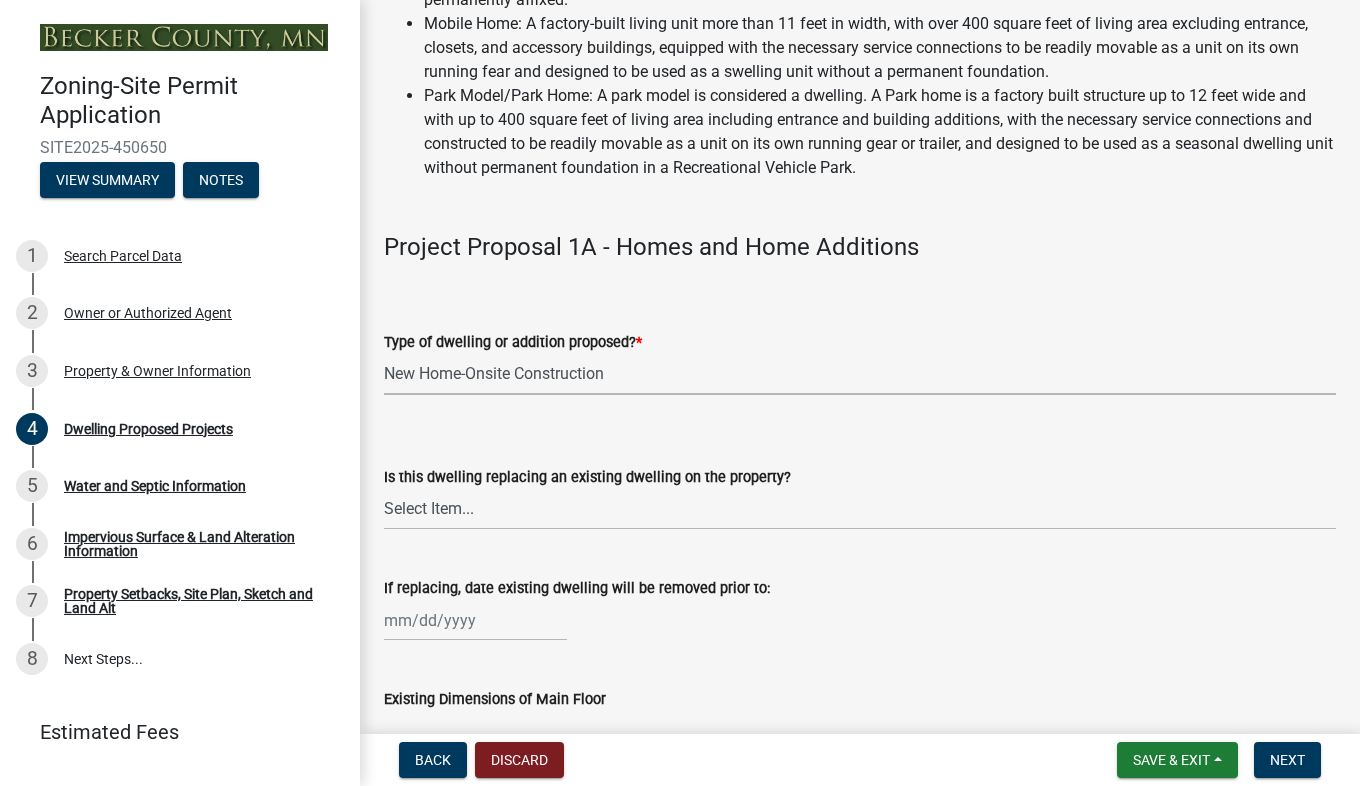 click on "Select Item...   N/A - Not a dwelling   New Home-Onsite Construction   New Modular (Ex: Dynamic)   New Mobile Home   Used Mobile Home   Relocated Home (not mobile)   Park Home   Addition or Repairs to Existing Home   Addition or Repairs to Existing Modular   Addition or Repairs to Existing Park Home" at bounding box center (860, 374) 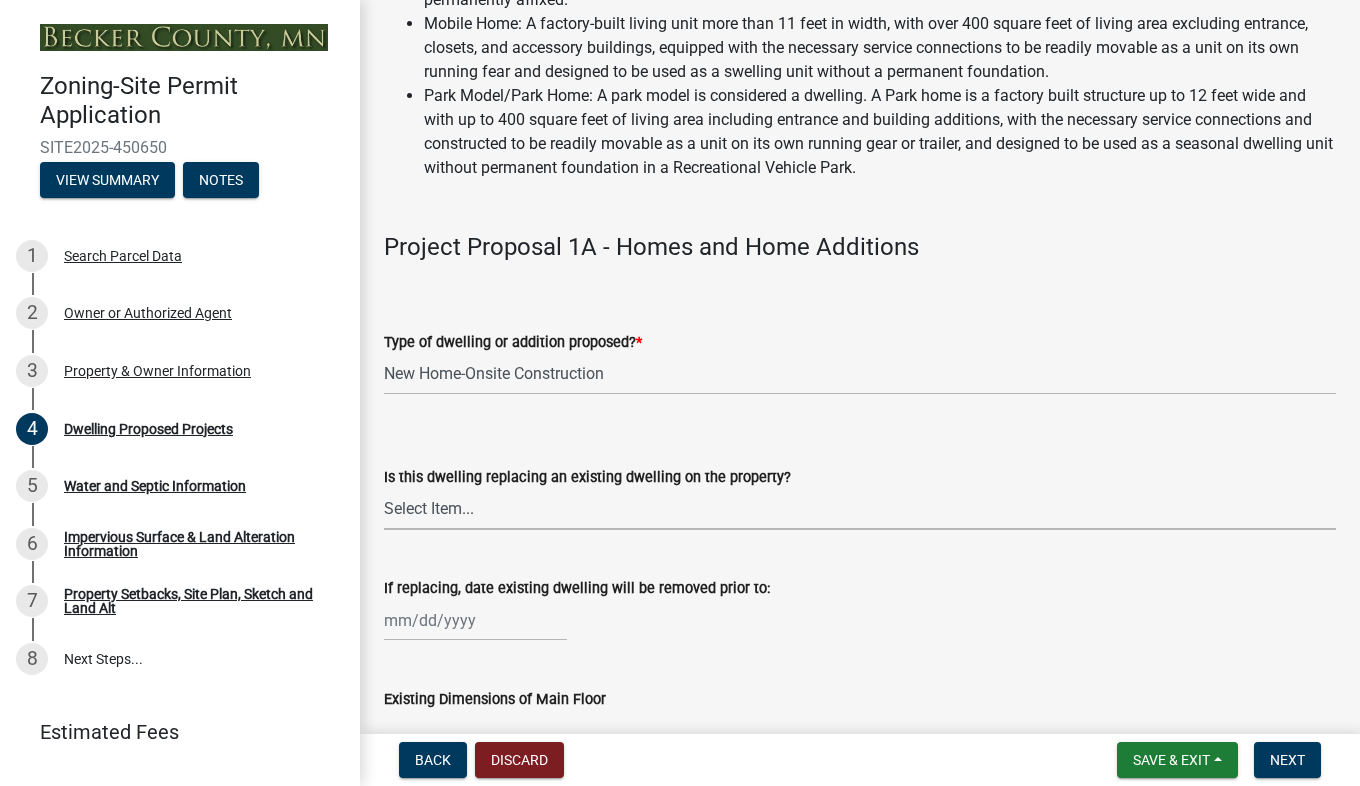 click on "Select Item...   N/A   Yes   No" at bounding box center [860, 509] 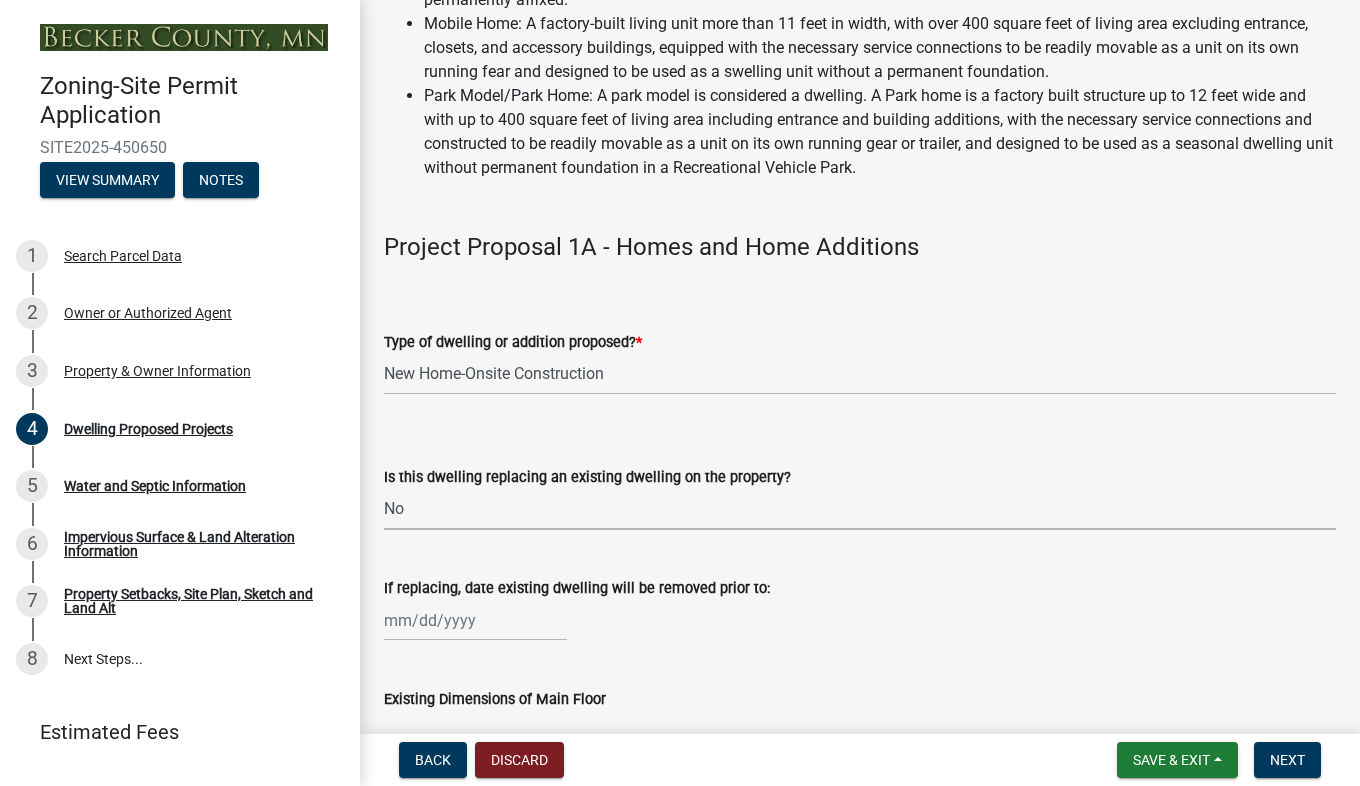 click on "Select Item...   N/A   Yes   No" at bounding box center (860, 509) 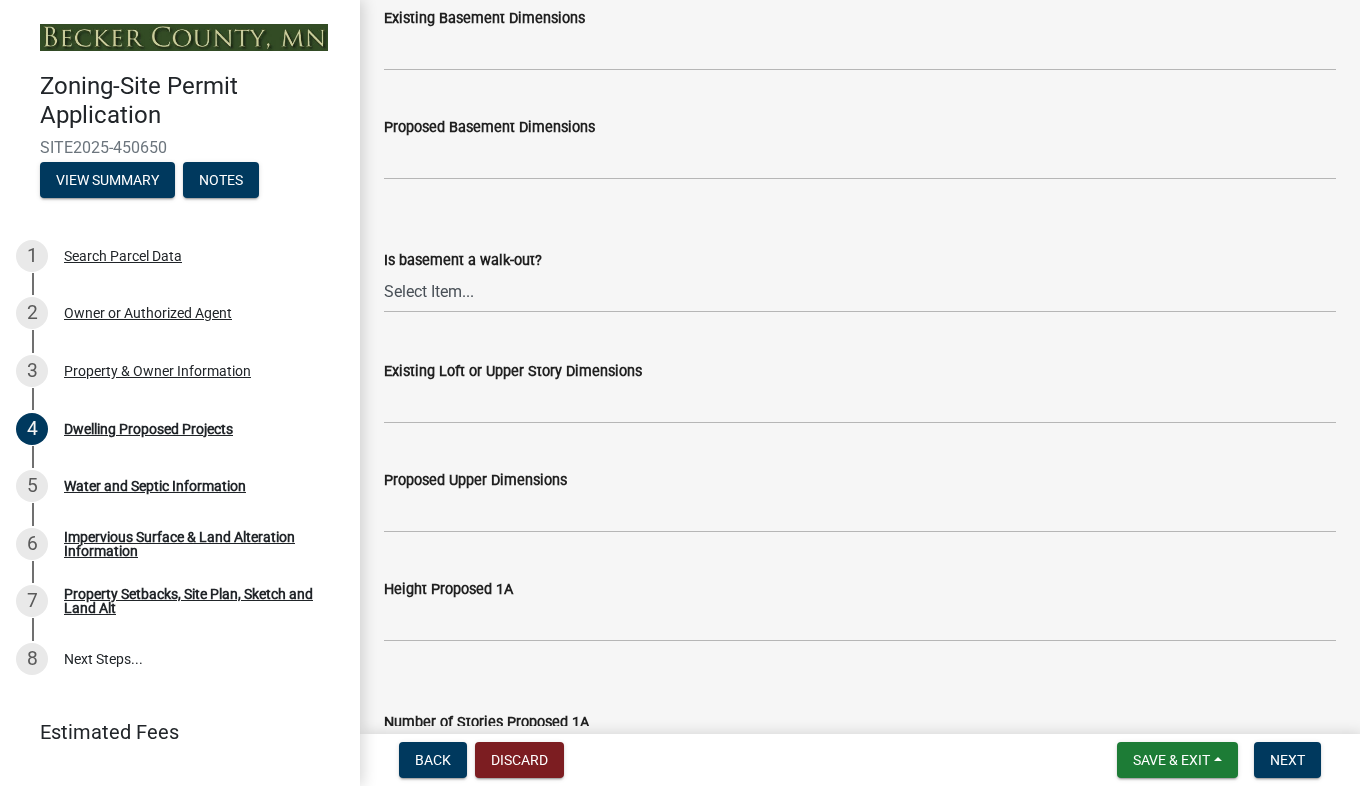 scroll, scrollTop: 1200, scrollLeft: 0, axis: vertical 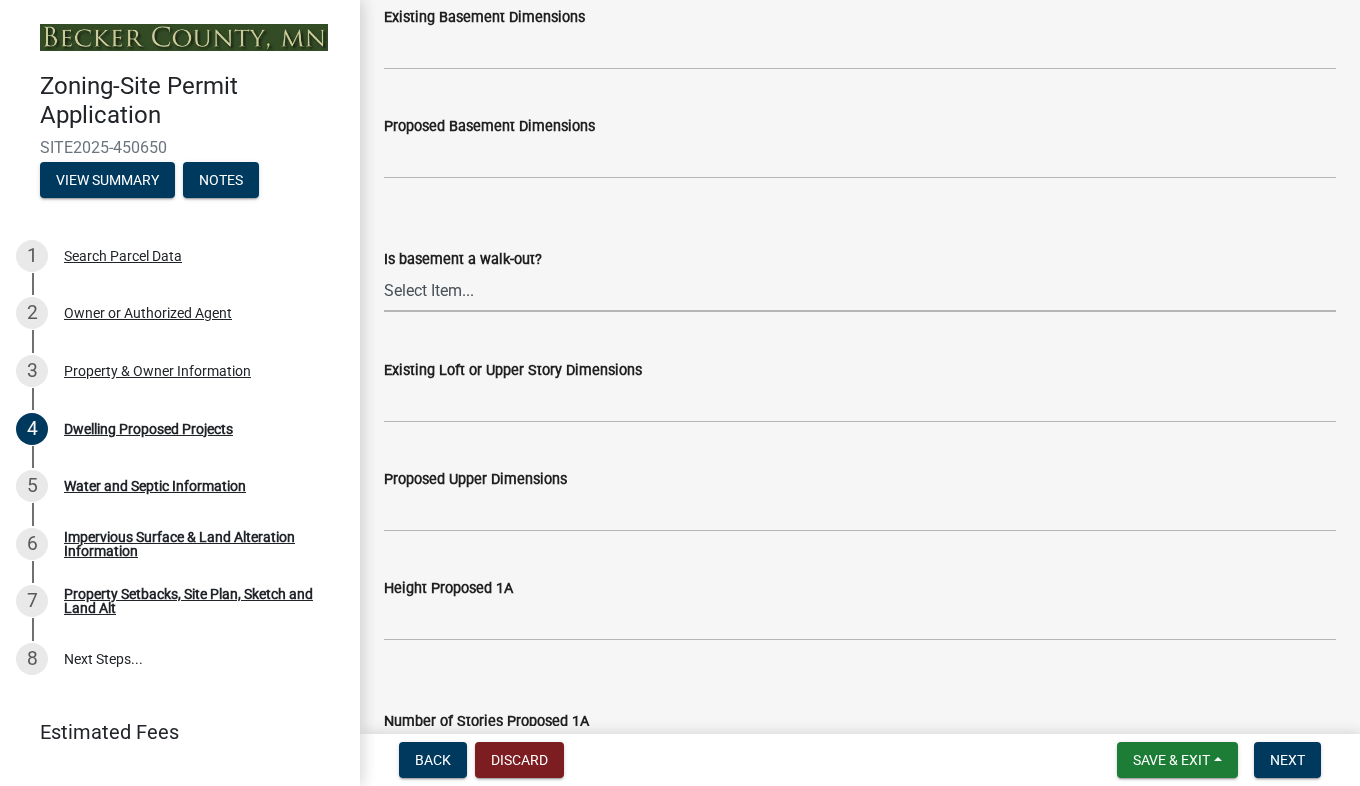 click on "Select Item...   Yes   No   N/A" at bounding box center [860, 291] 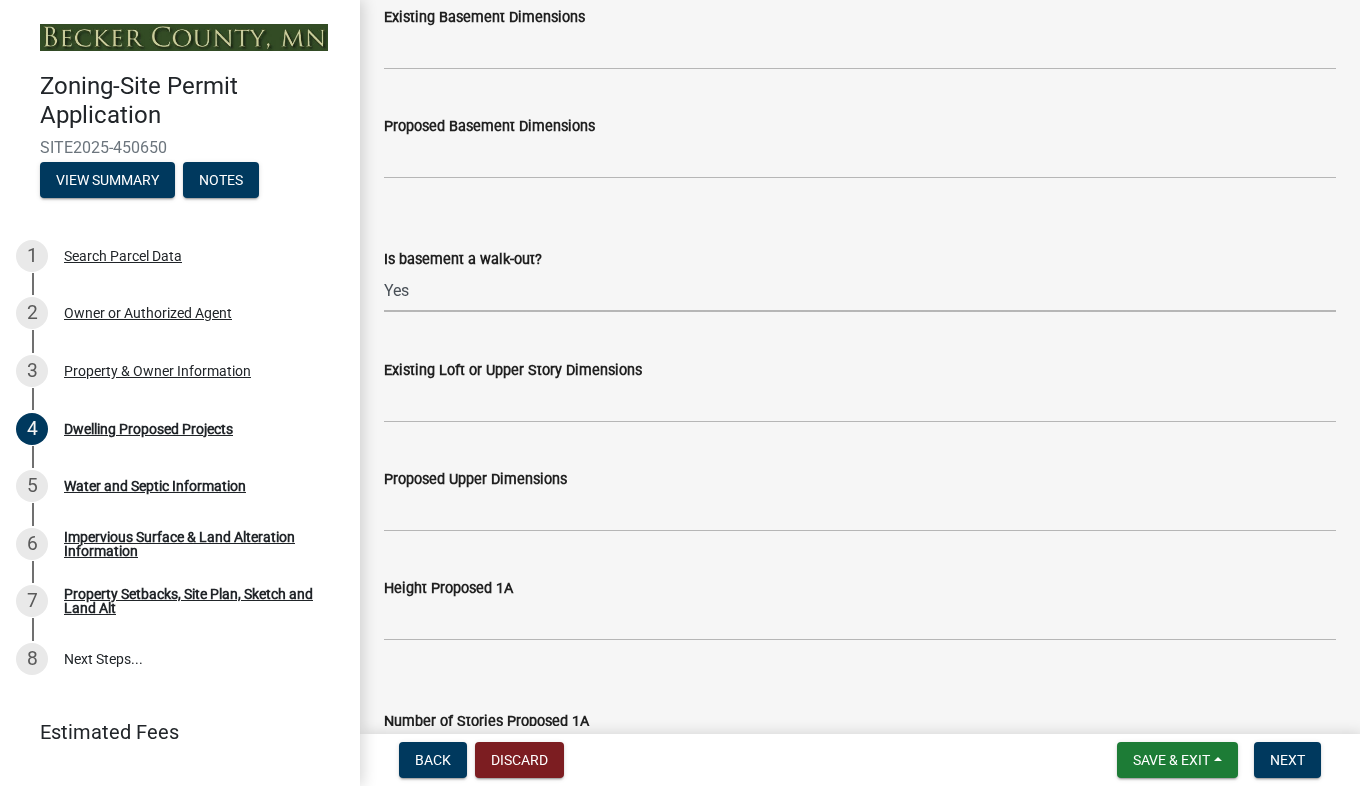 click on "Select Item...   Yes   No   N/A" at bounding box center (860, 291) 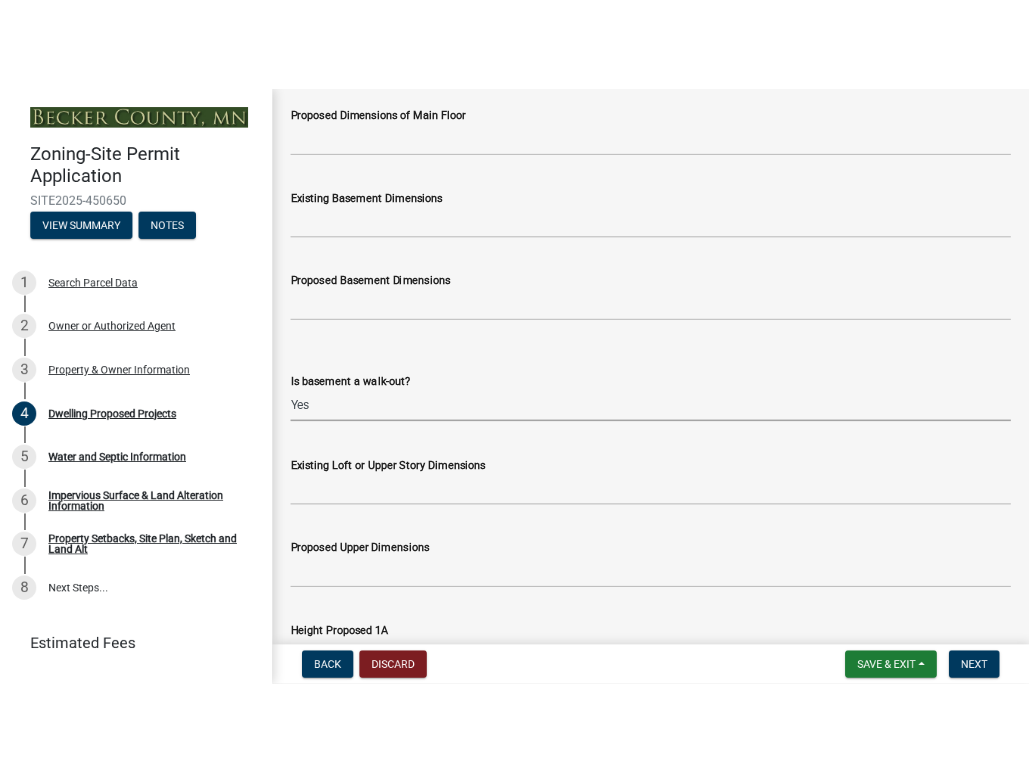 scroll, scrollTop: 1000, scrollLeft: 0, axis: vertical 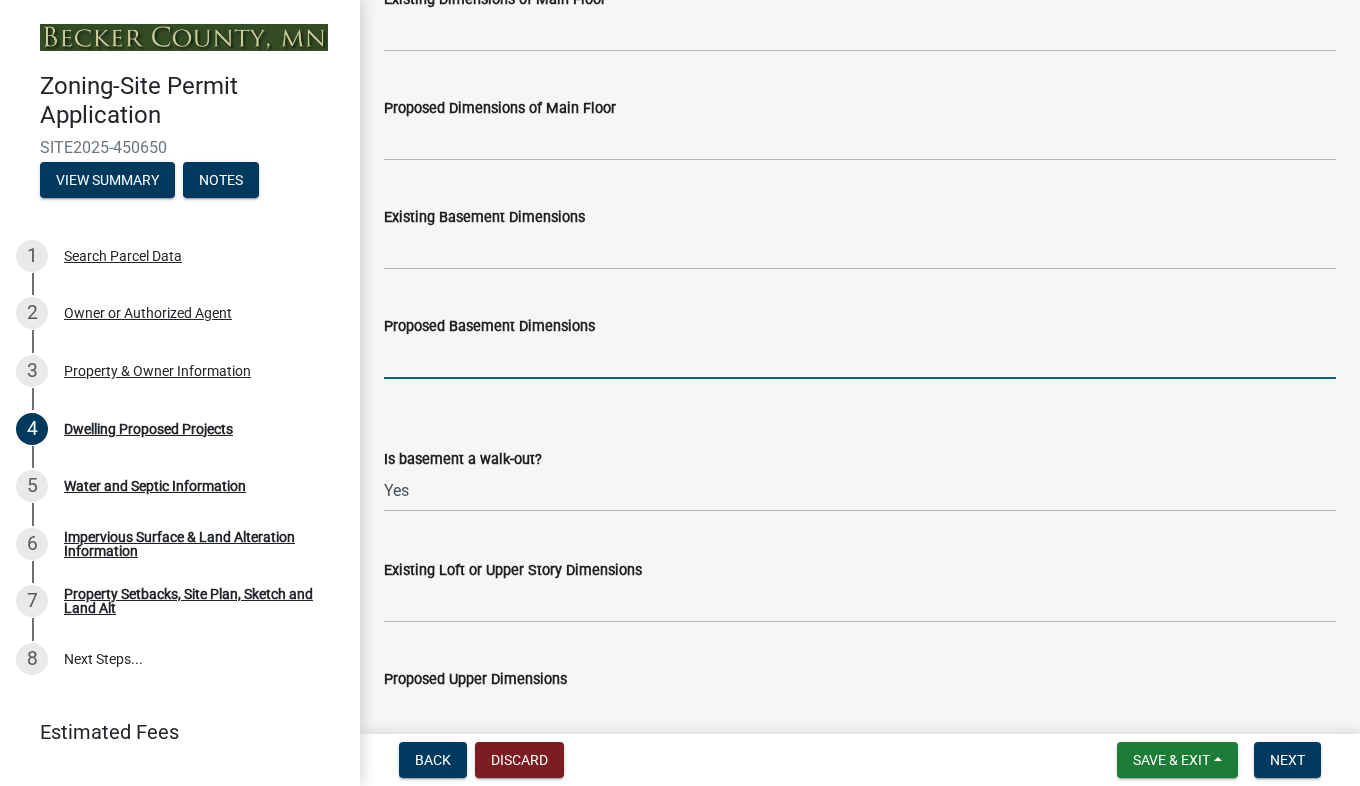 click on "Proposed Basement Dimensions" at bounding box center (860, 358) 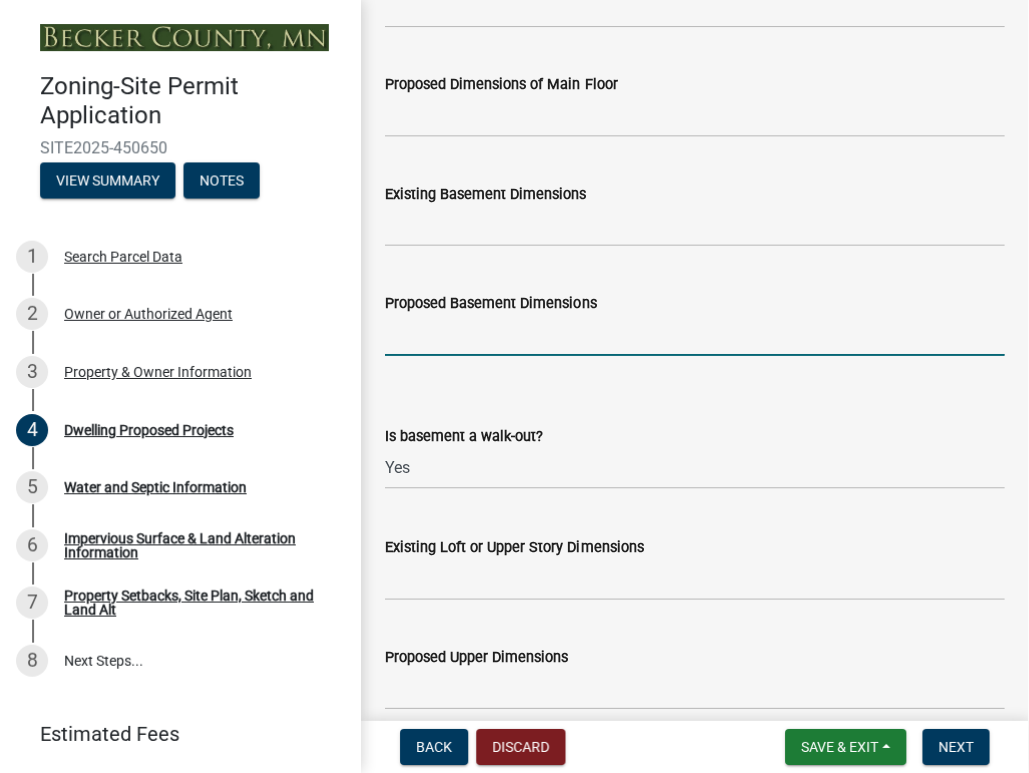 scroll, scrollTop: 1192, scrollLeft: 0, axis: vertical 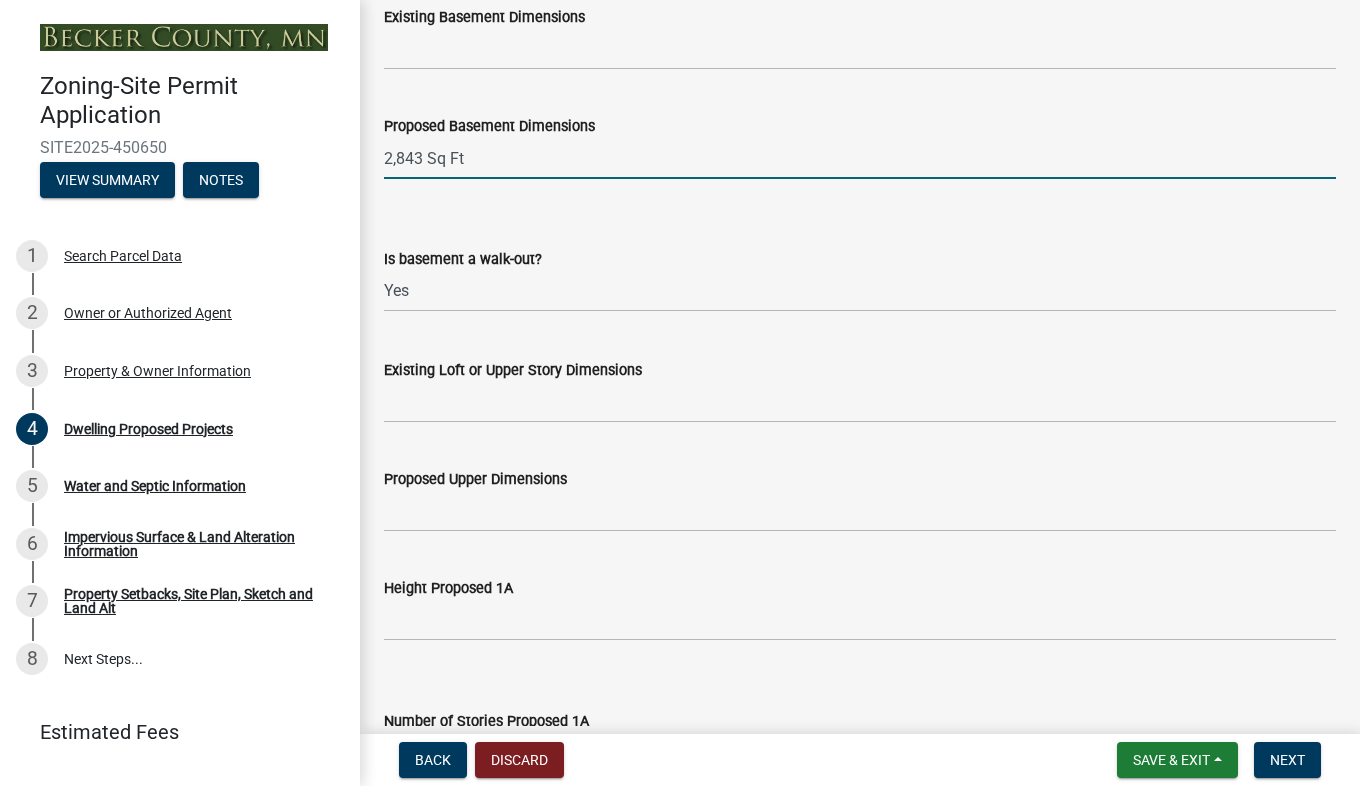 type on "2,843 Sq Ft" 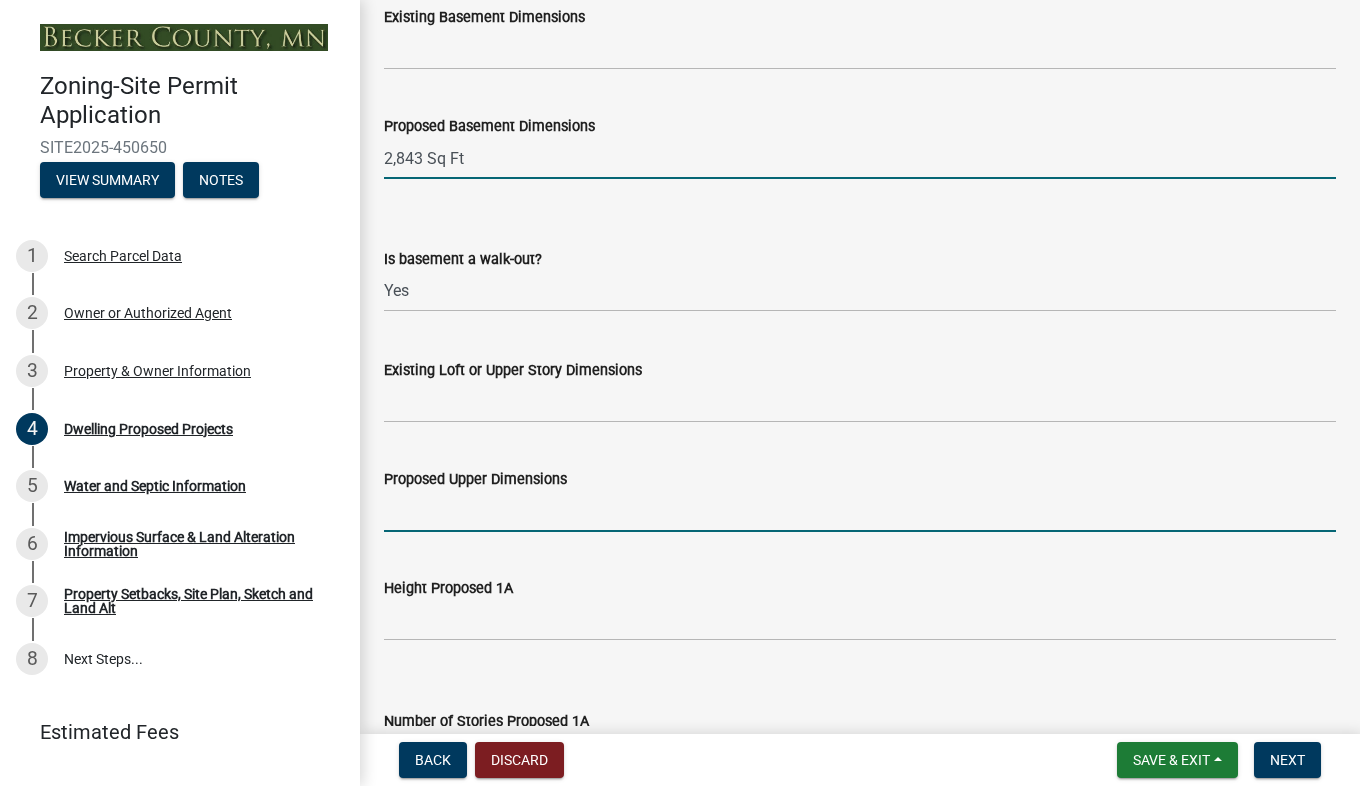 click on "Proposed Upper Dimensions" at bounding box center [860, 511] 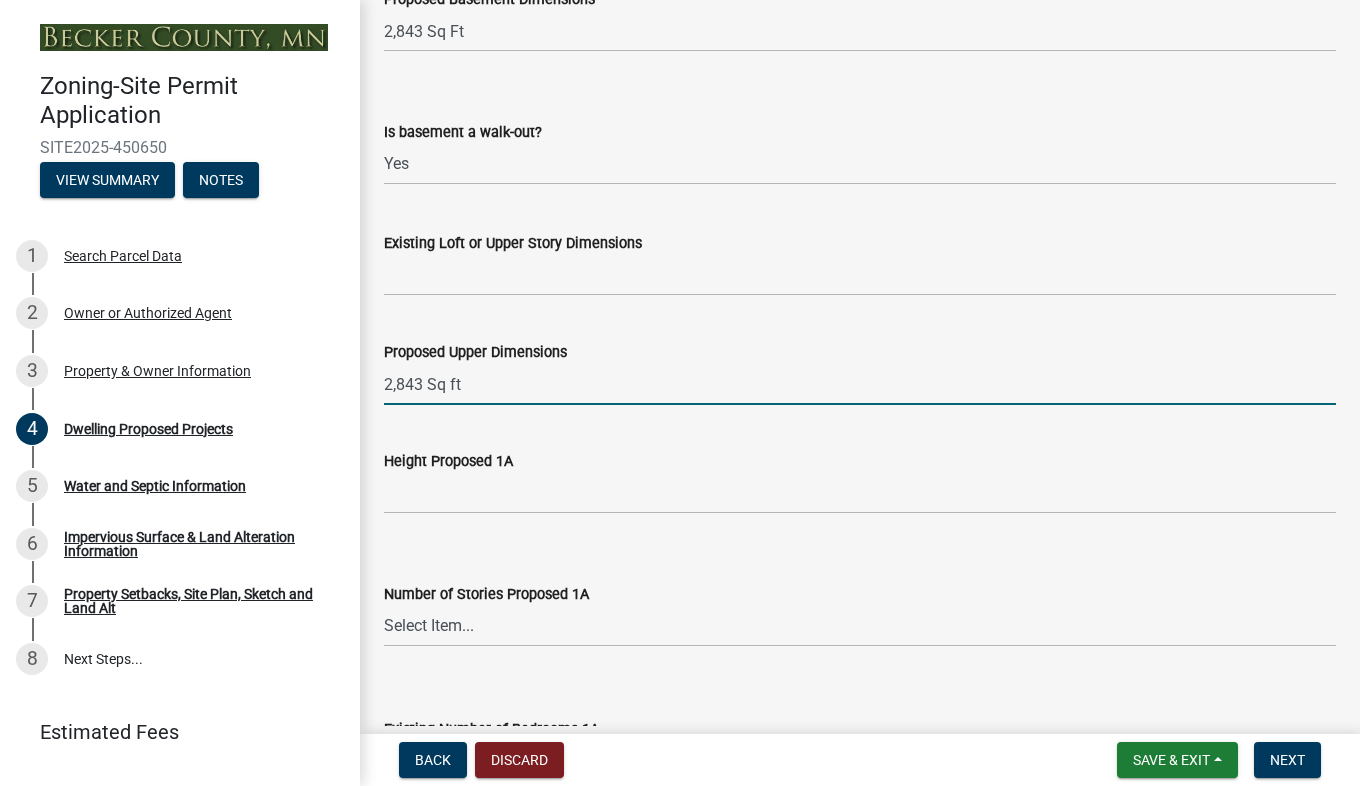 scroll, scrollTop: 1400, scrollLeft: 0, axis: vertical 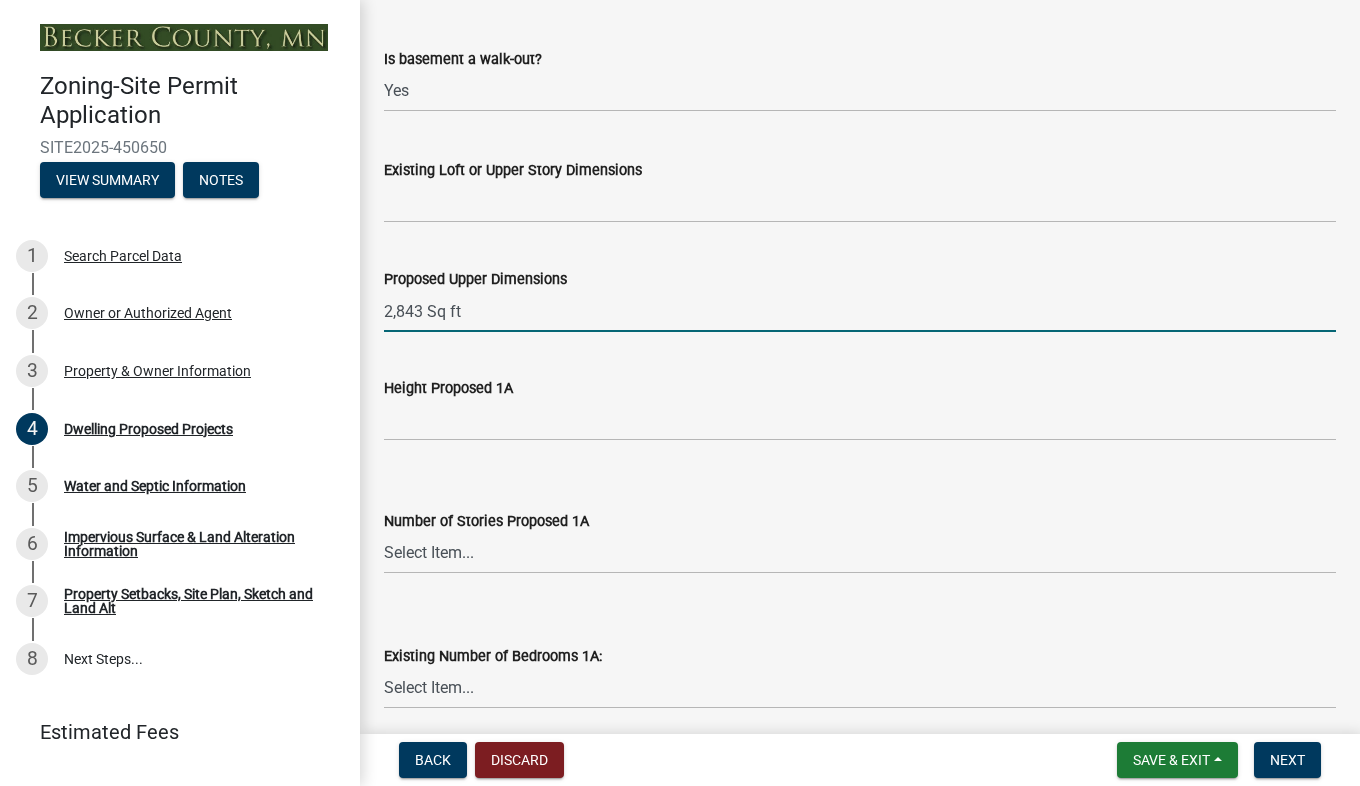 type on "2,843 Sq ft" 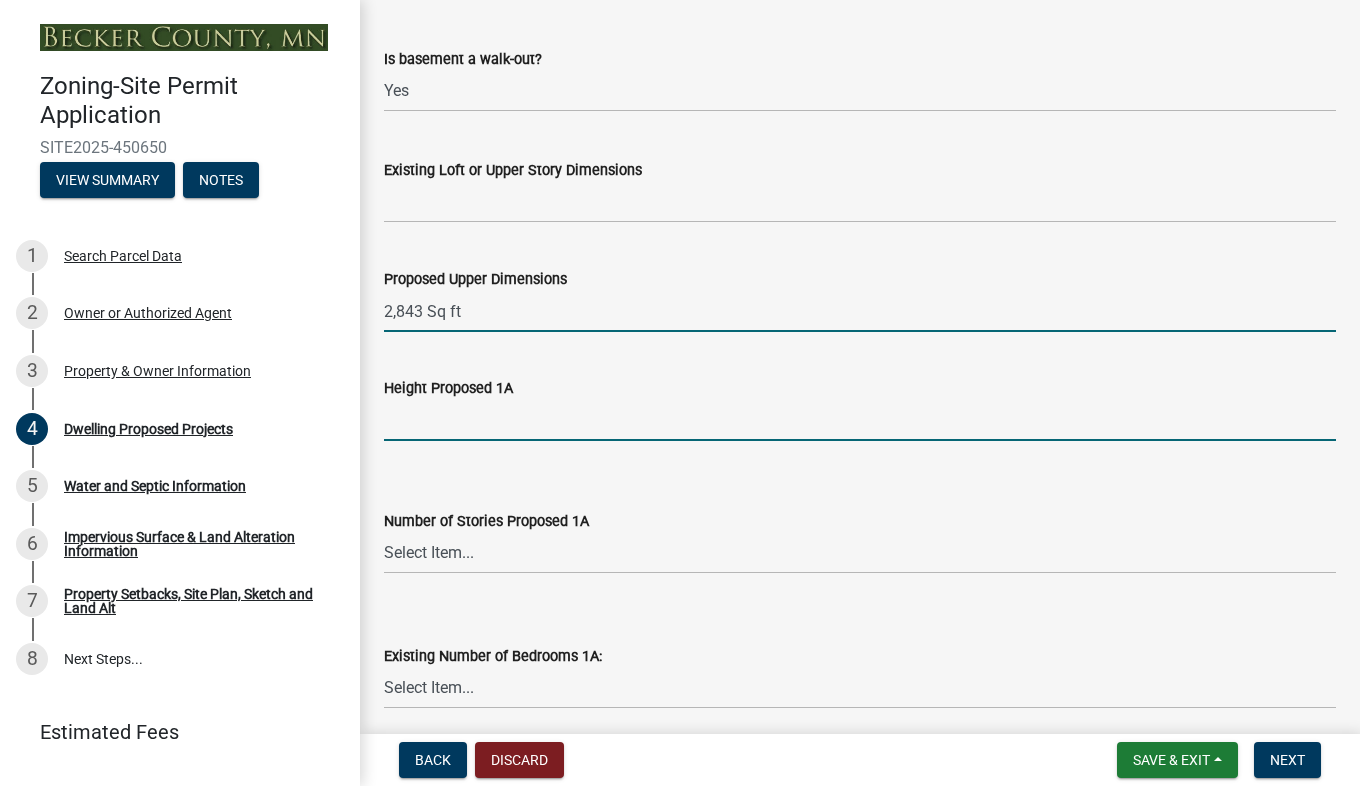 click on "Height Proposed 1A" at bounding box center (860, 420) 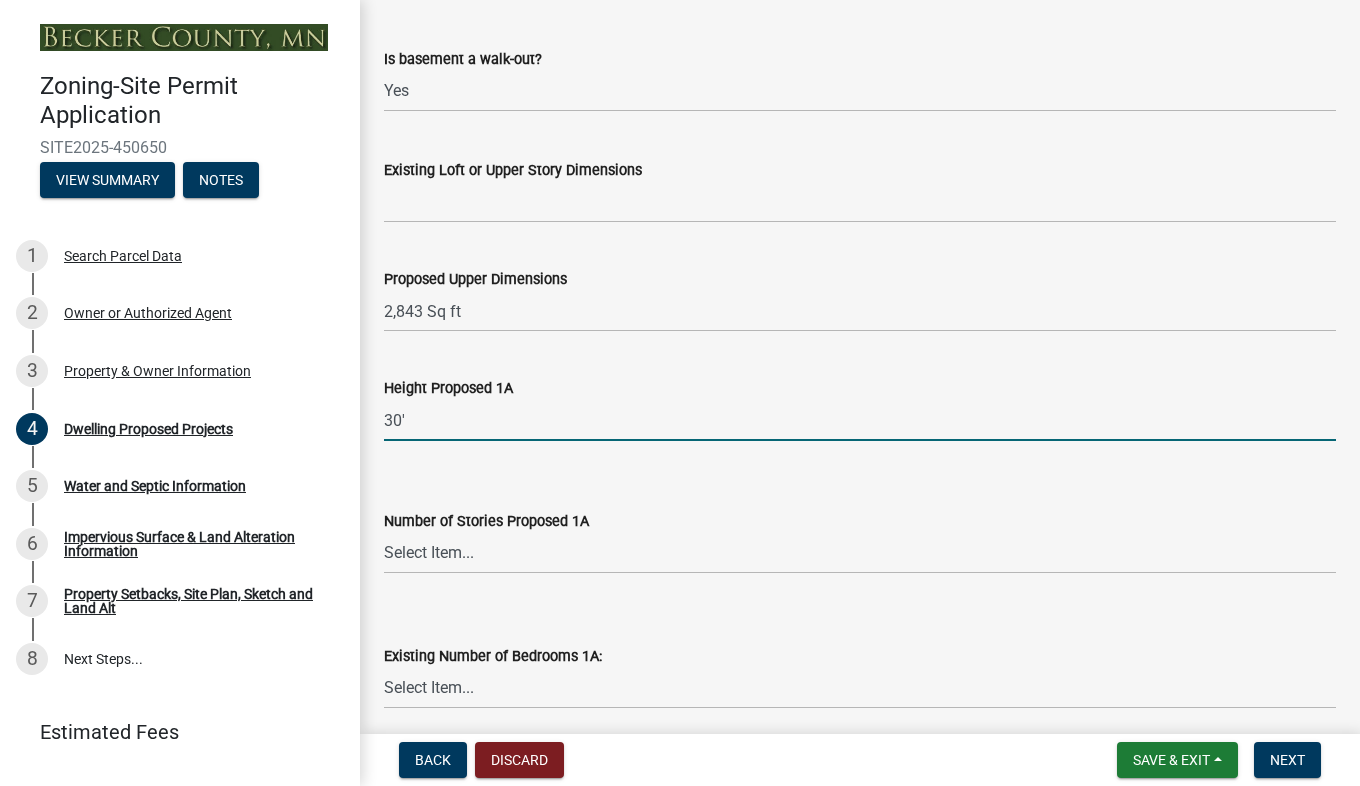 type on "30'" 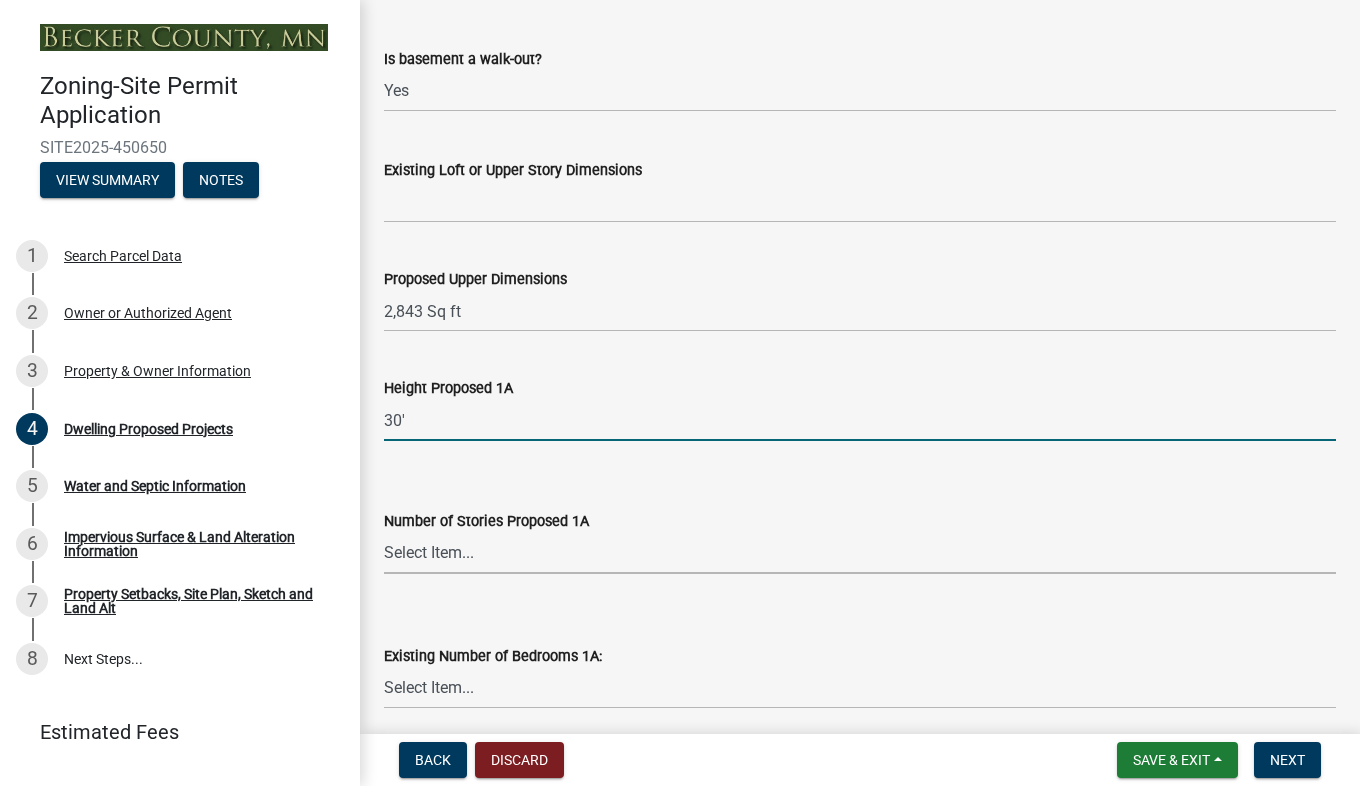 click on "Select Item...   N/A   1   1.25   1.5   1.75   2   2.25   2.5" at bounding box center [860, 553] 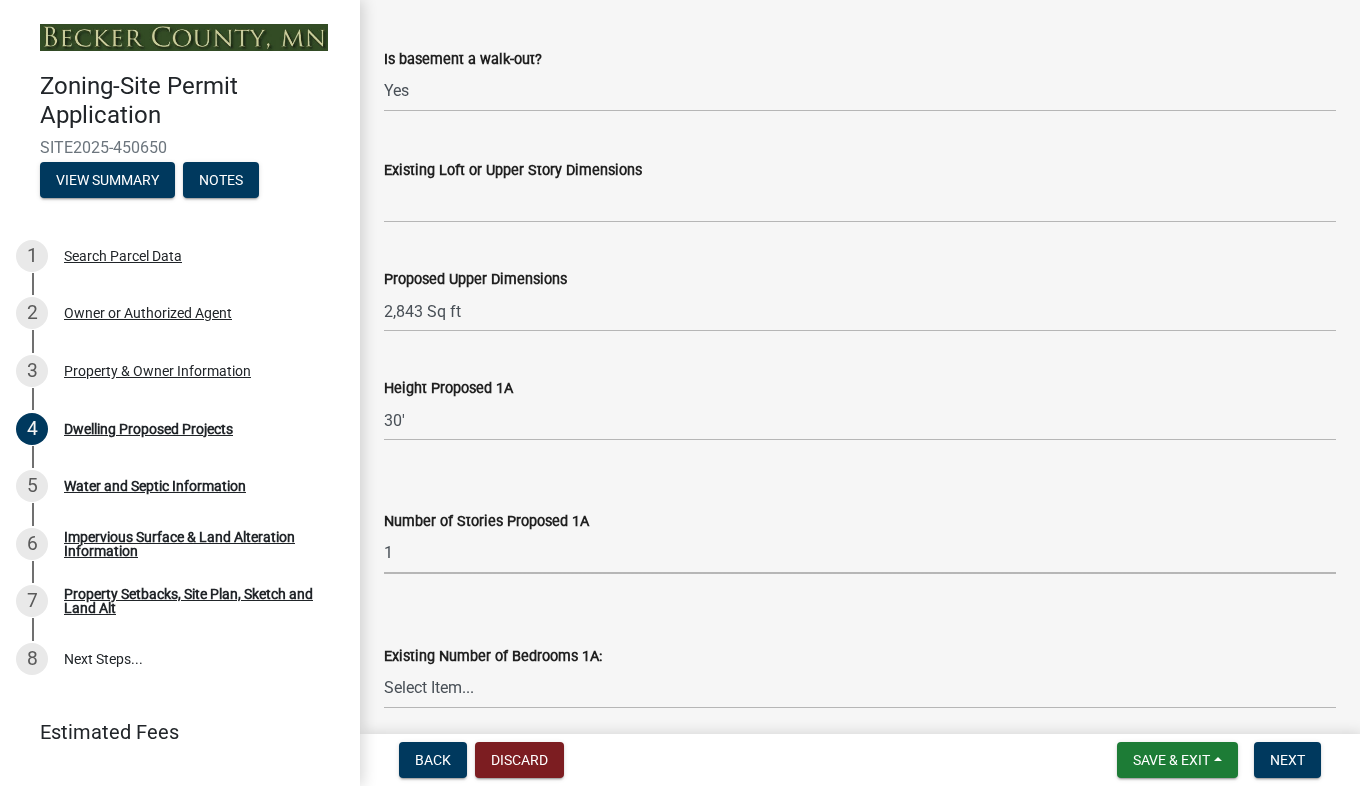 click on "Select Item...   N/A   1   1.25   1.5   1.75   2   2.25   2.5" at bounding box center (860, 553) 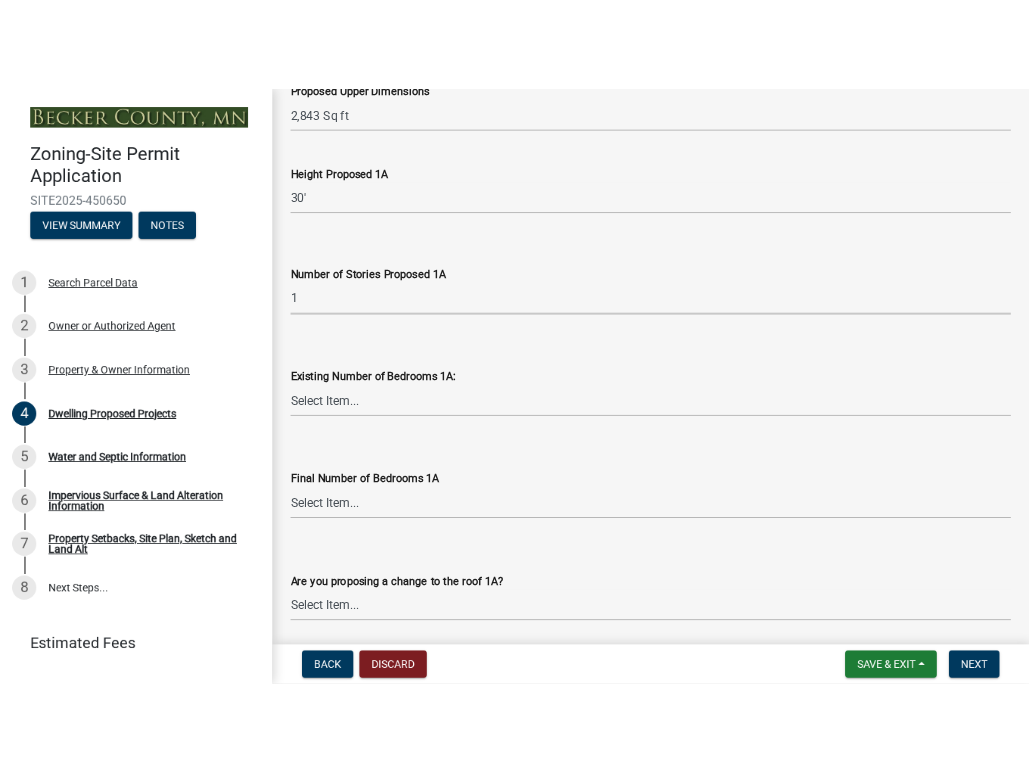 scroll, scrollTop: 1700, scrollLeft: 0, axis: vertical 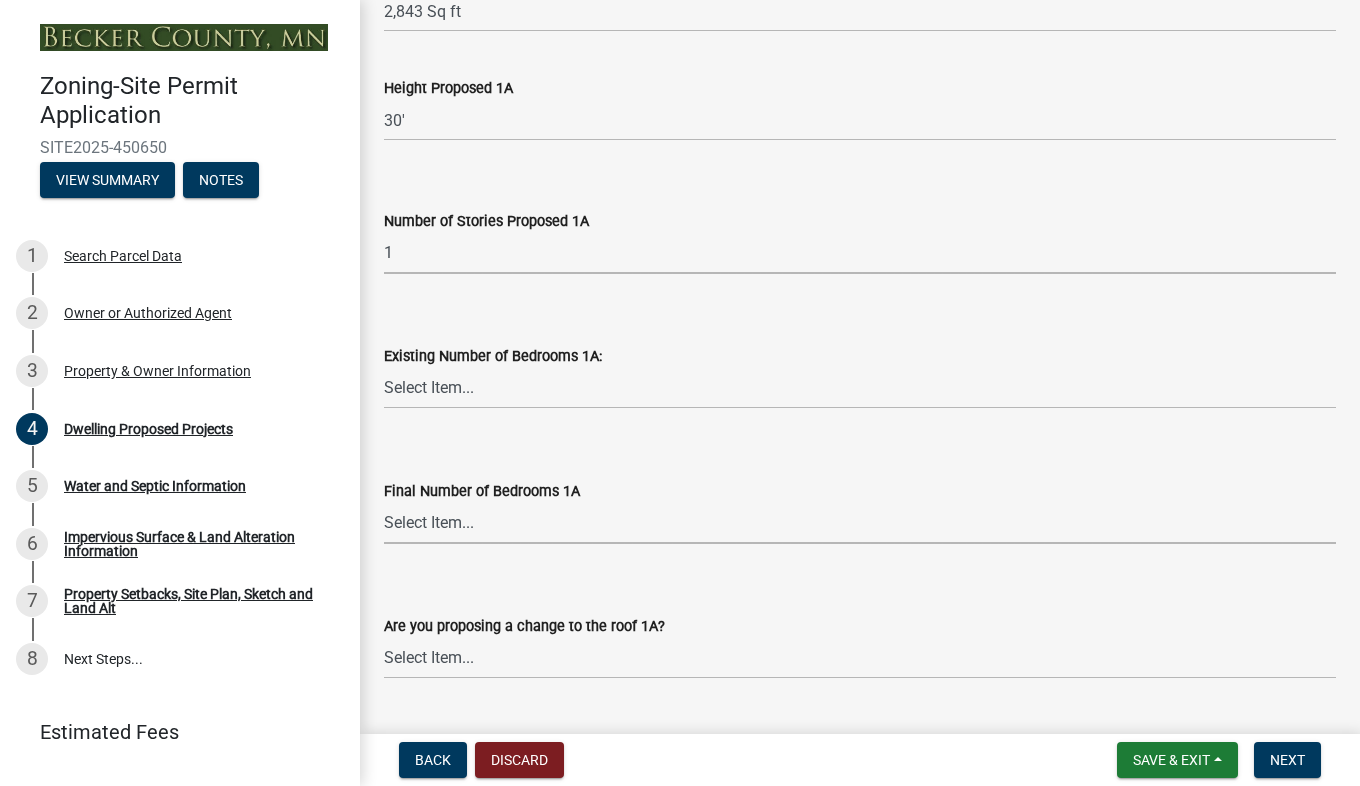 click on "Select Item...   0   1   2   3   4   5   6   7   8" at bounding box center [860, 523] 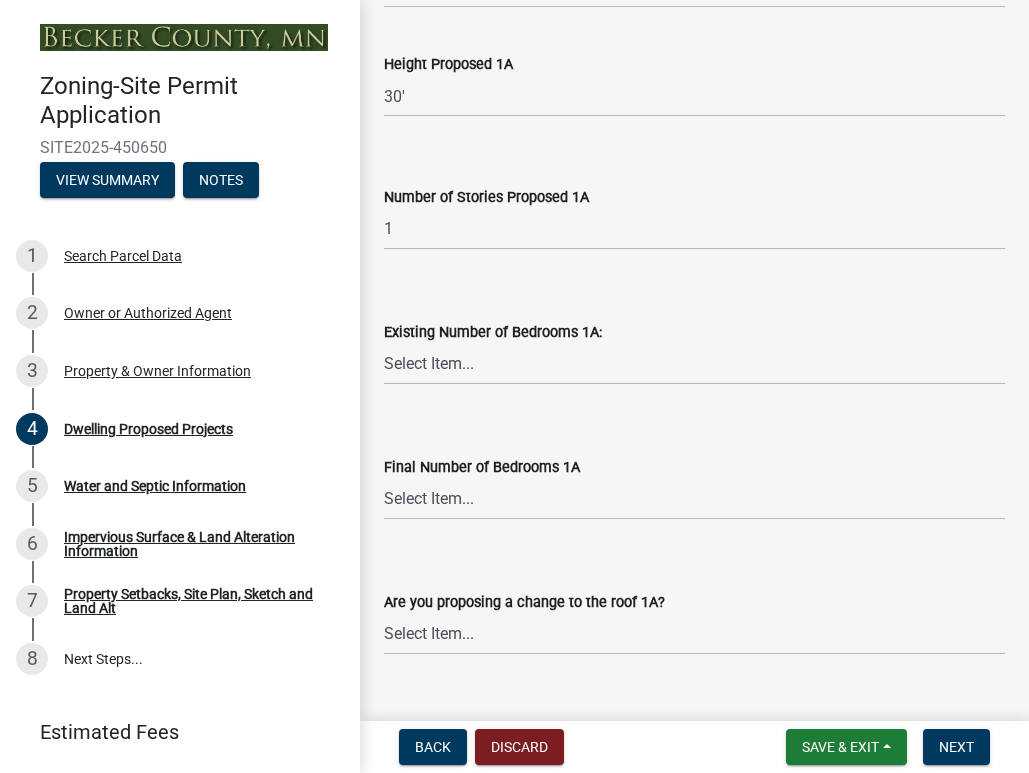 scroll, scrollTop: 1892, scrollLeft: 0, axis: vertical 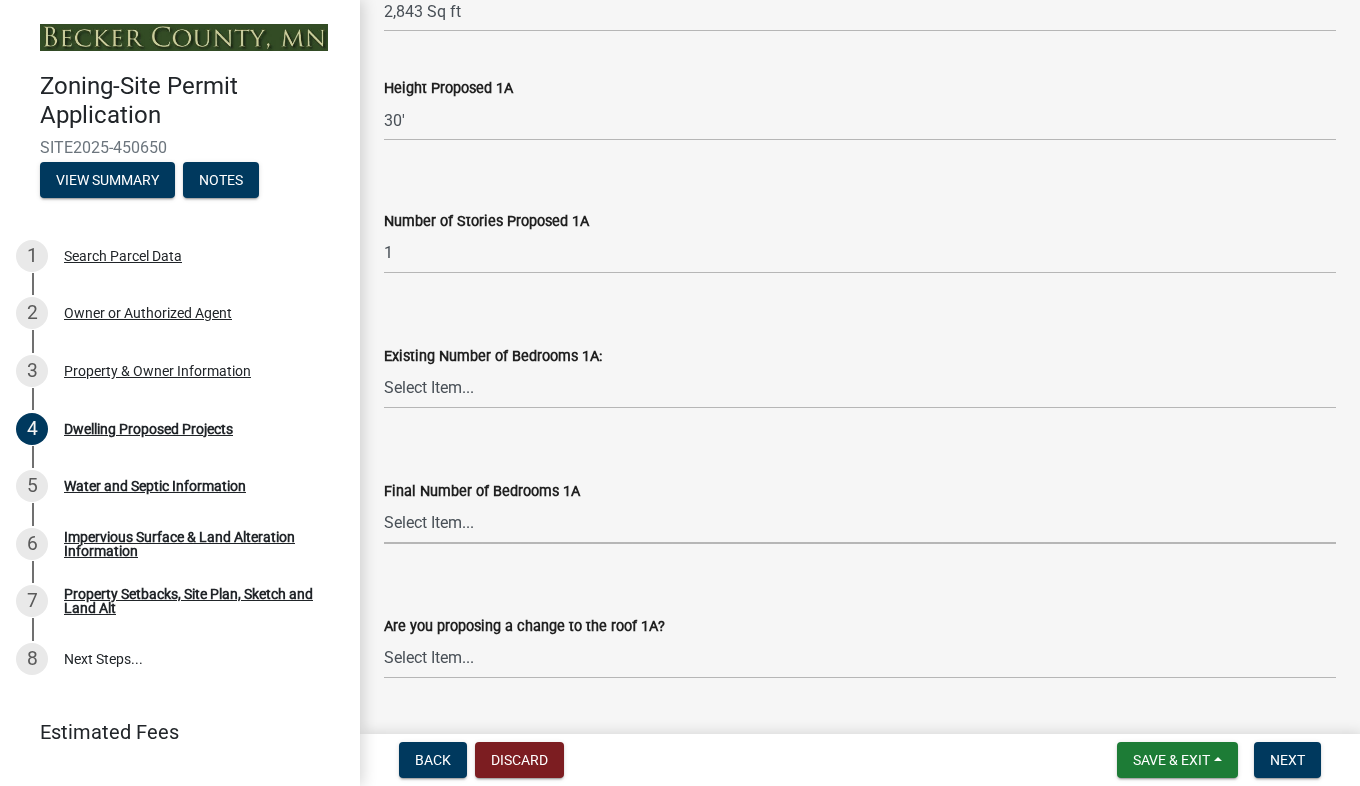 click on "Select Item...   0   1   2   3   4   5   6   7   8" at bounding box center [860, 523] 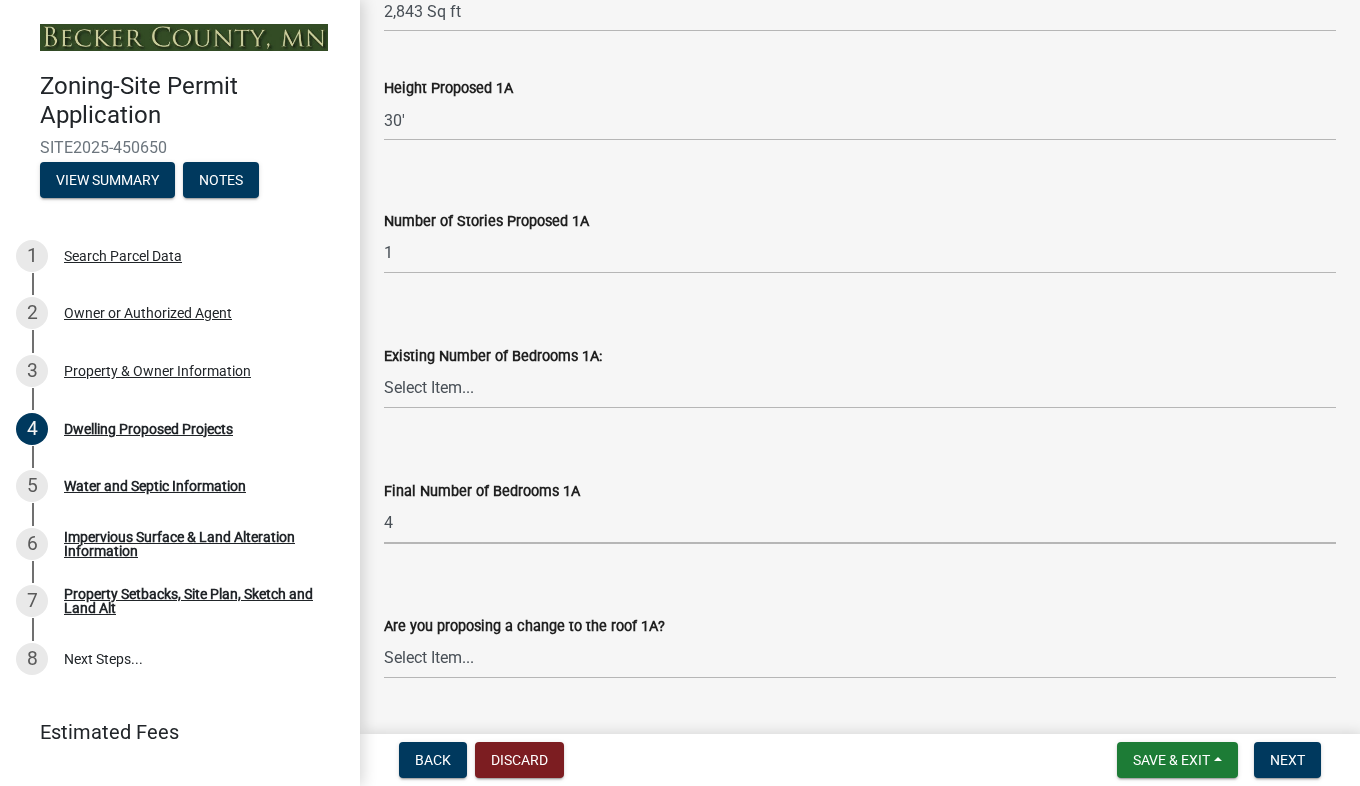 click on "Select Item...   0   1   2   3   4   5   6   7   8" at bounding box center [860, 523] 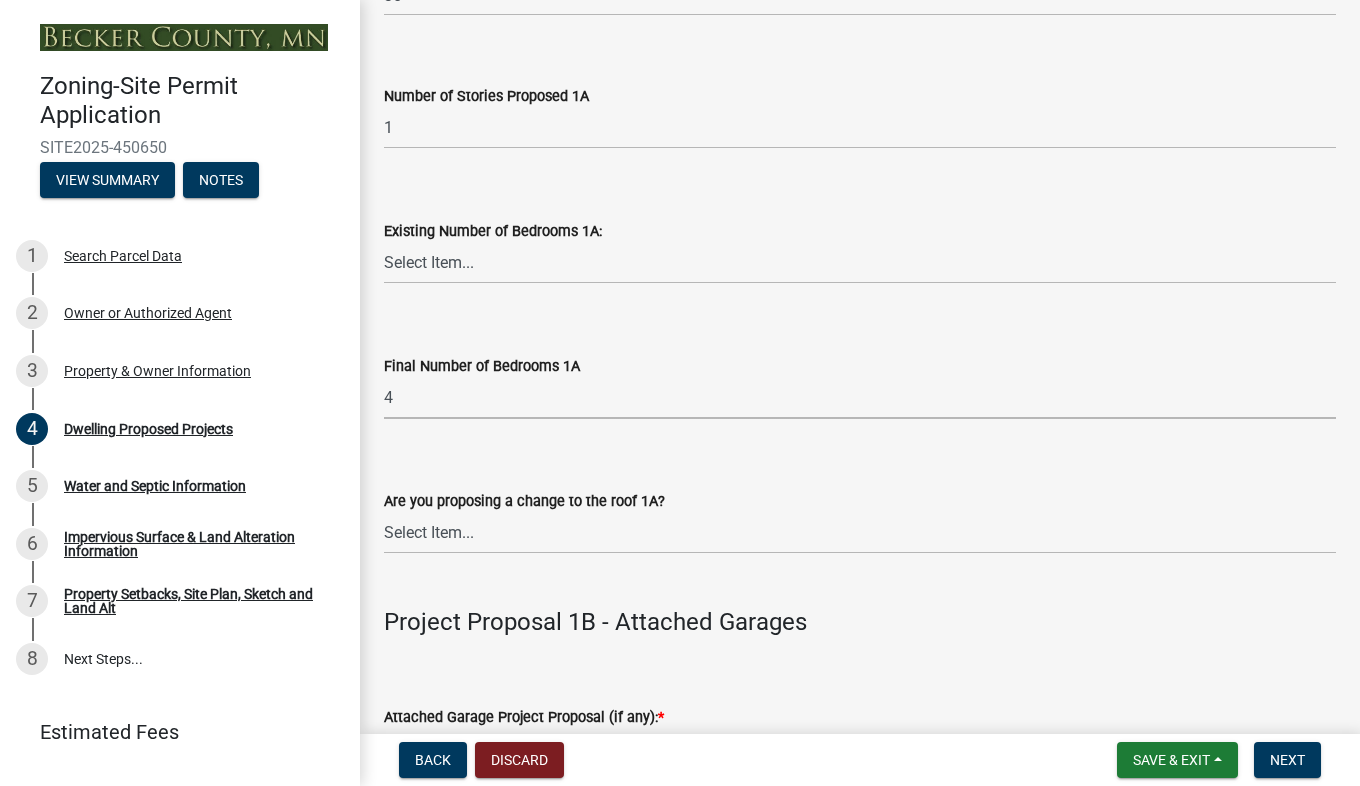 scroll, scrollTop: 2000, scrollLeft: 0, axis: vertical 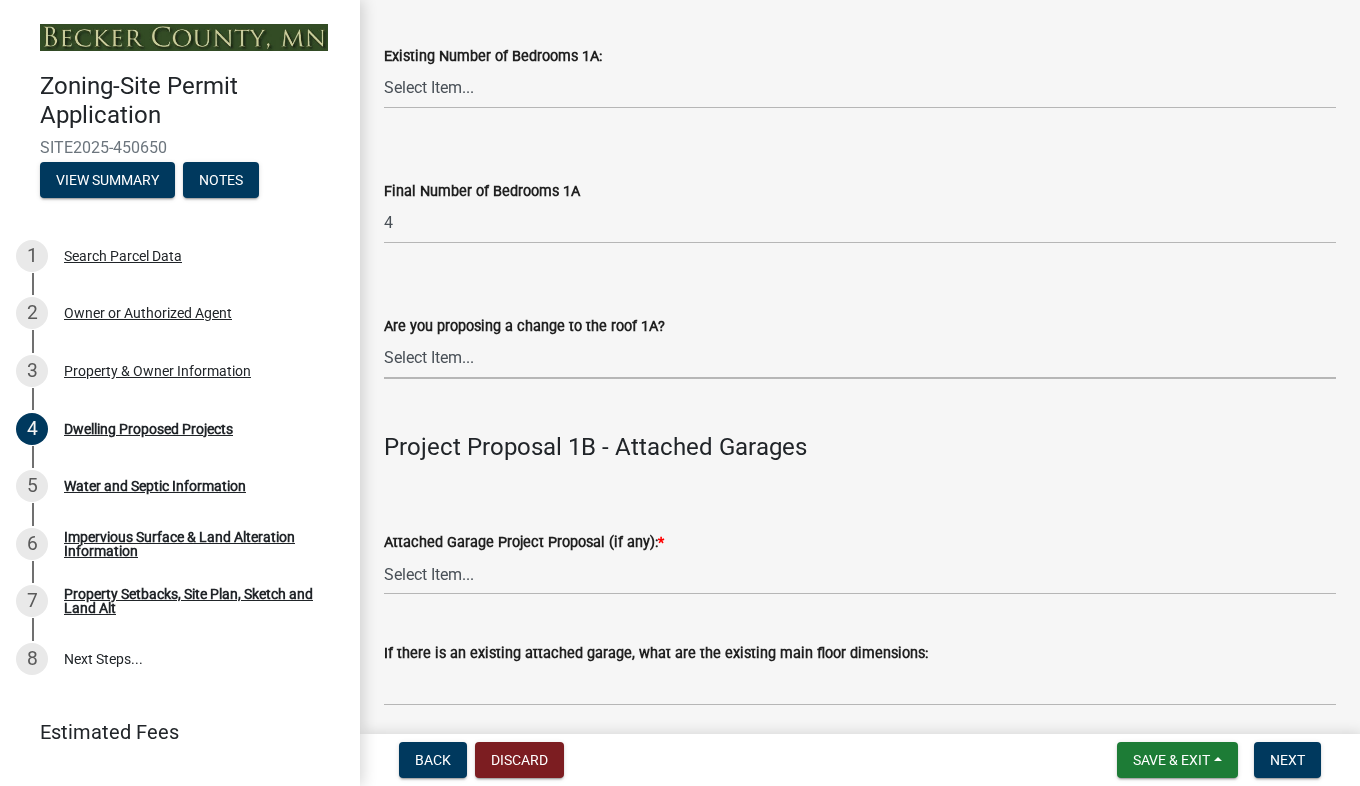 click on "Select Item...   N/A   Yes   No" at bounding box center (860, 358) 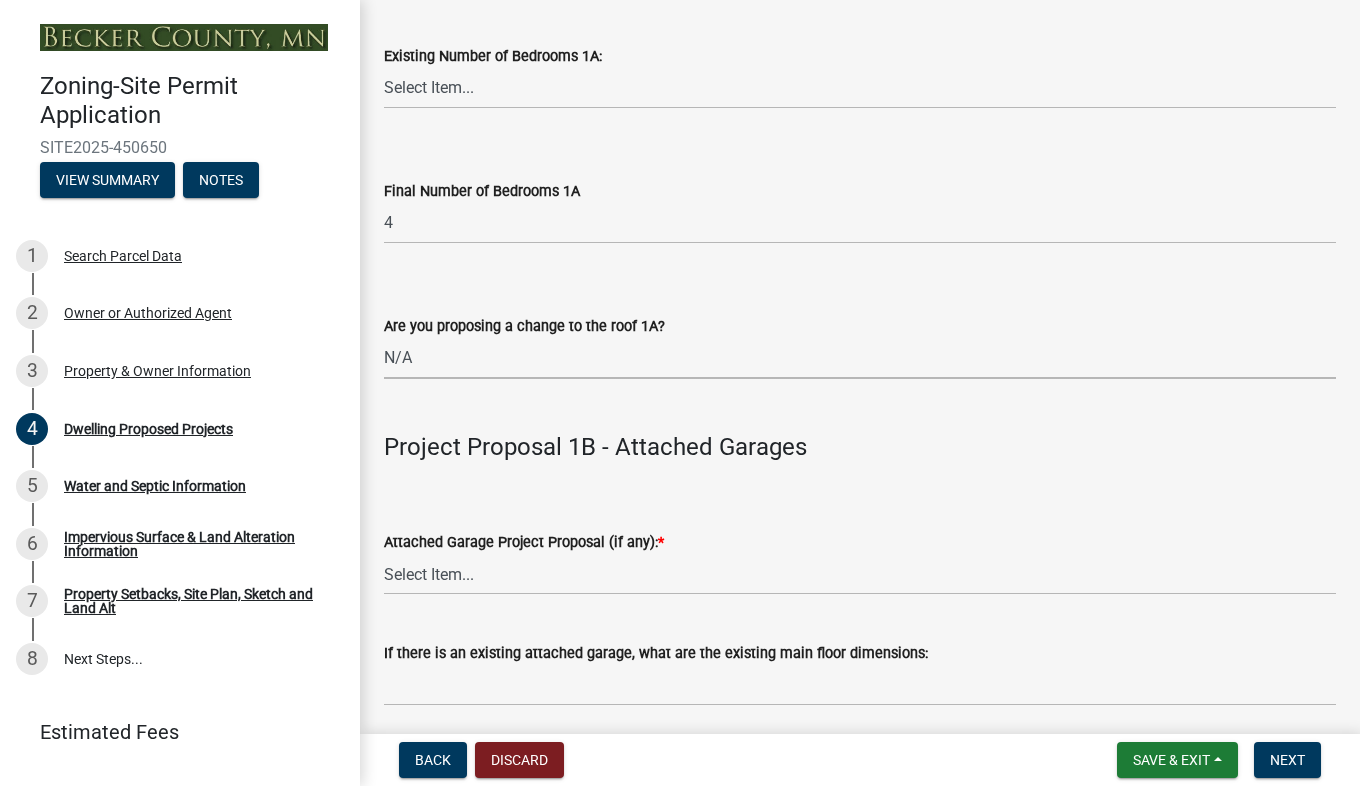 click on "Select Item...   N/A   Yes   No" at bounding box center [860, 358] 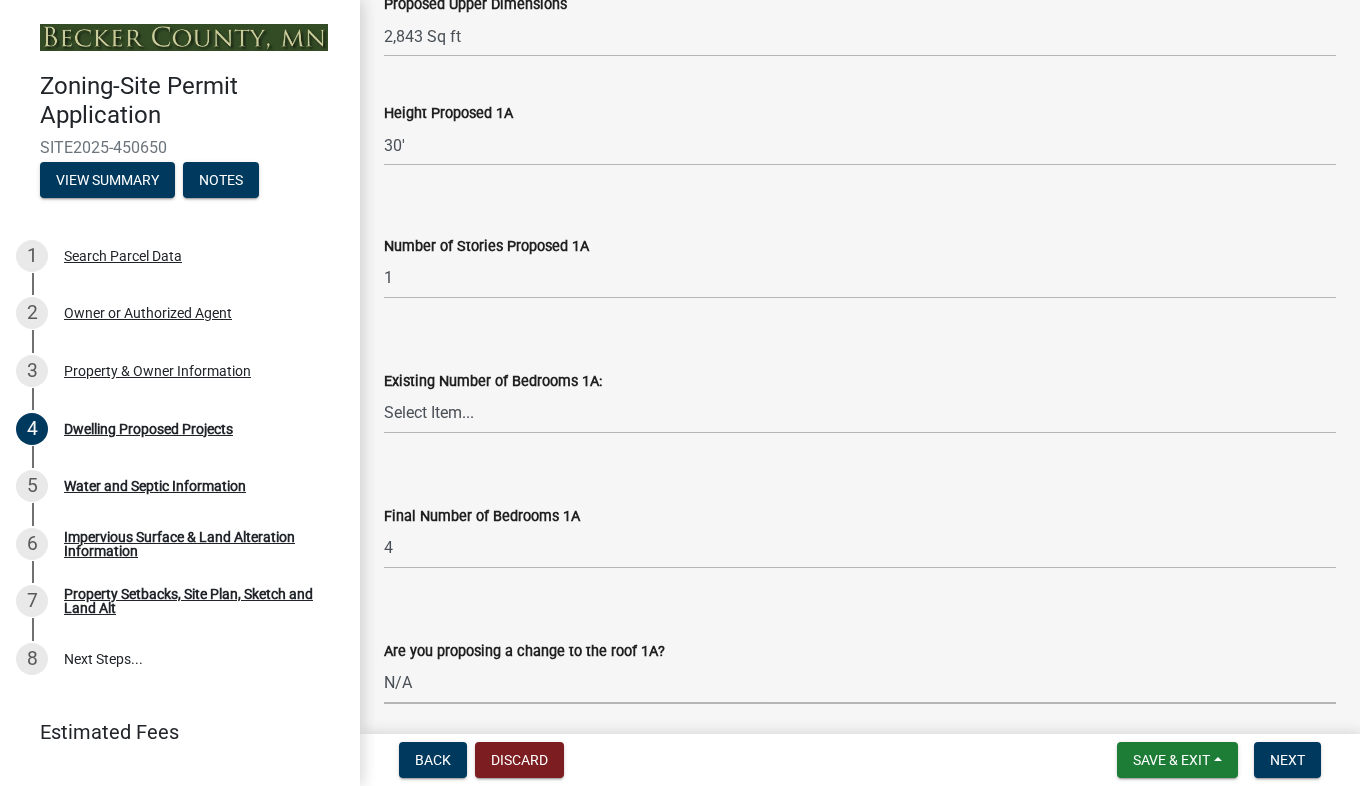 scroll, scrollTop: 1600, scrollLeft: 0, axis: vertical 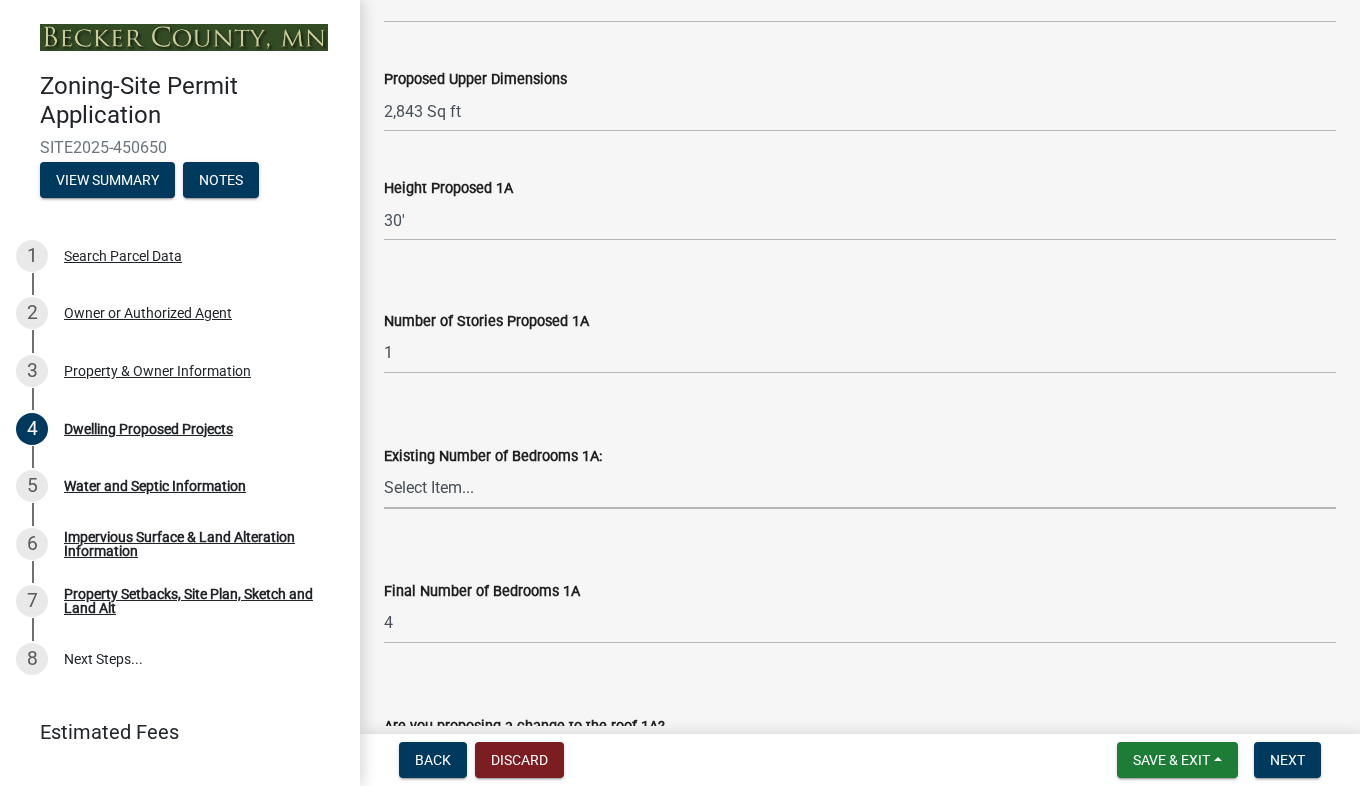 click on "Select Item...   0   1   2   3   4   5   6   7   8" at bounding box center (860, 488) 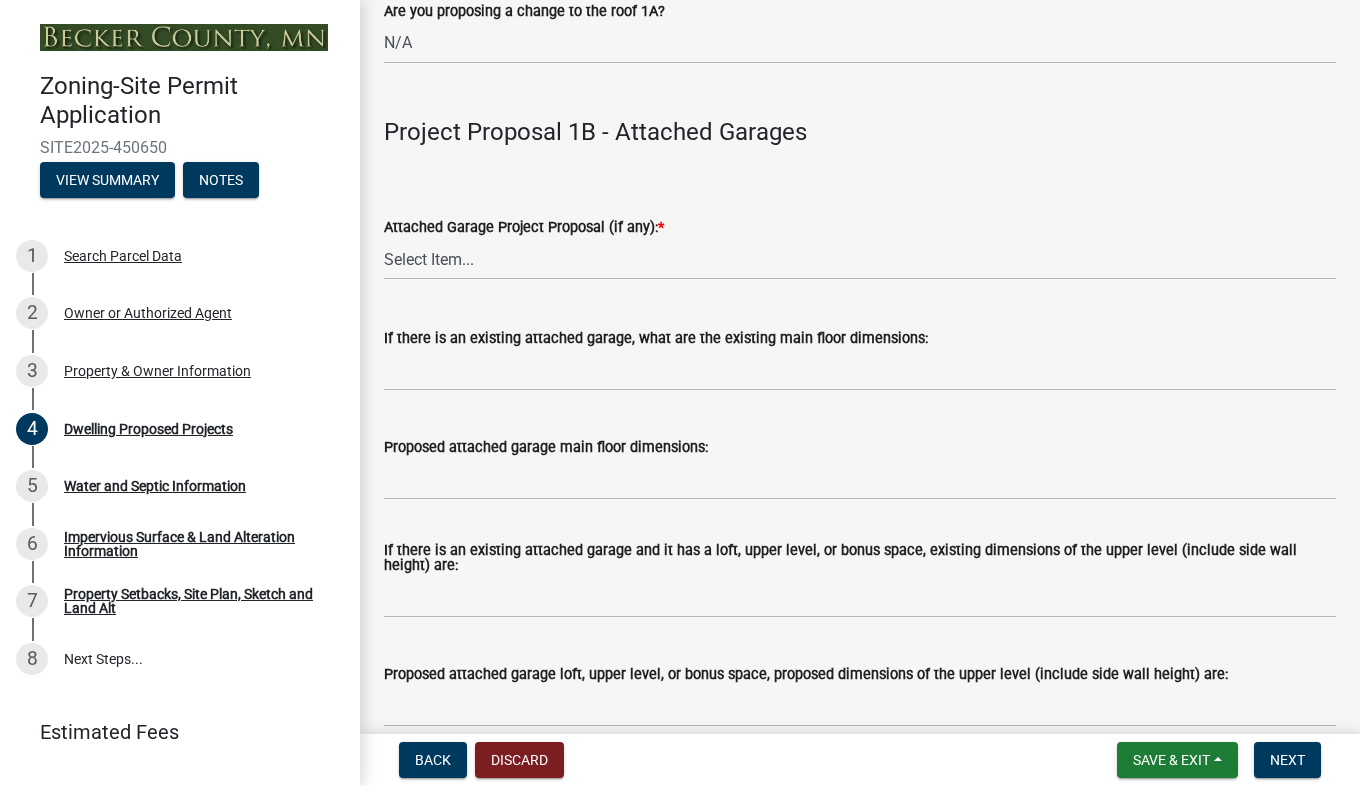 scroll, scrollTop: 2400, scrollLeft: 0, axis: vertical 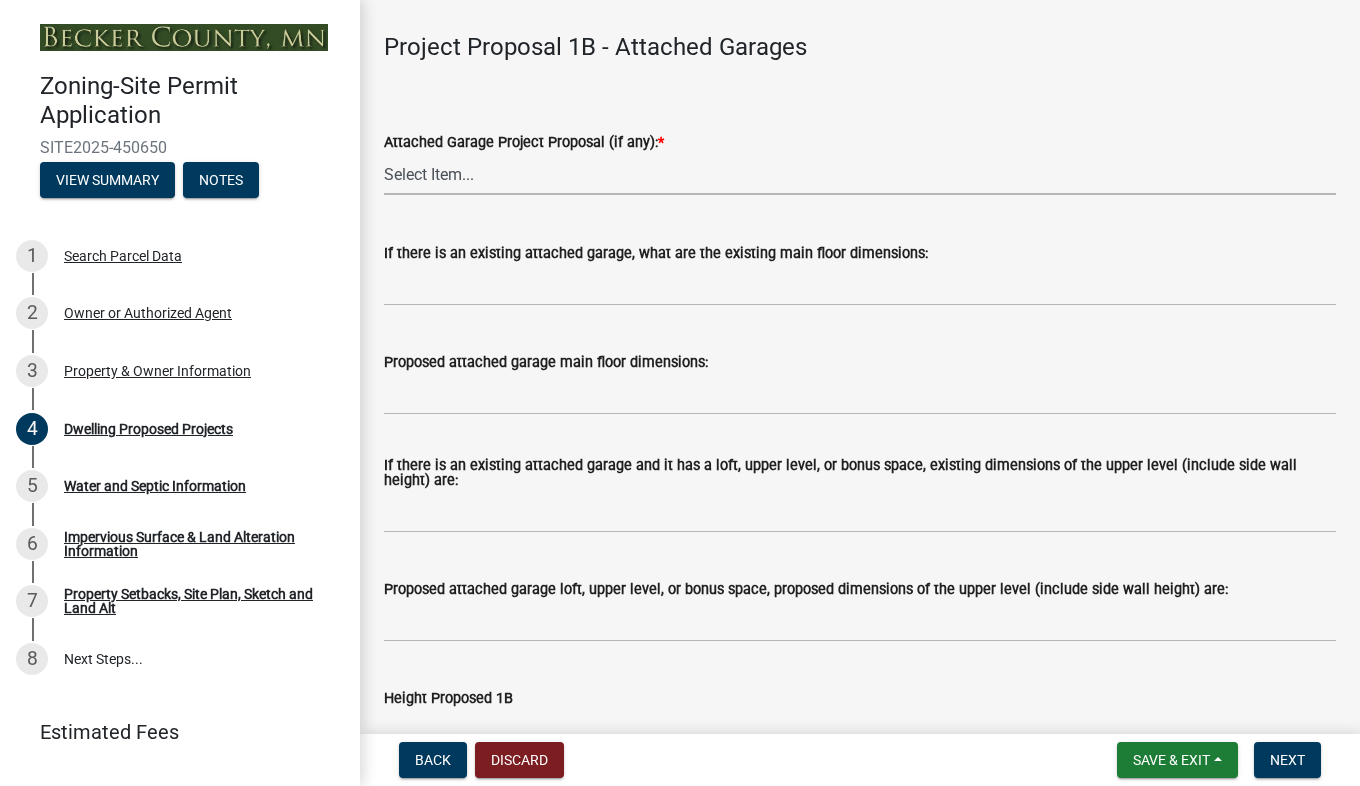 click on "Select Item...   N/A   New Attached Garage   Addition to Attached Garage" at bounding box center [860, 174] 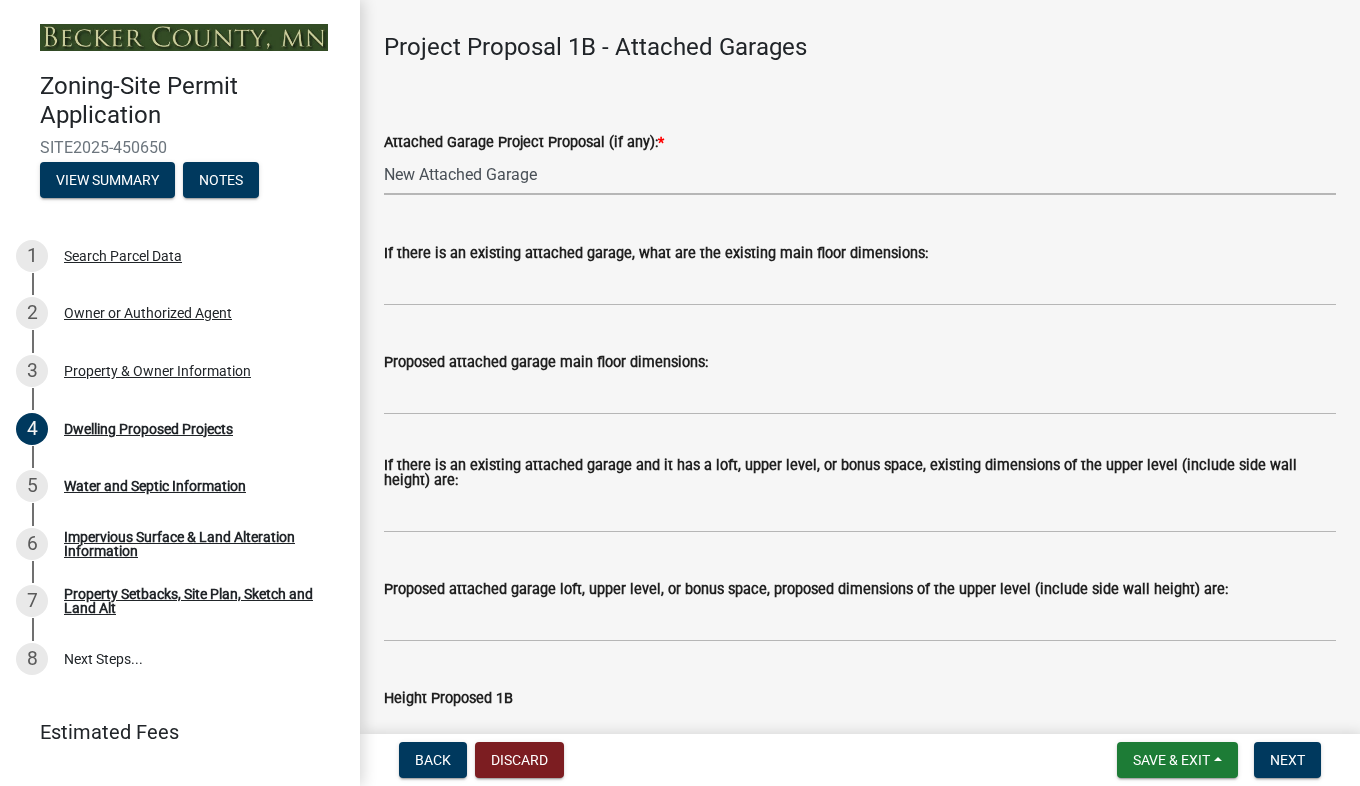 click on "Select Item...   N/A   New Attached Garage   Addition to Attached Garage" at bounding box center (860, 174) 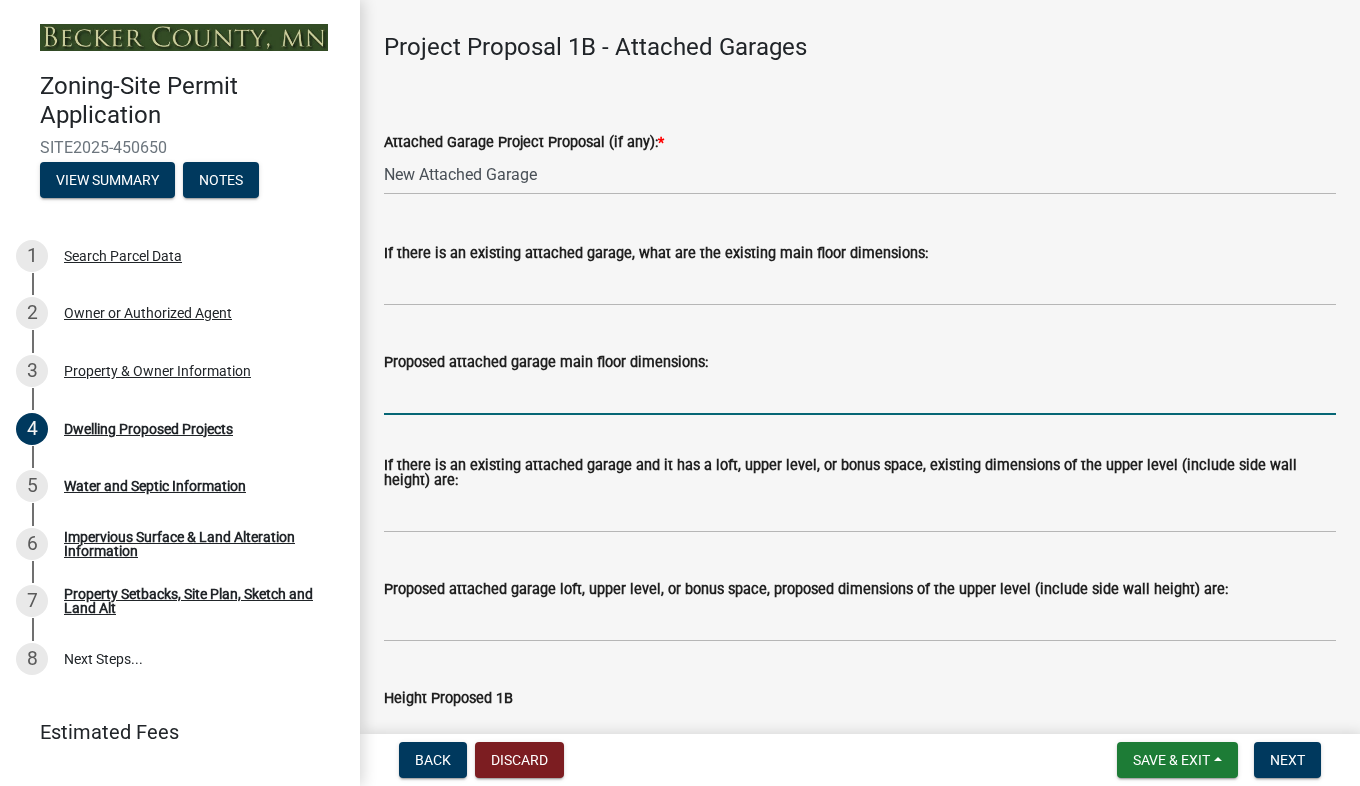 click on "Proposed attached garage main floor dimensions:" at bounding box center [860, 394] 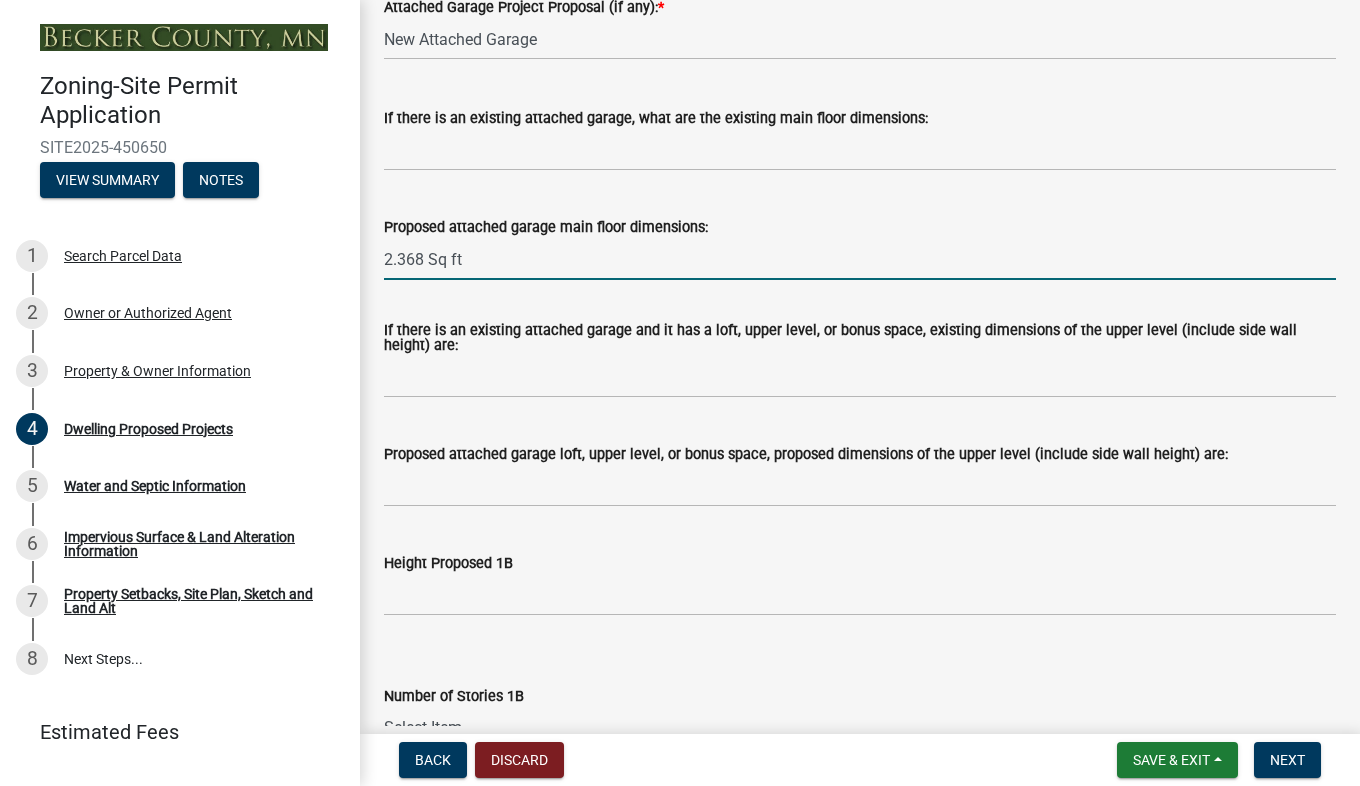scroll, scrollTop: 2600, scrollLeft: 0, axis: vertical 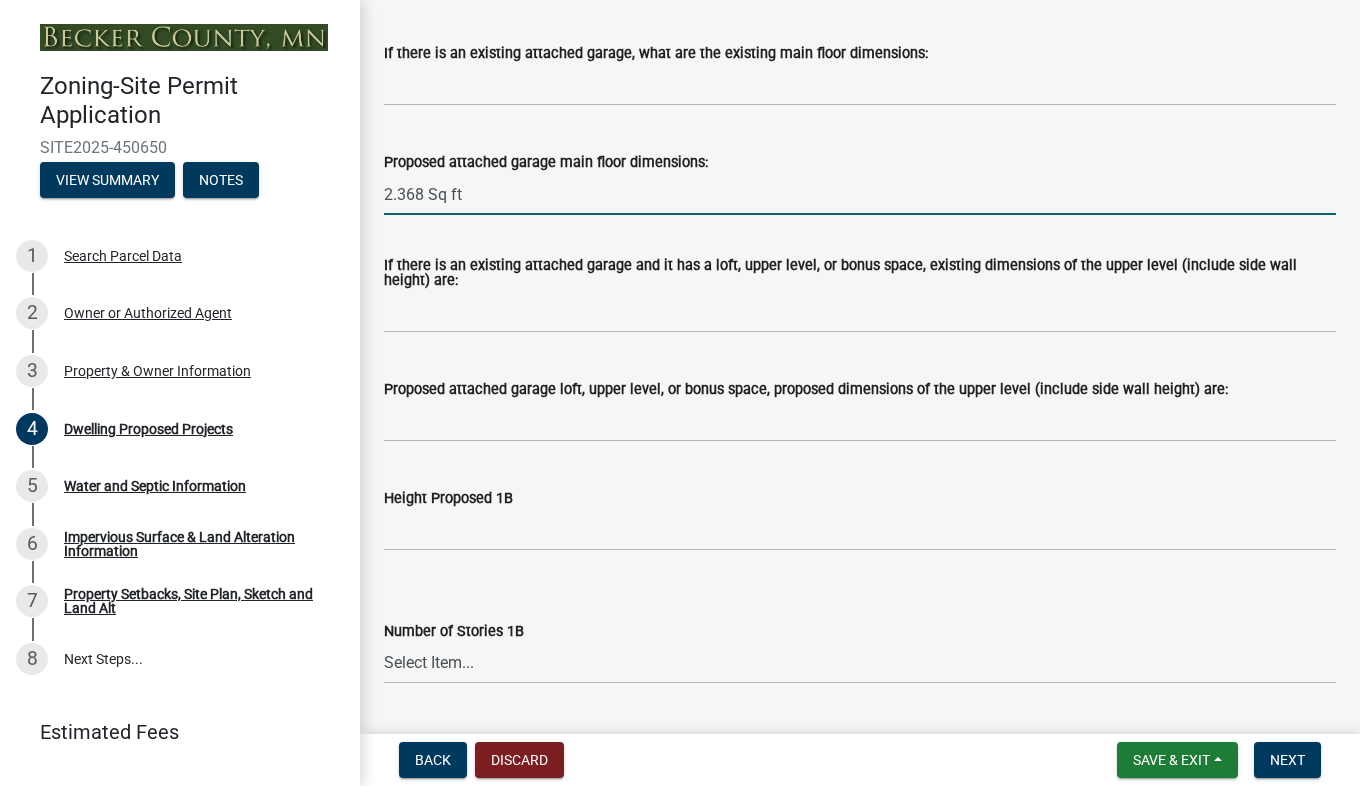 type on "2.368 Sq ft" 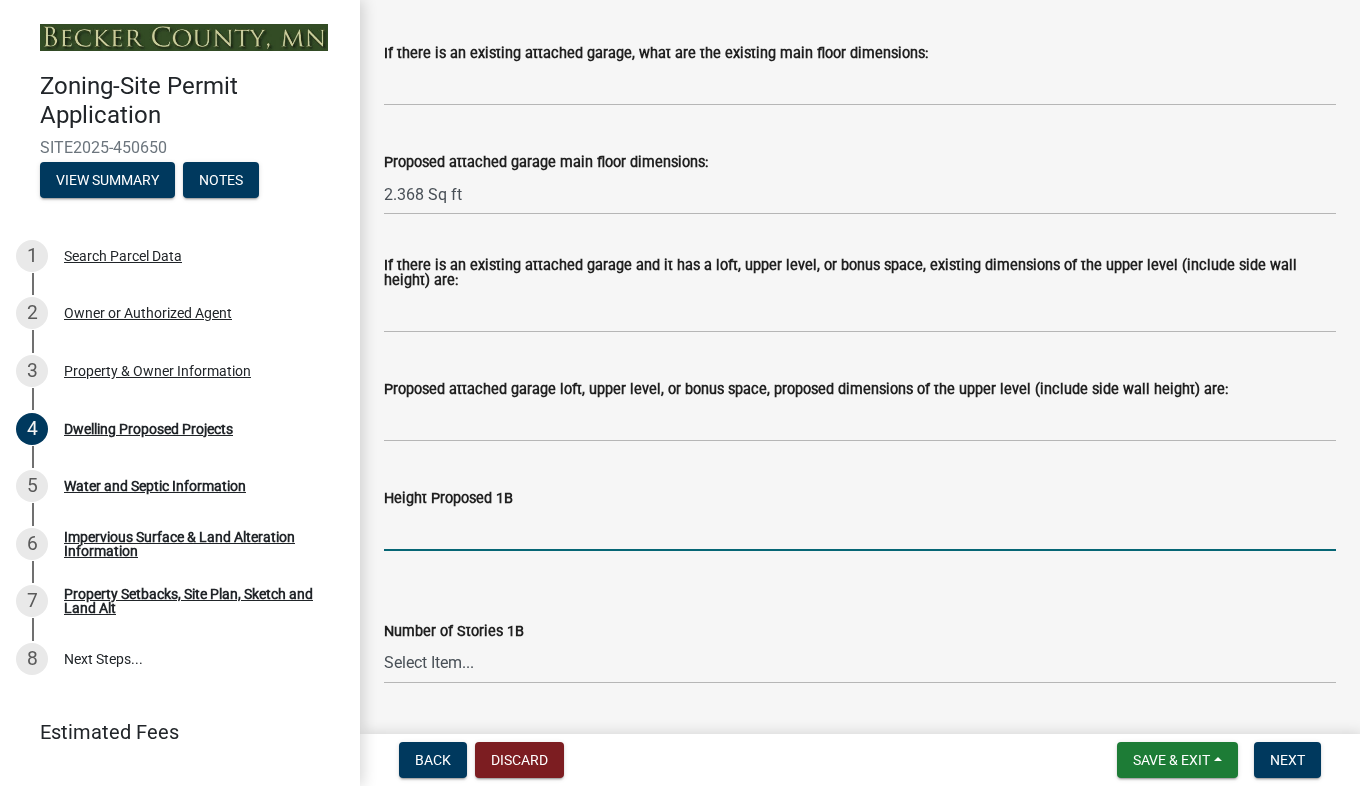 click on "Height Proposed 1B" at bounding box center [860, 530] 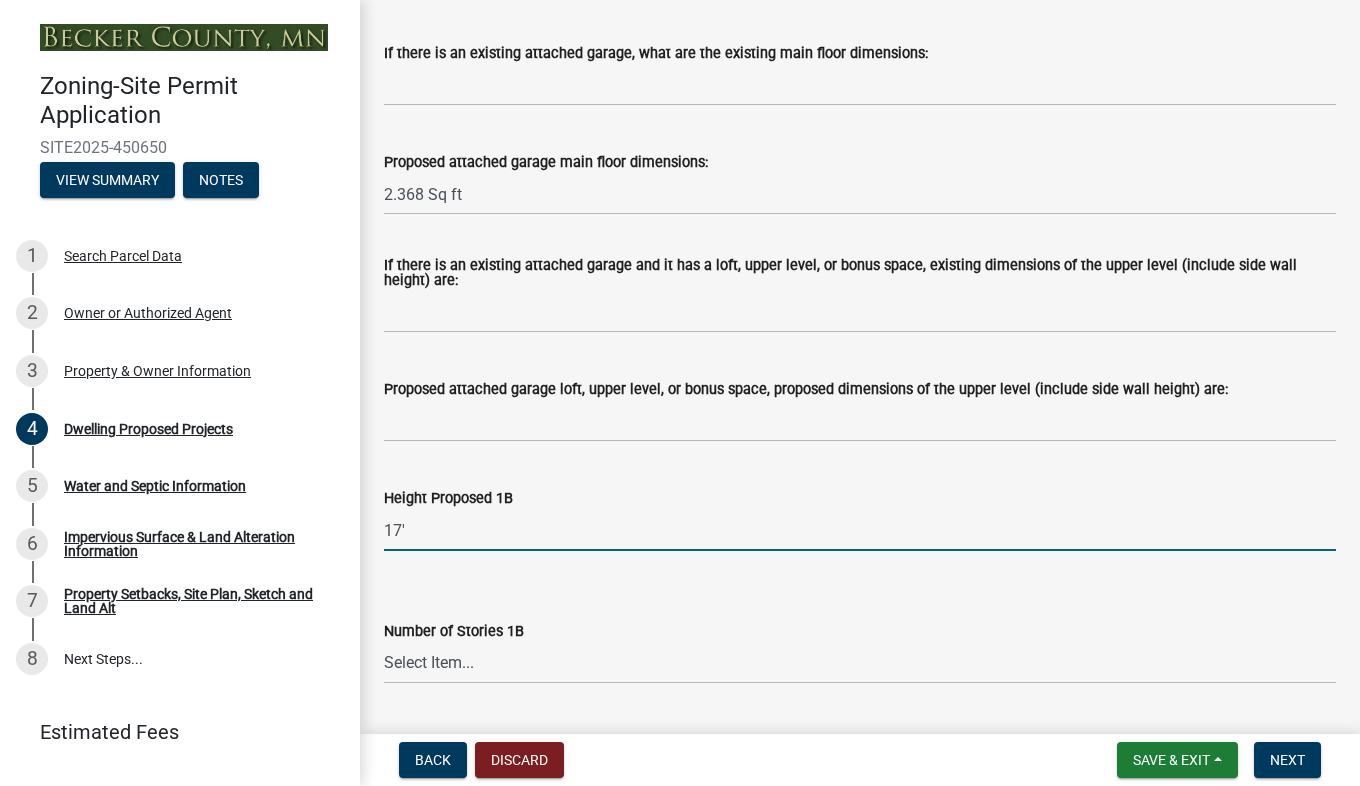 type on "17'" 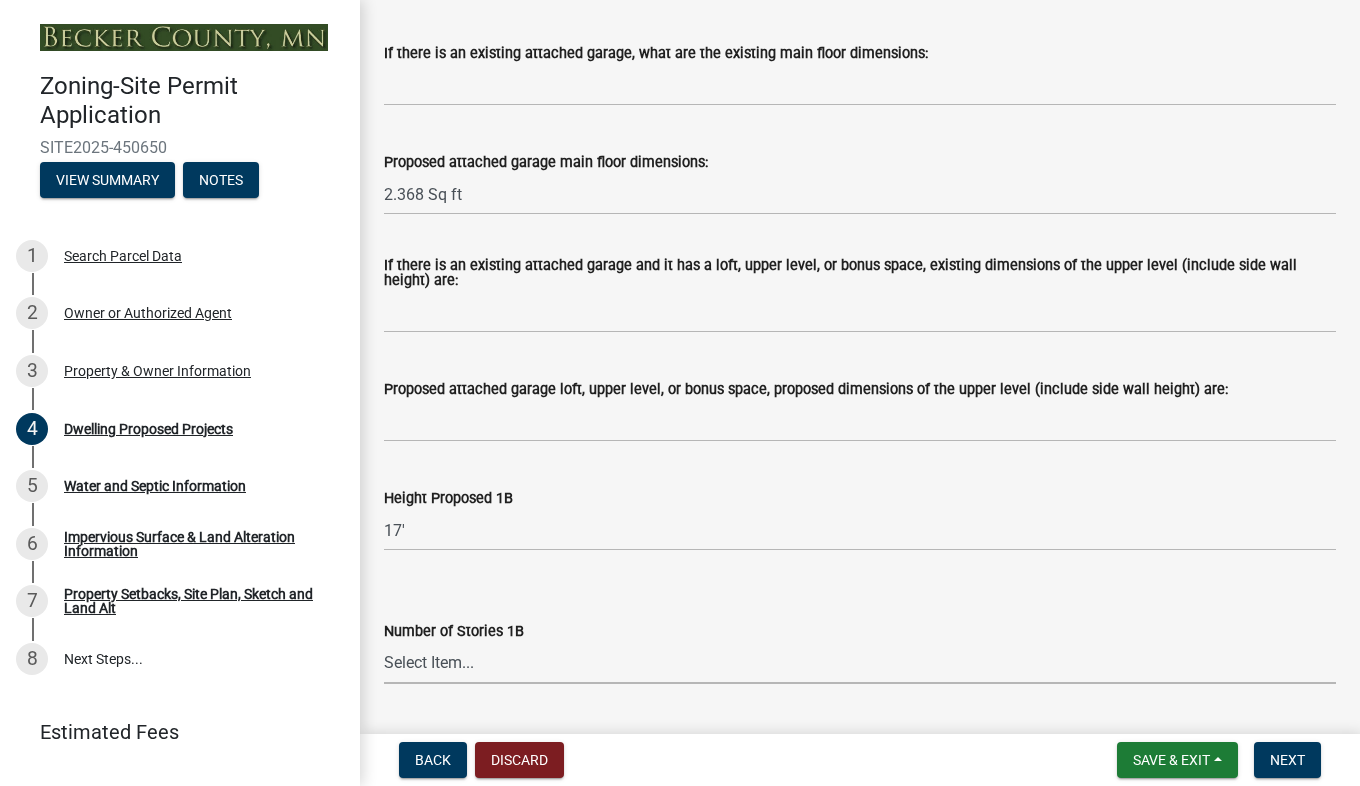click on "Select Item...   N/A   1   1.25   1.5   1.75   2   2.25   2.5" at bounding box center [860, 663] 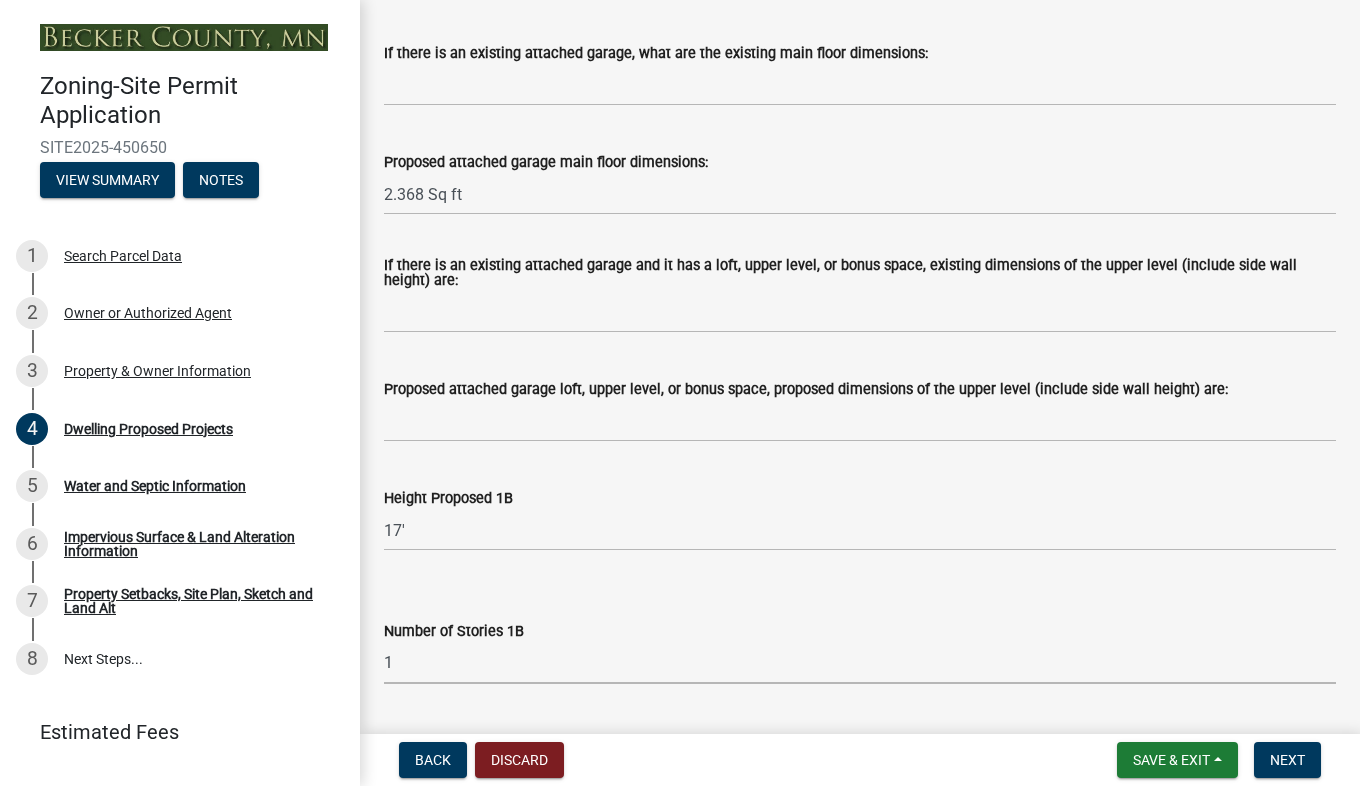click on "Select Item...   N/A   1   1.25   1.5   1.75   2   2.25   2.5" at bounding box center [860, 663] 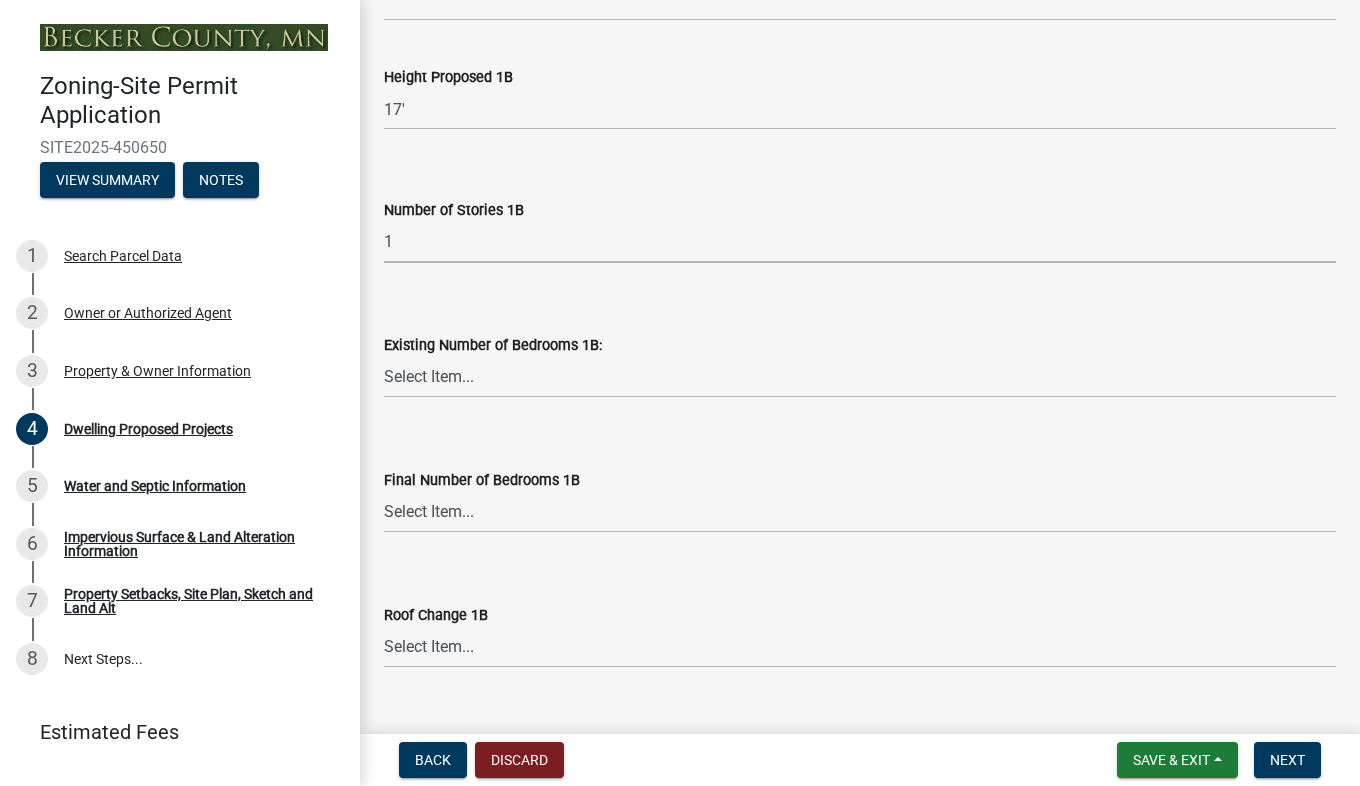 scroll, scrollTop: 3100, scrollLeft: 0, axis: vertical 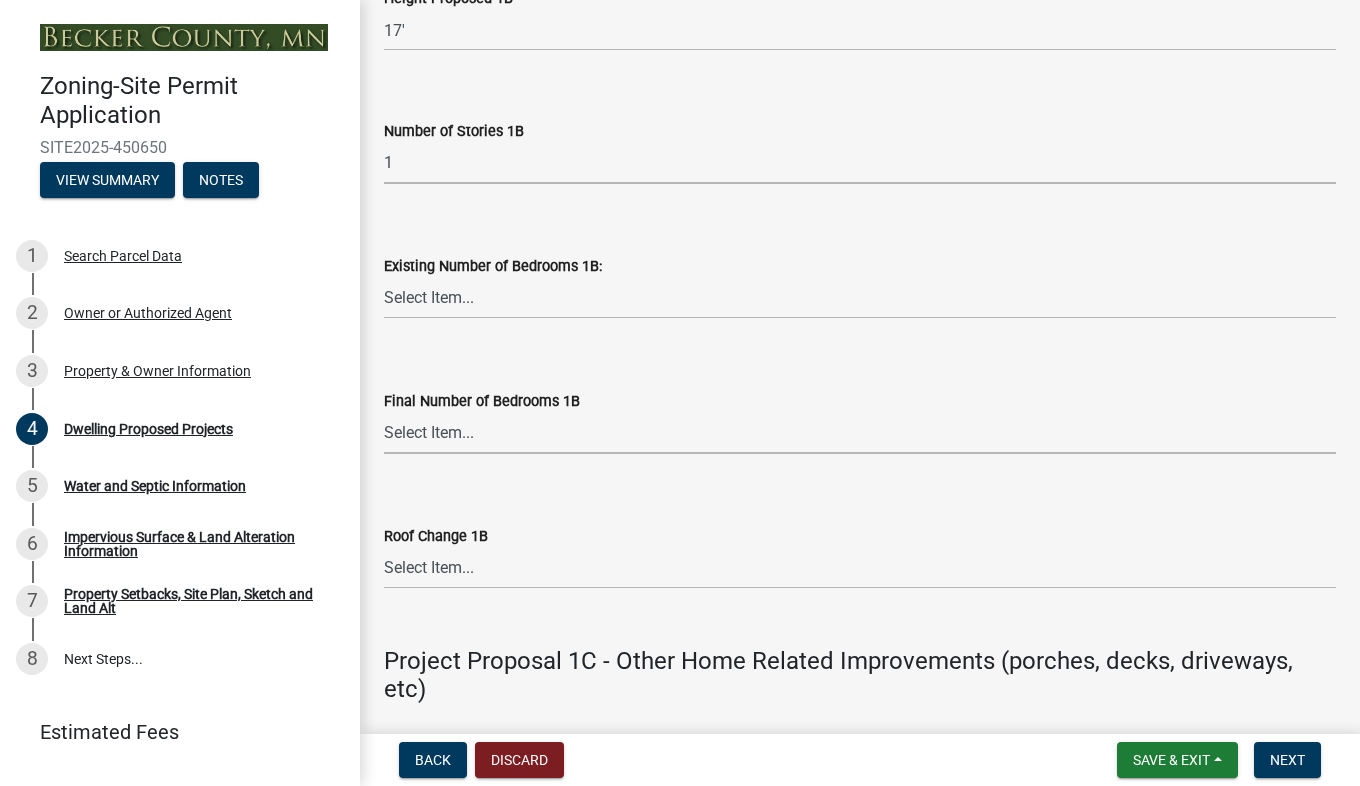 click on "Select Item...   N/A   0   1   2   3   4   5   6   7   8" at bounding box center [860, 433] 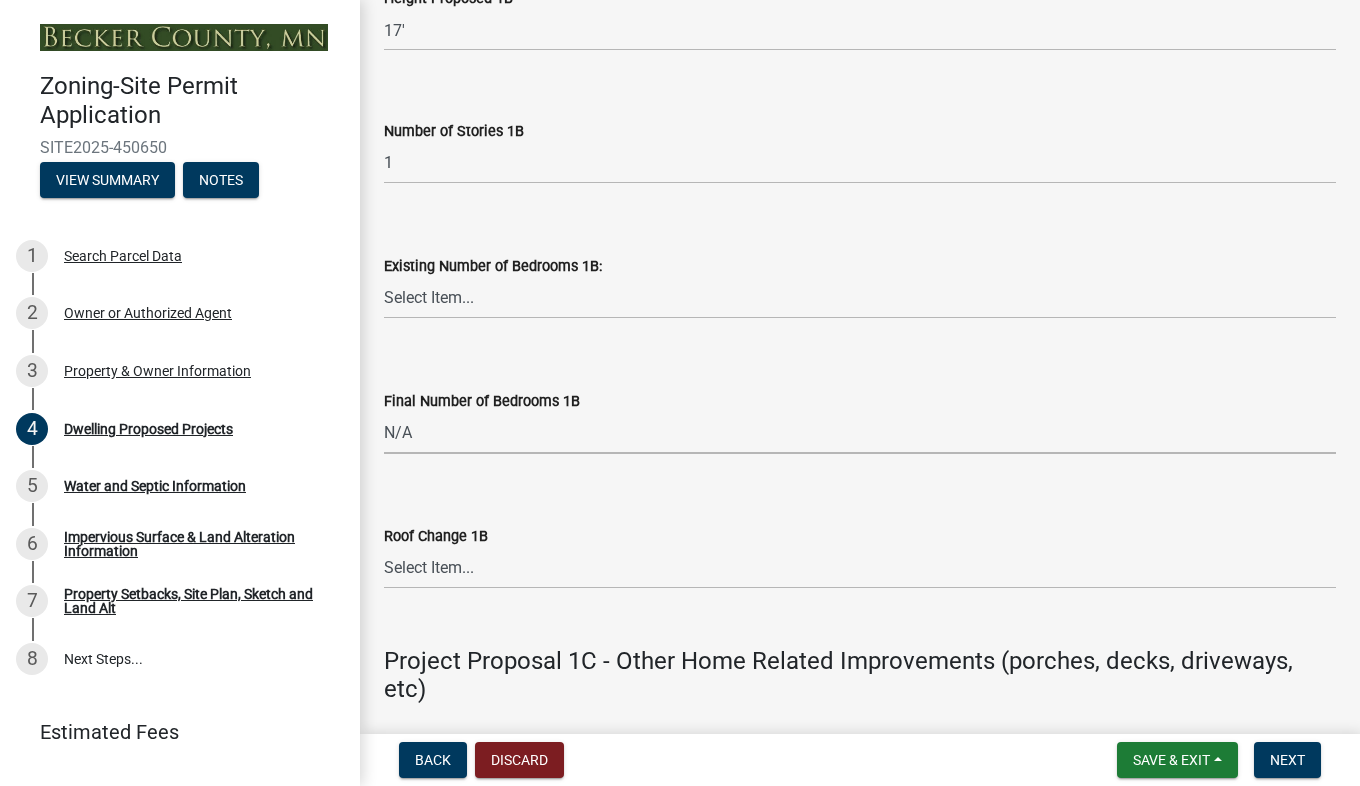 click on "Select Item...   N/A   0   1   2   3   4   5   6   7   8" at bounding box center [860, 433] 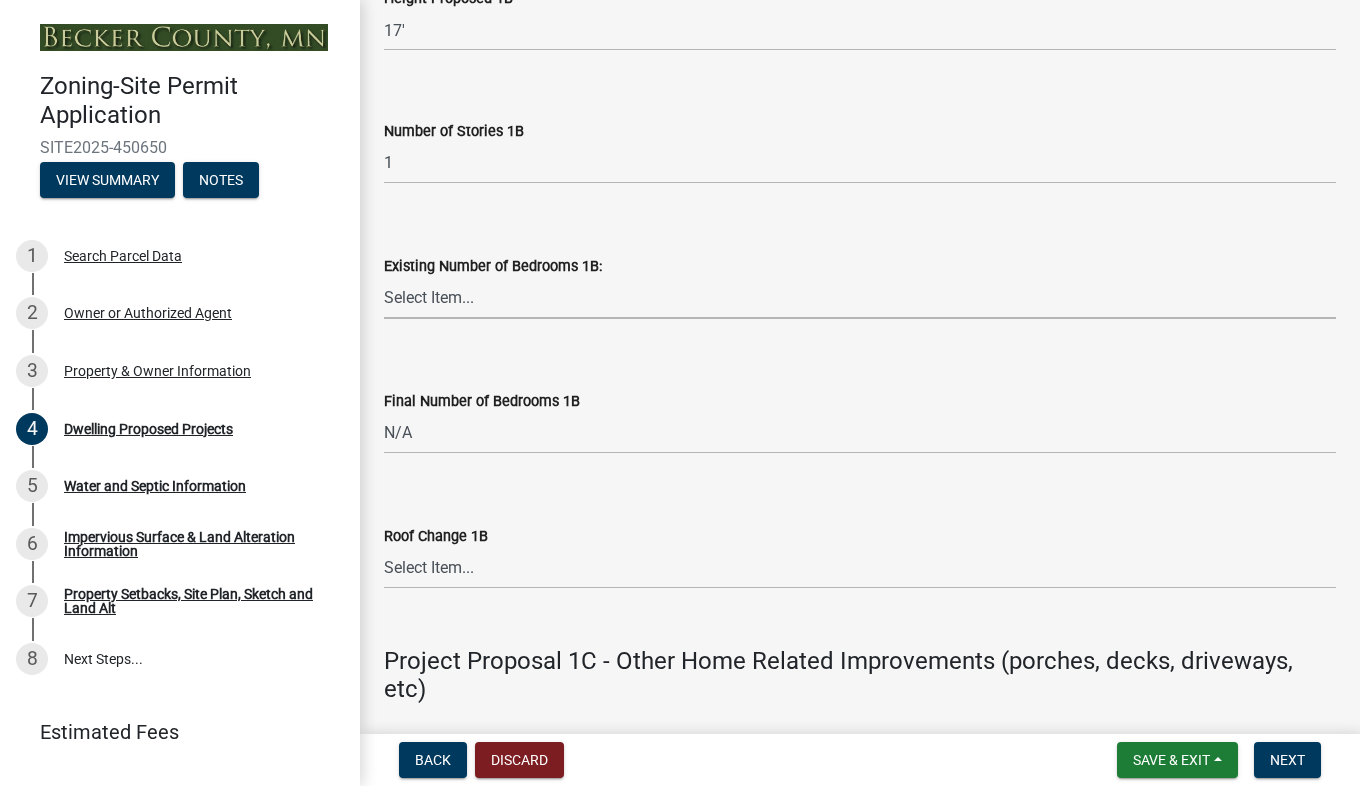 click on "Select Item...   0   1   2   3   4   5   6   7   8" at bounding box center (860, 298) 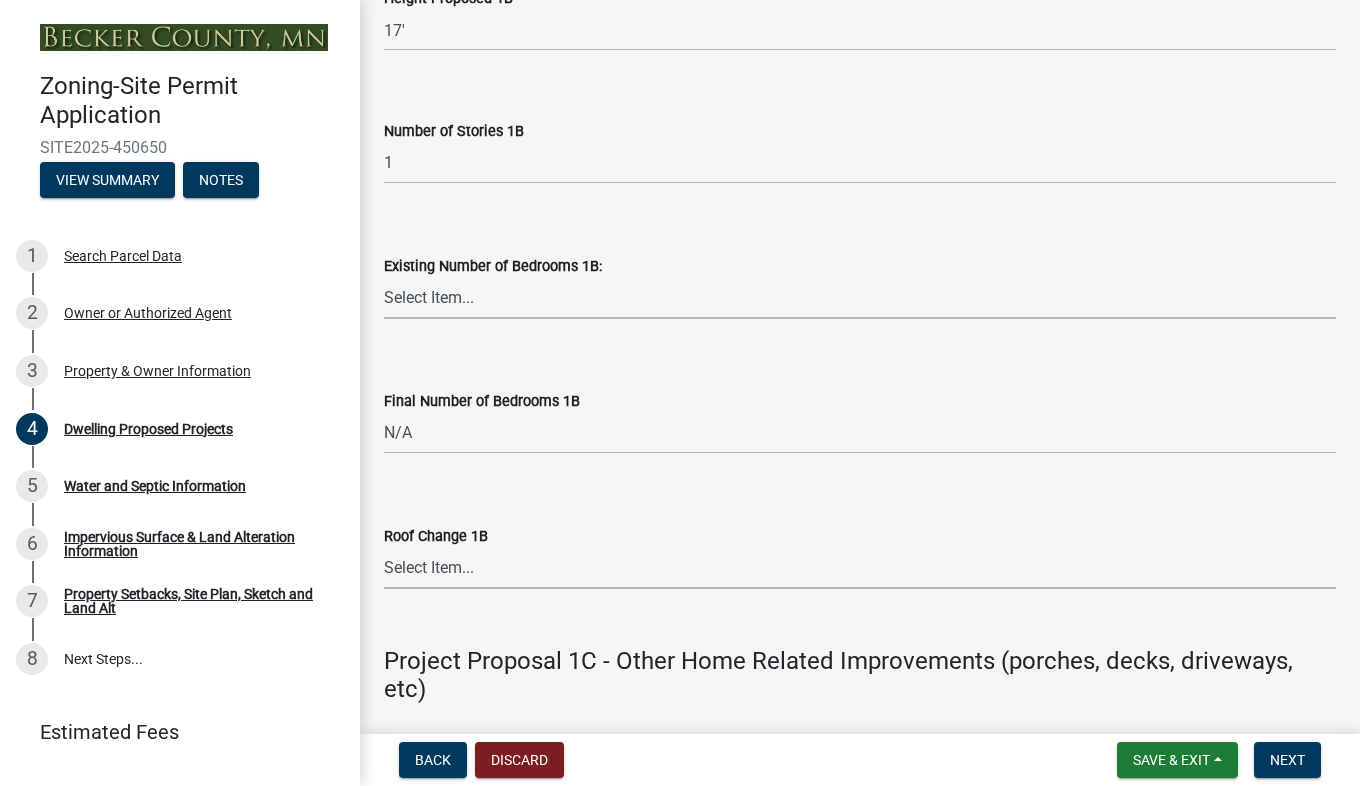 click on "Select Item...   N/A   Yes   No" at bounding box center (860, 568) 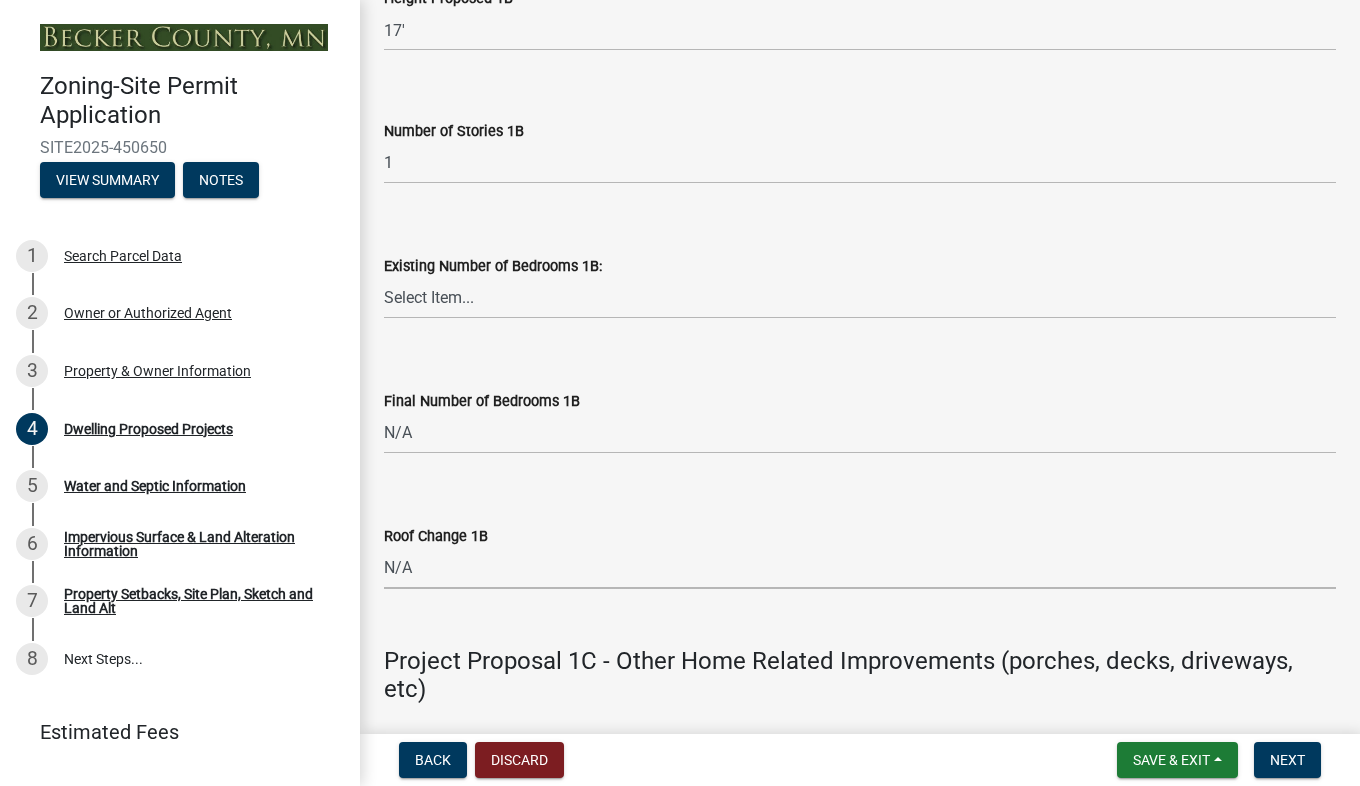 click on "Select Item...   N/A   Yes   No" at bounding box center (860, 568) 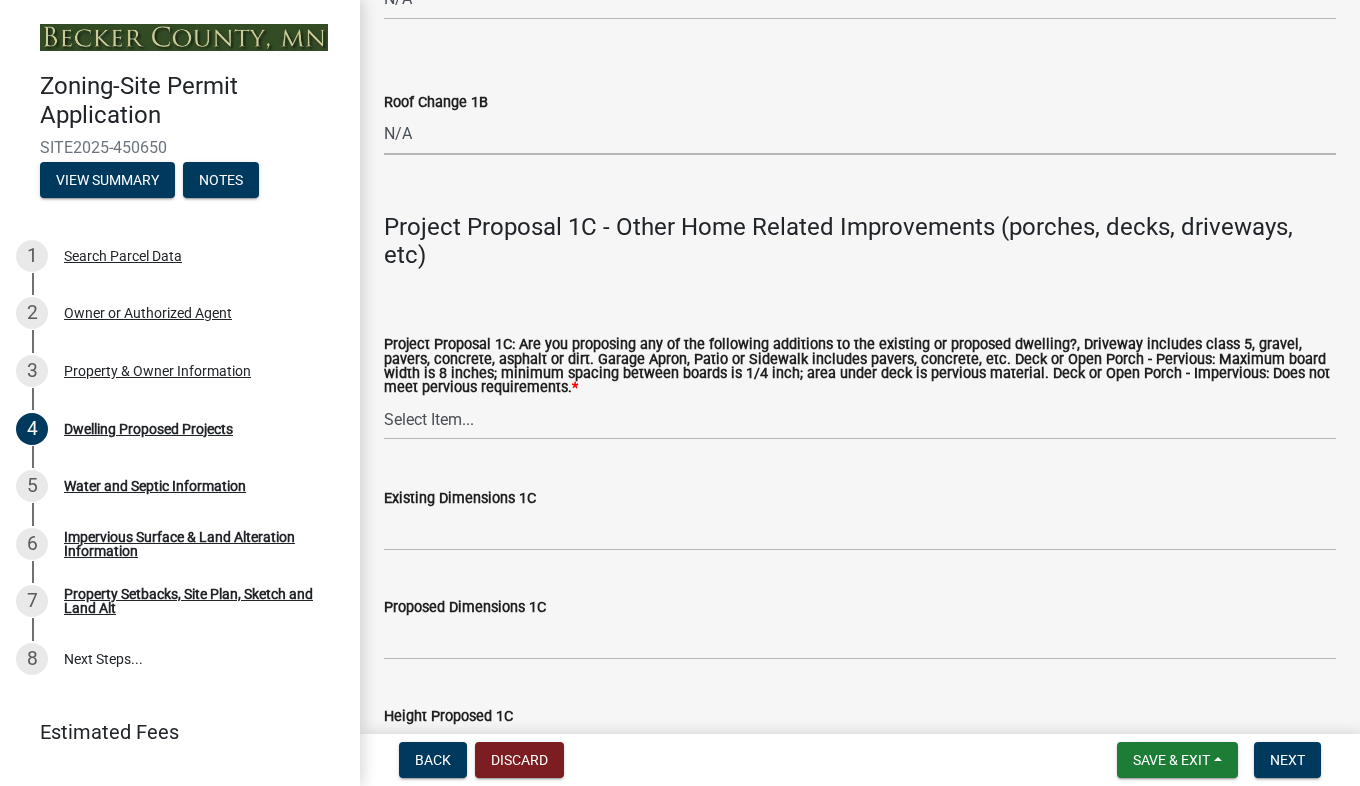 scroll, scrollTop: 3600, scrollLeft: 0, axis: vertical 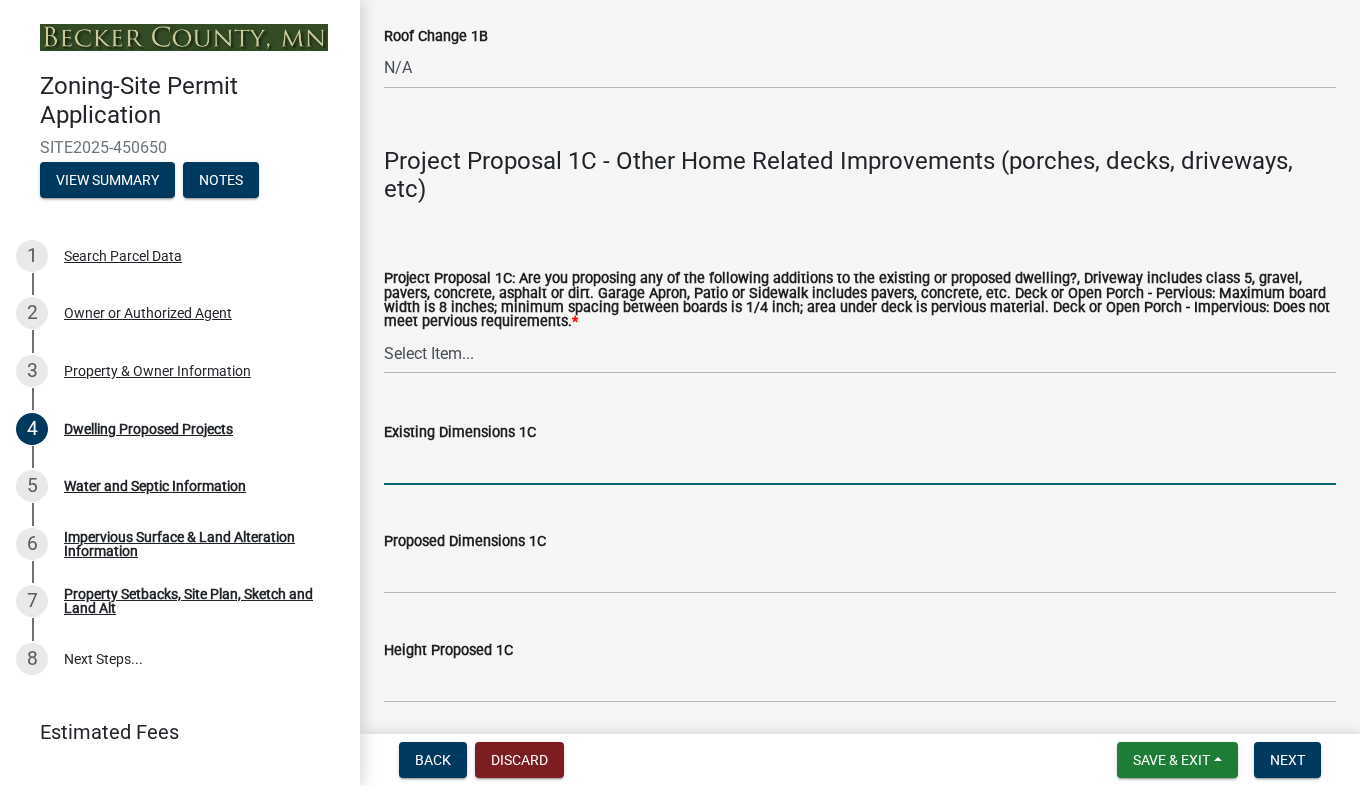 click on "Existing Dimensions 1C" at bounding box center (860, 464) 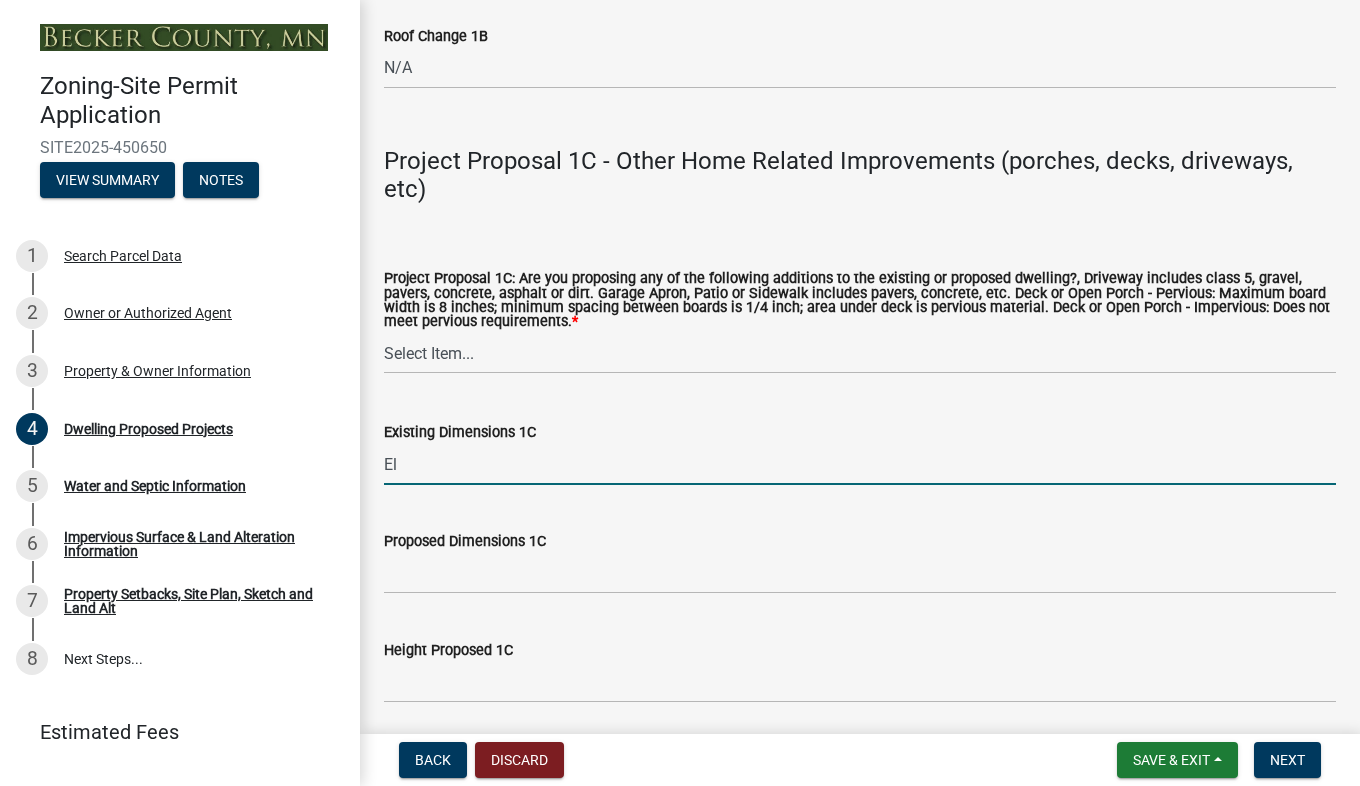 type on "E" 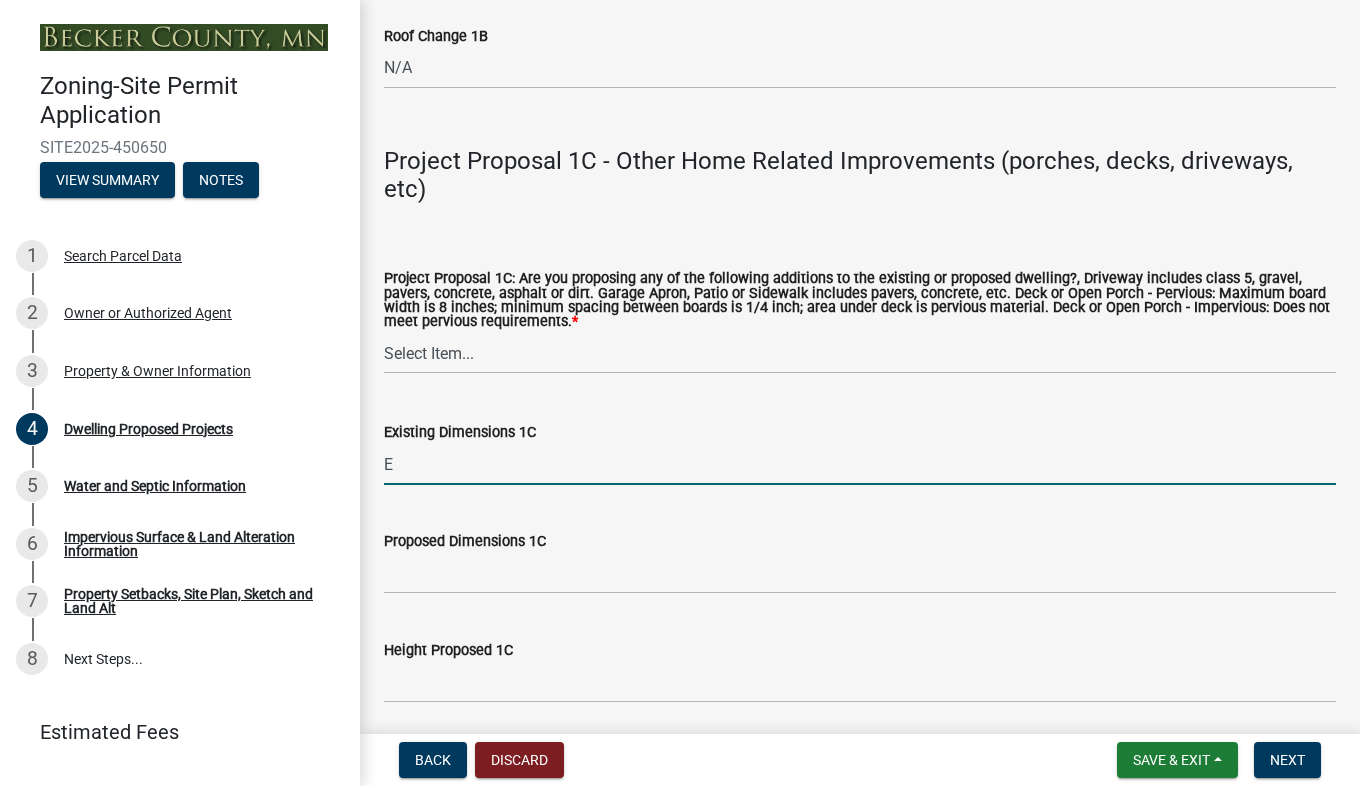 type 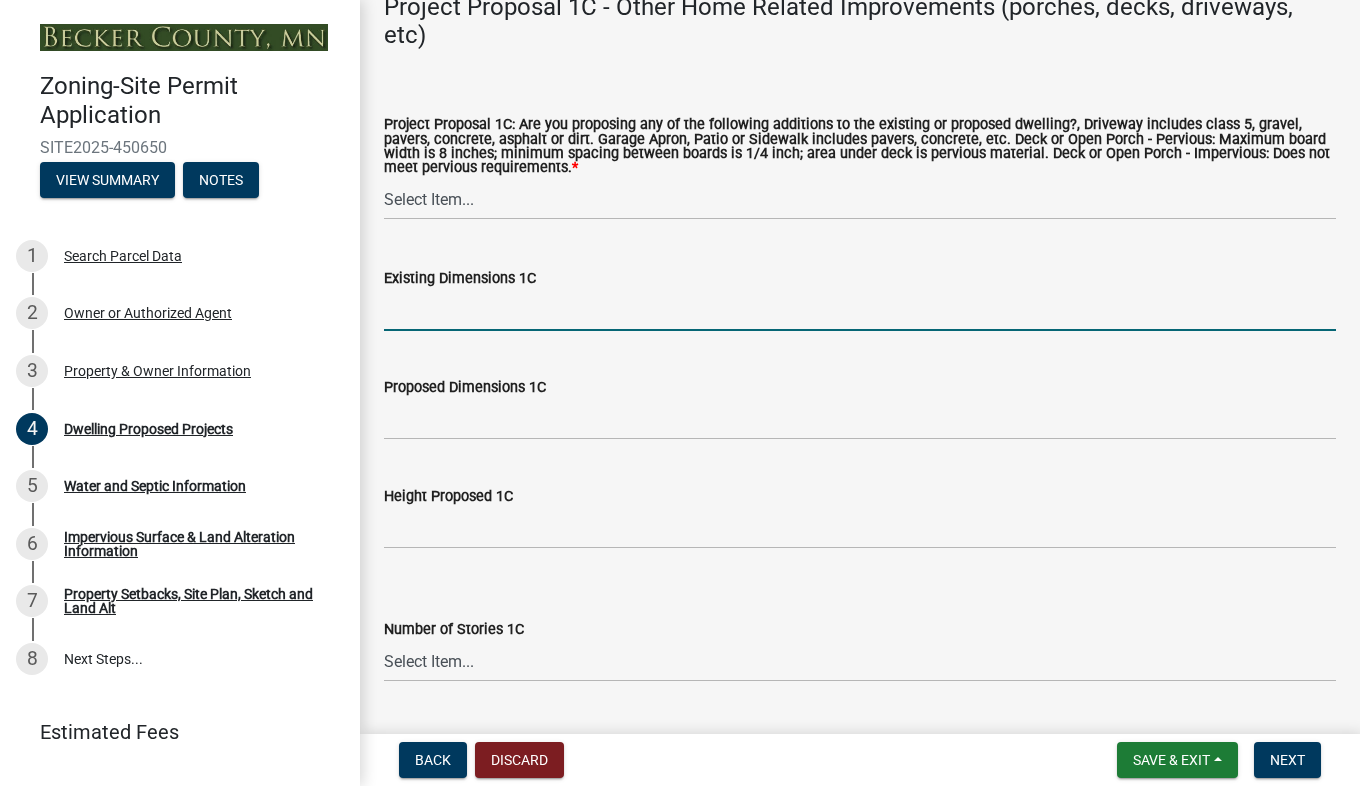 scroll, scrollTop: 3600, scrollLeft: 0, axis: vertical 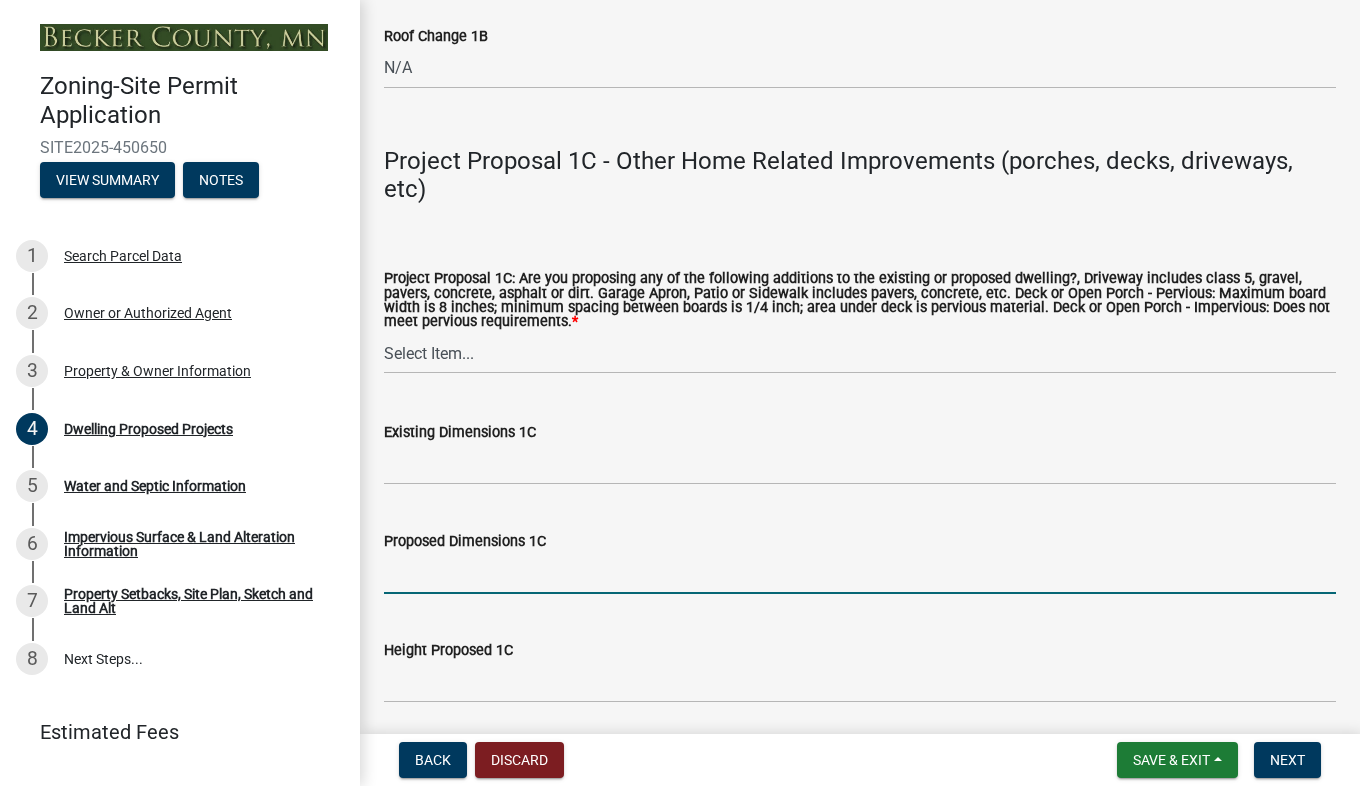 drag, startPoint x: 397, startPoint y: 566, endPoint x: 480, endPoint y: 588, distance: 85.86617 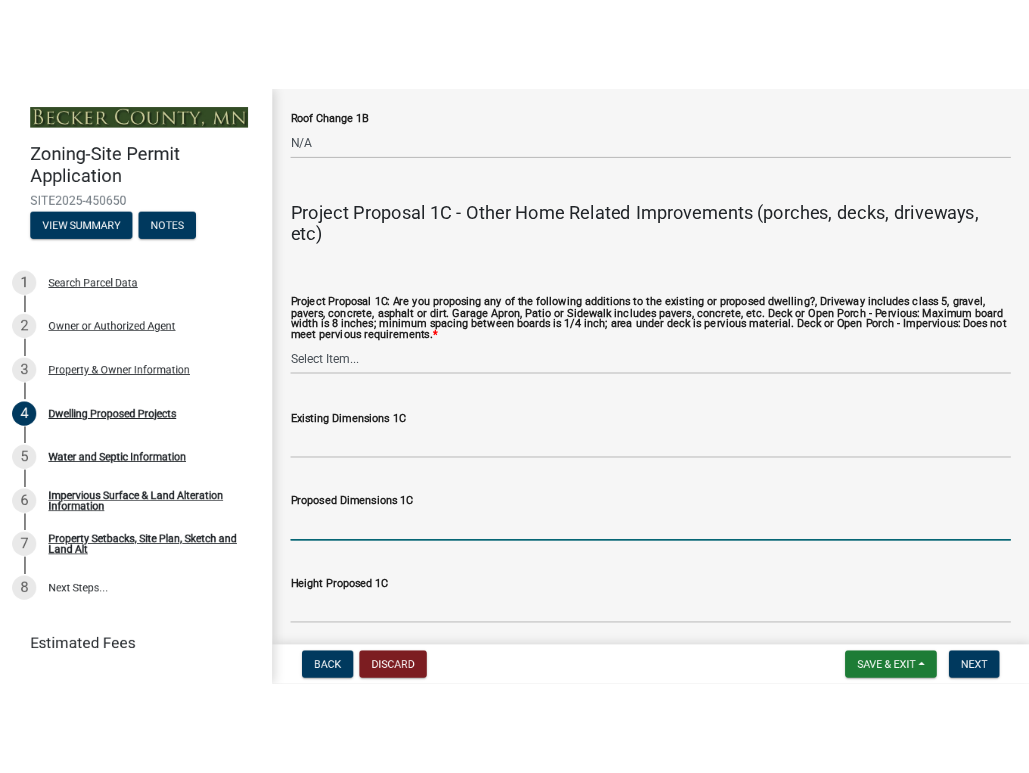 scroll, scrollTop: 3600, scrollLeft: 0, axis: vertical 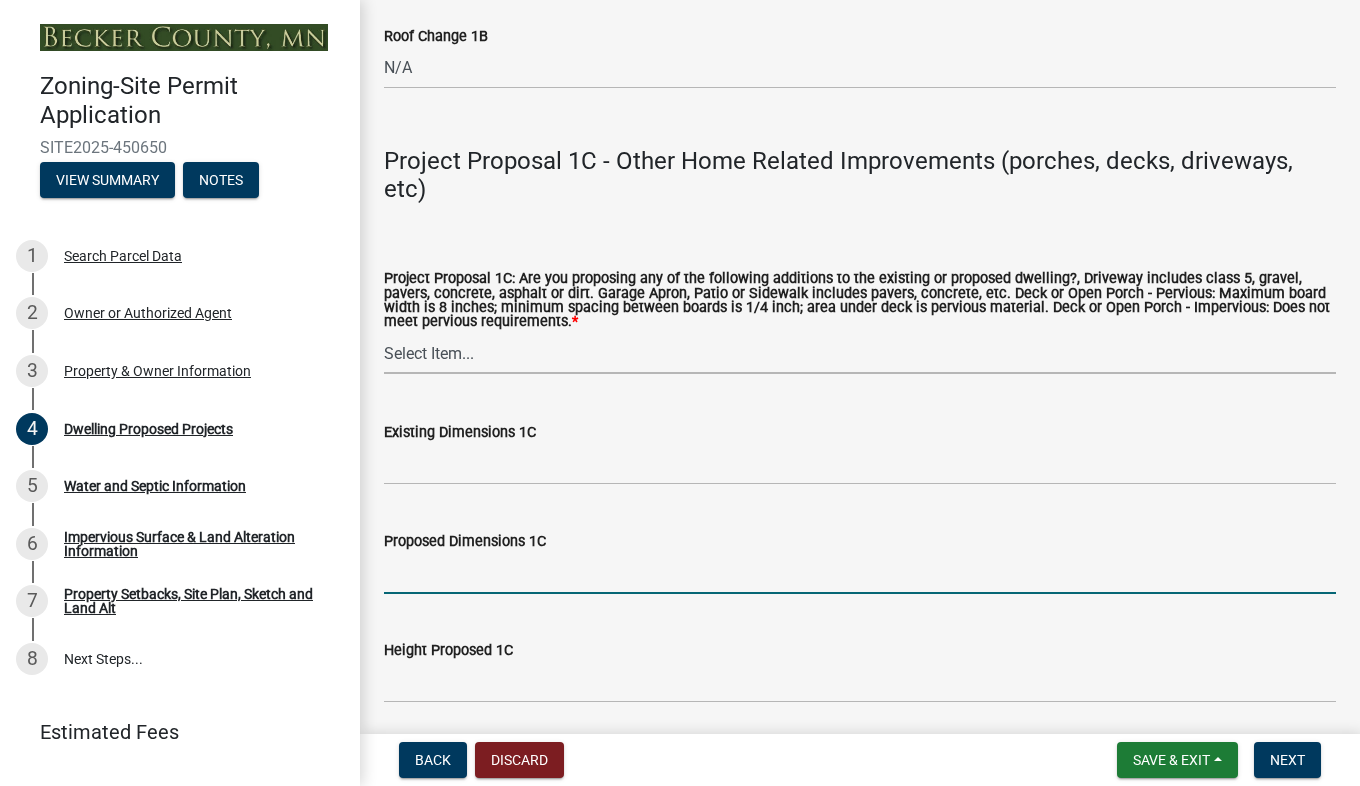 click on "Select Item...   N/A   Driveway   Garage Apron   Home Patio   Sidewalk   Deck - Pervious   Deck- Impervious   Open Porch - Pervious   Open Porch - Impervious   Screened Deck   Screened Porch   Sunroom   3 Season Porch   Other" at bounding box center (860, 353) 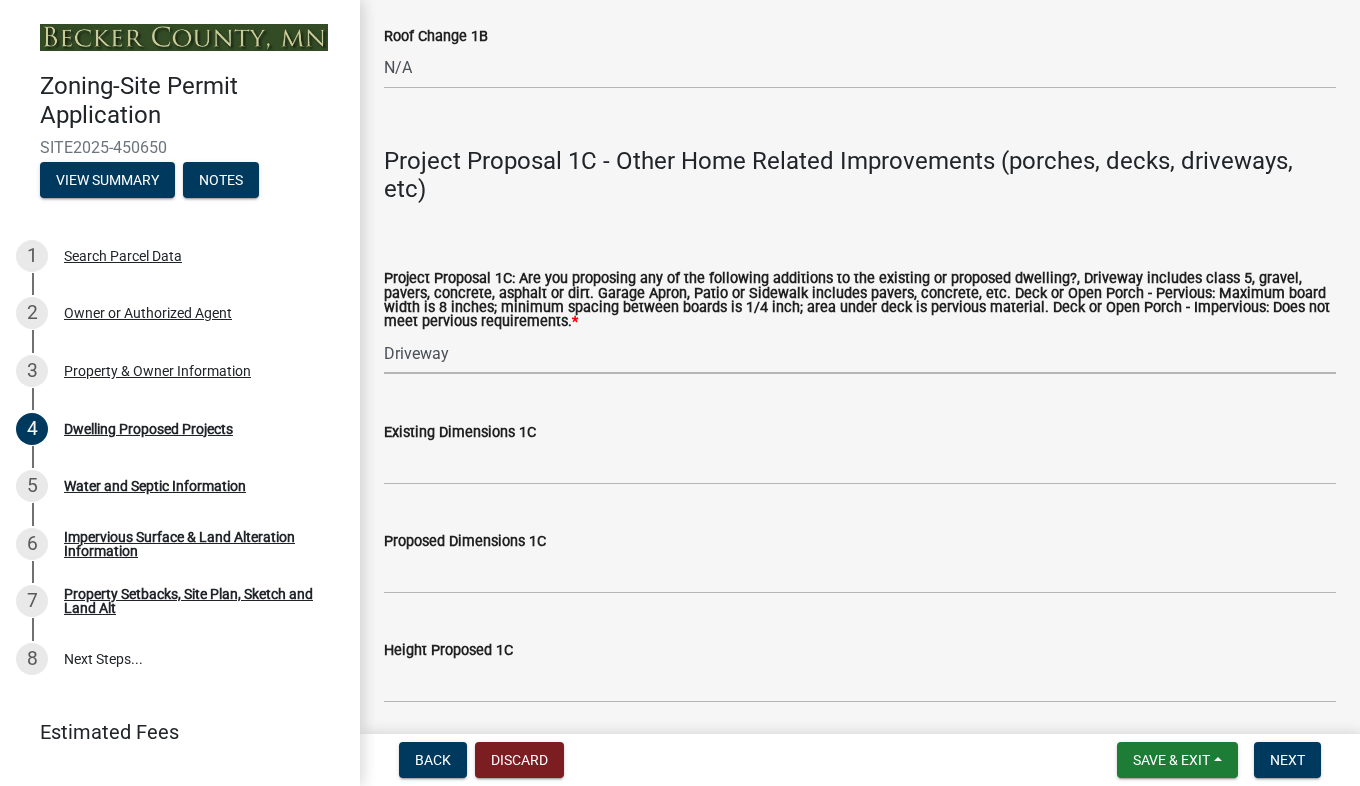 click on "Select Item...   N/A   Driveway   Garage Apron   Home Patio   Sidewalk   Deck - Pervious   Deck- Impervious   Open Porch - Pervious   Open Porch - Impervious   Screened Deck   Screened Porch   Sunroom   3 Season Porch   Other" at bounding box center [860, 353] 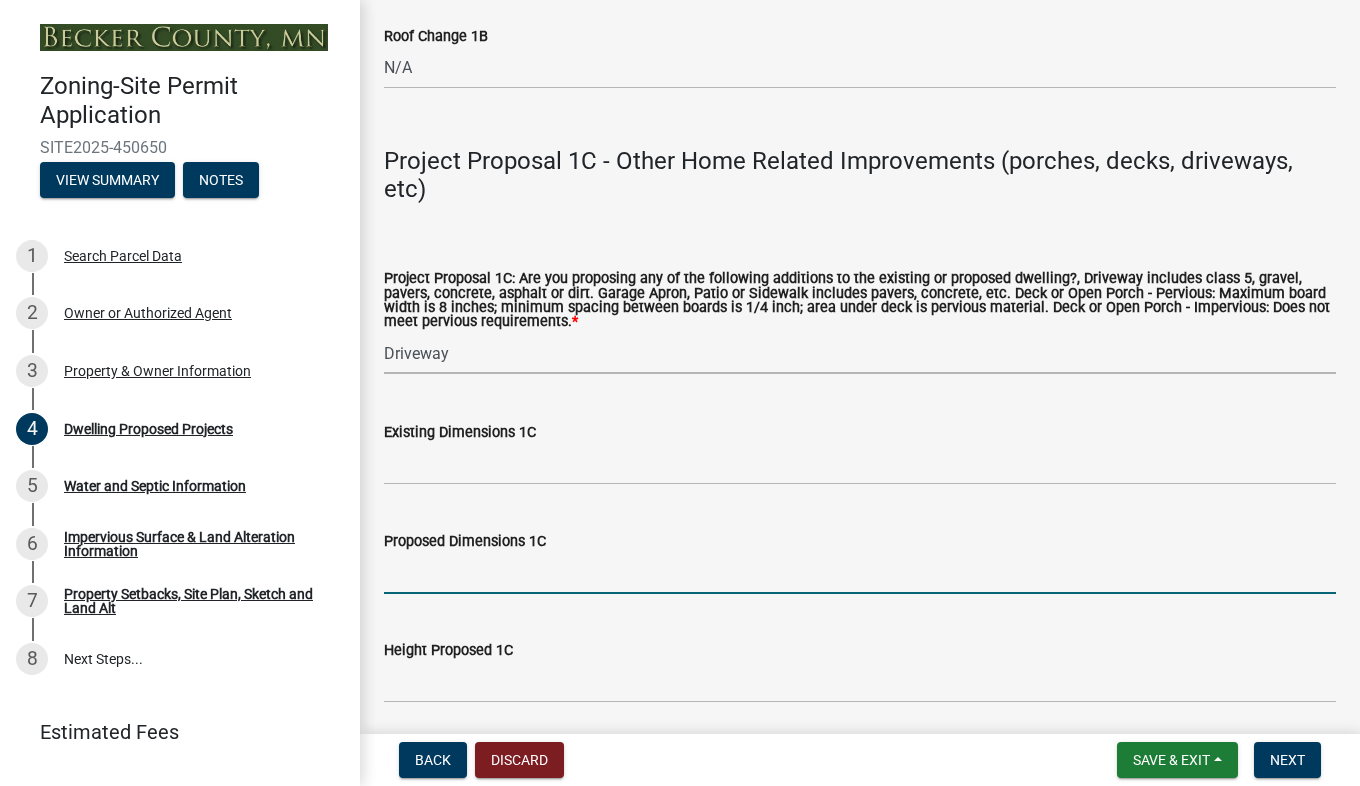 click on "Proposed Dimensions 1C" at bounding box center (860, 573) 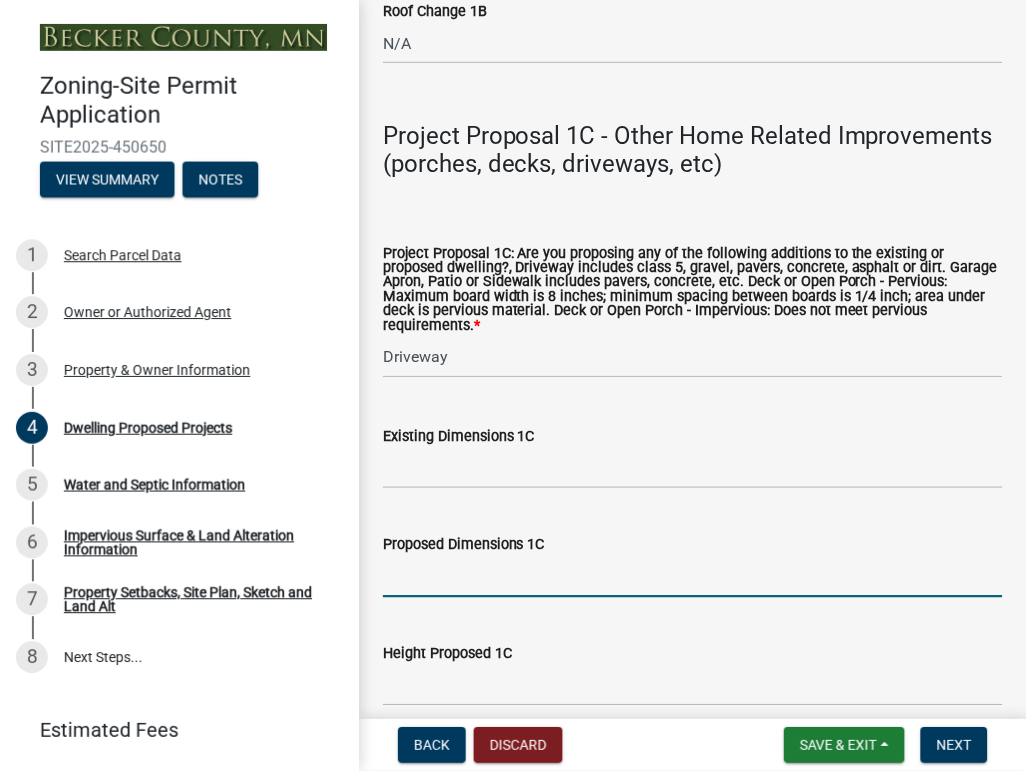 scroll, scrollTop: 3801, scrollLeft: 0, axis: vertical 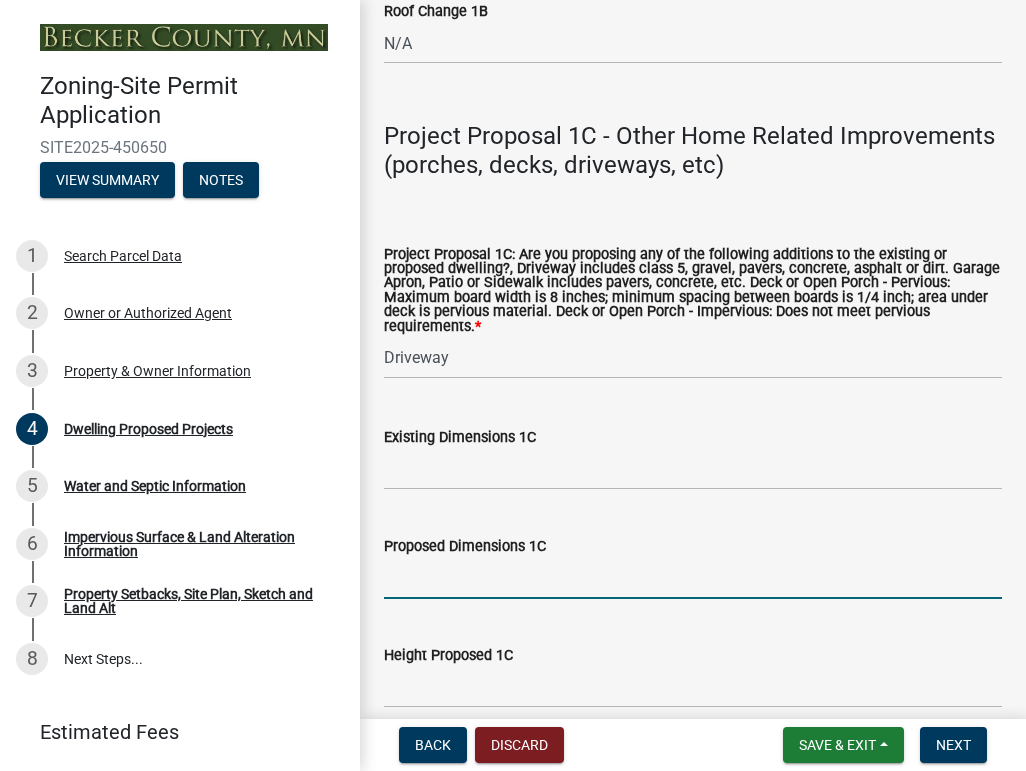 click on "Proposed Dimensions 1C" at bounding box center (693, 578) 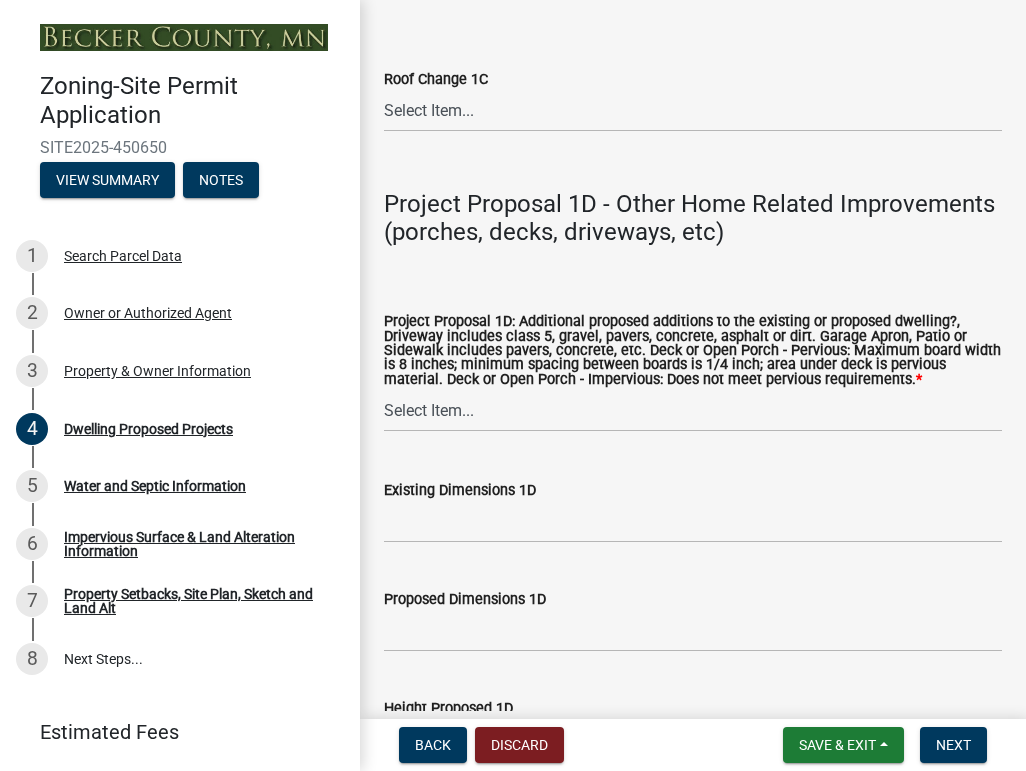 scroll, scrollTop: 4701, scrollLeft: 0, axis: vertical 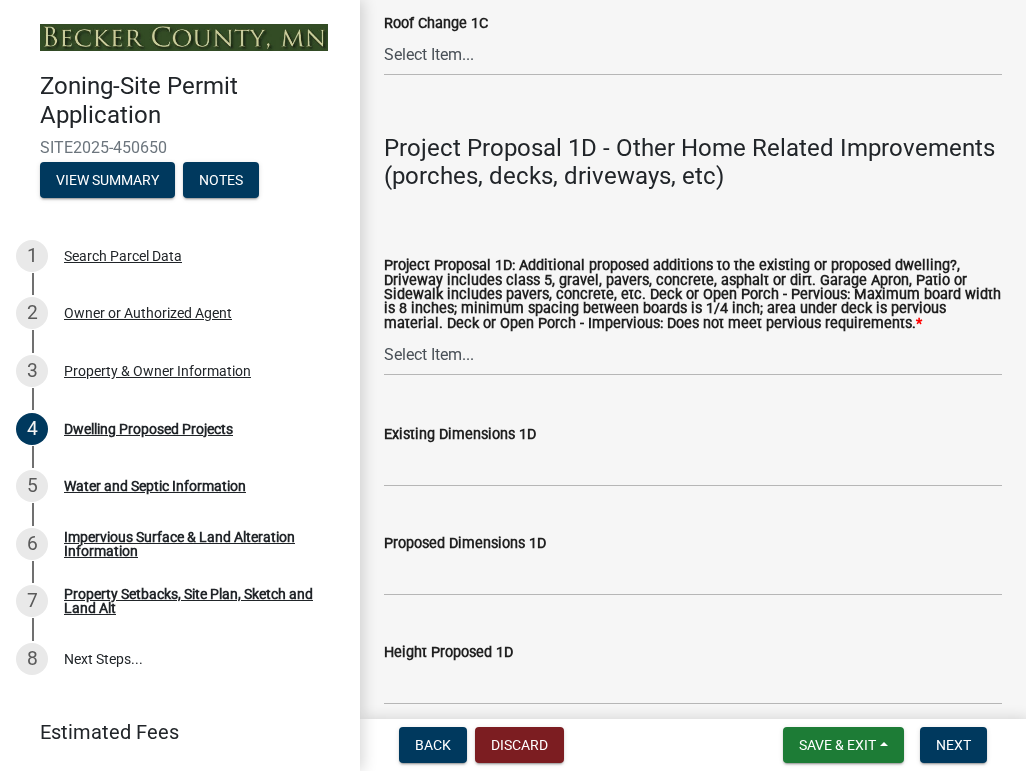 type on "4,650 sq ft" 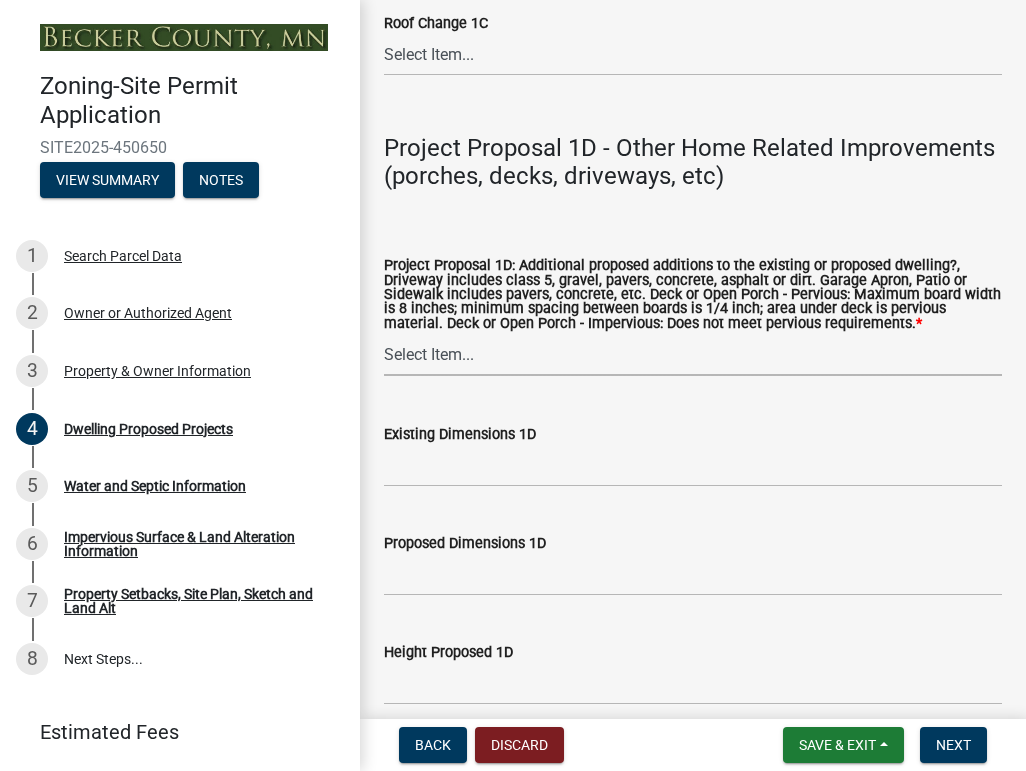 click on "Select Item...   N/A   Driveway   Garage Apron   Home Patio   Sidewalk   Deck - Pervious   Deck - Impervious   Open Porch - Pervious   Open Porch - Impervious   Screened Deck   Screened Porch   Sunroom   3 Season Porch   Other" at bounding box center [693, 355] 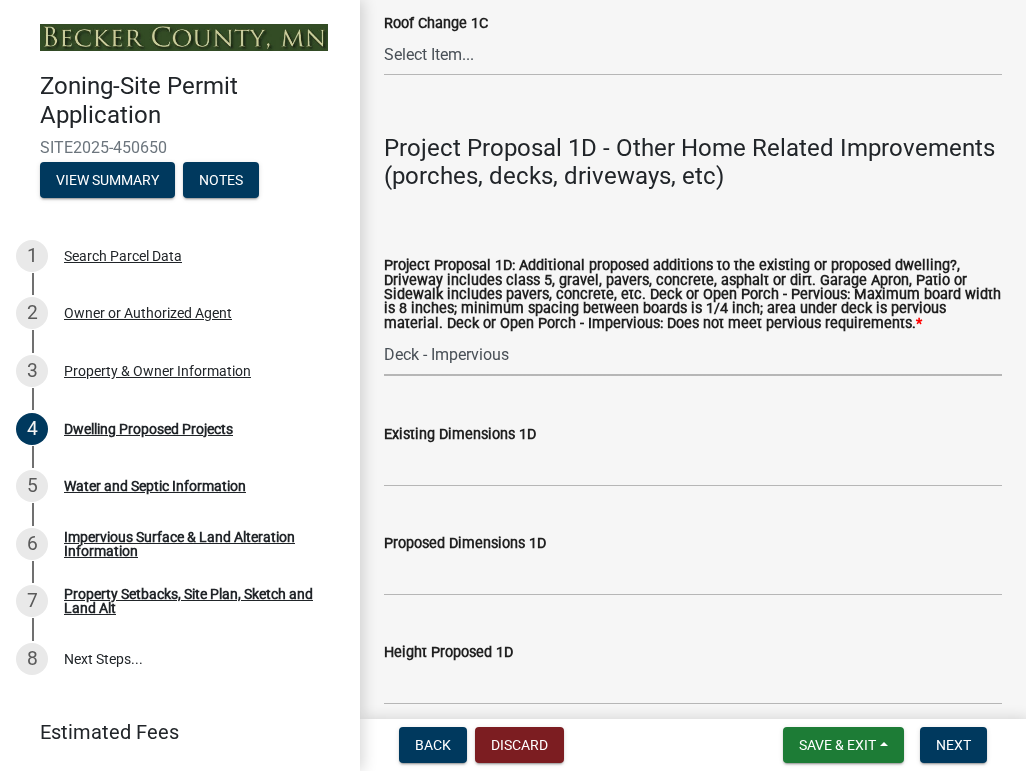 click on "Select Item...   N/A   Driveway   Garage Apron   Home Patio   Sidewalk   Deck - Pervious   Deck - Impervious   Open Porch - Pervious   Open Porch - Impervious   Screened Deck   Screened Porch   Sunroom   3 Season Porch   Other" at bounding box center (693, 355) 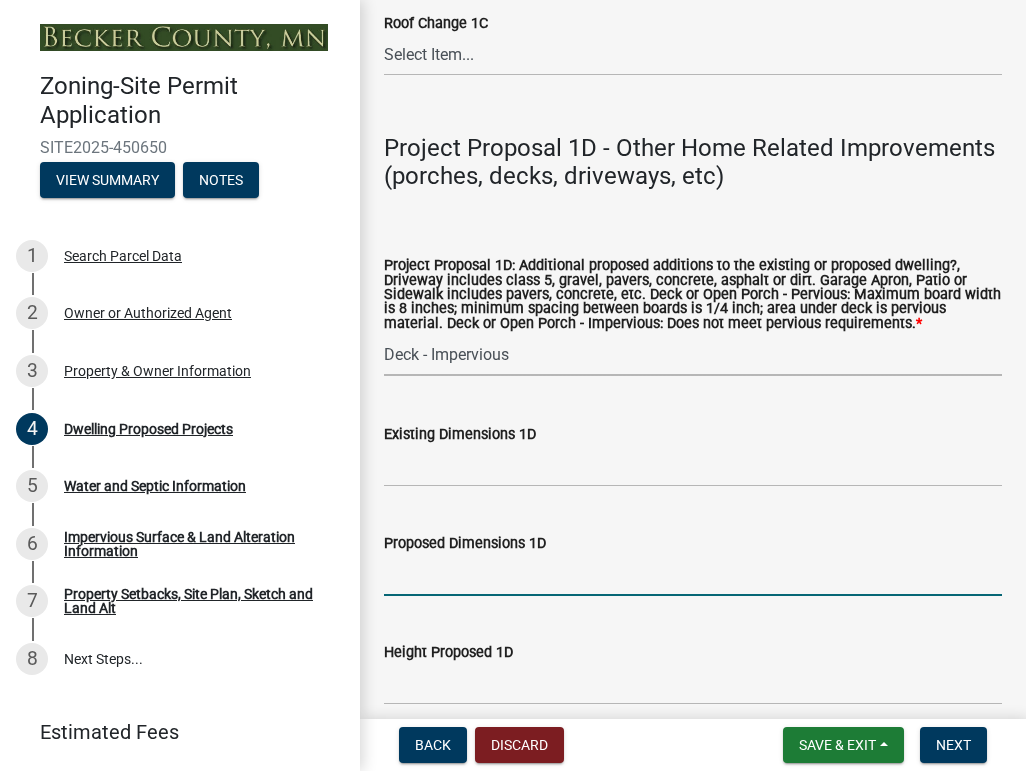 click on "Proposed Dimensions 1D" at bounding box center (693, 575) 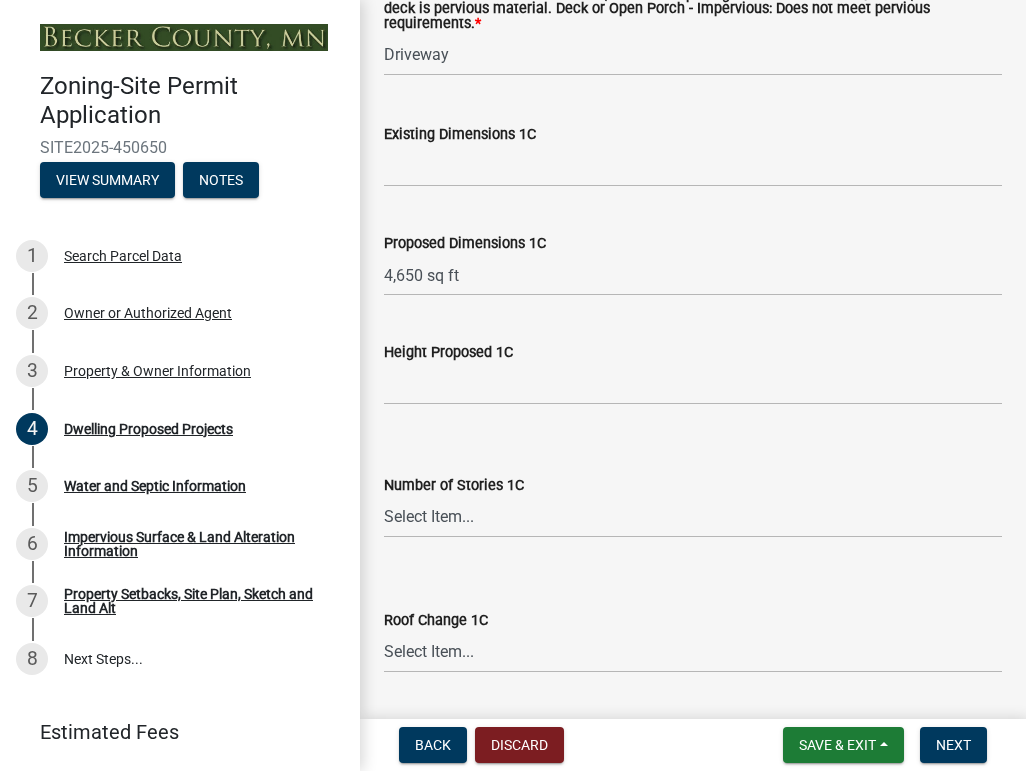 scroll, scrollTop: 4101, scrollLeft: 0, axis: vertical 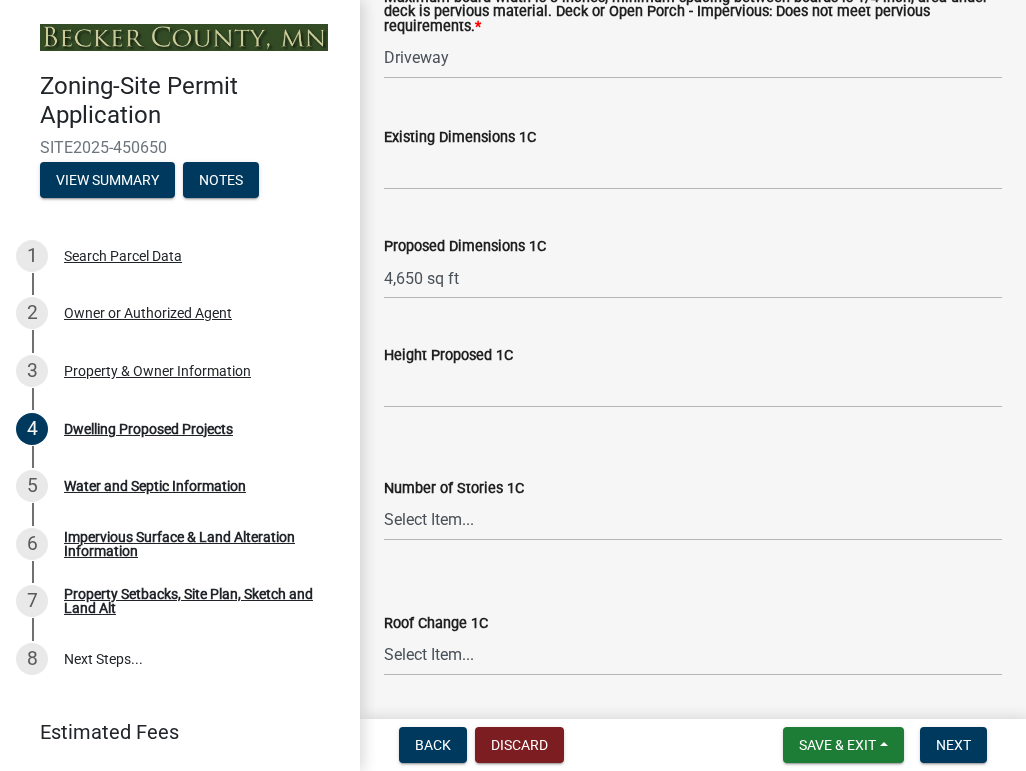 type on "800 sq ft  (20' x 40')" 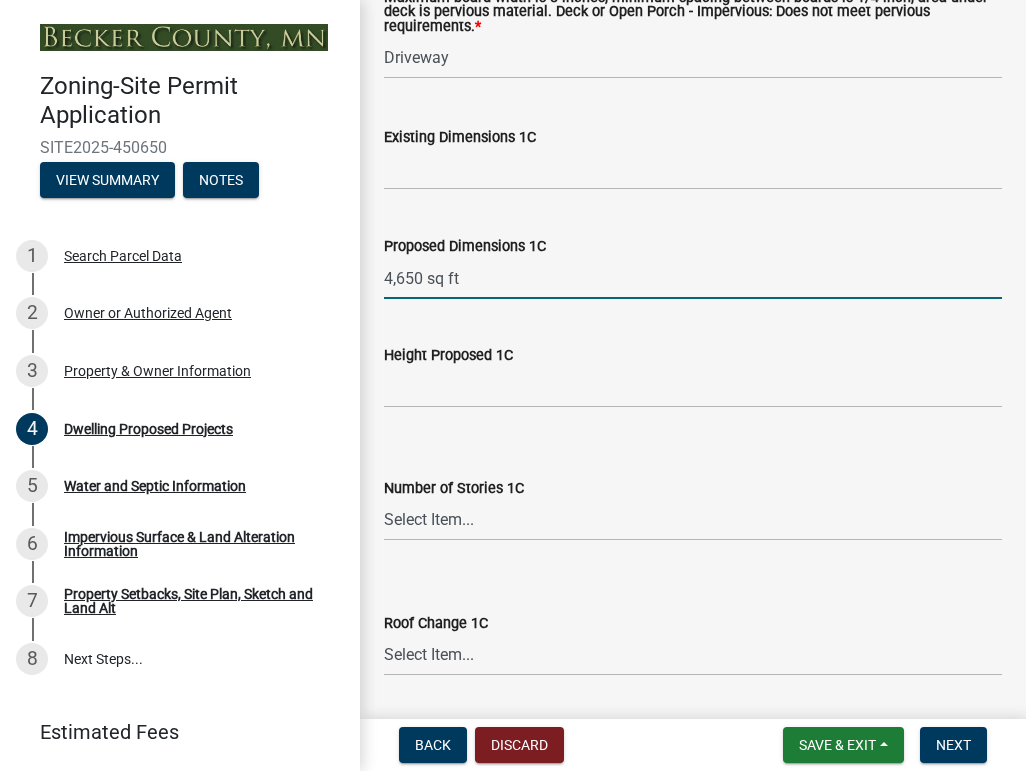click on "4,650 sq ft" at bounding box center [693, 278] 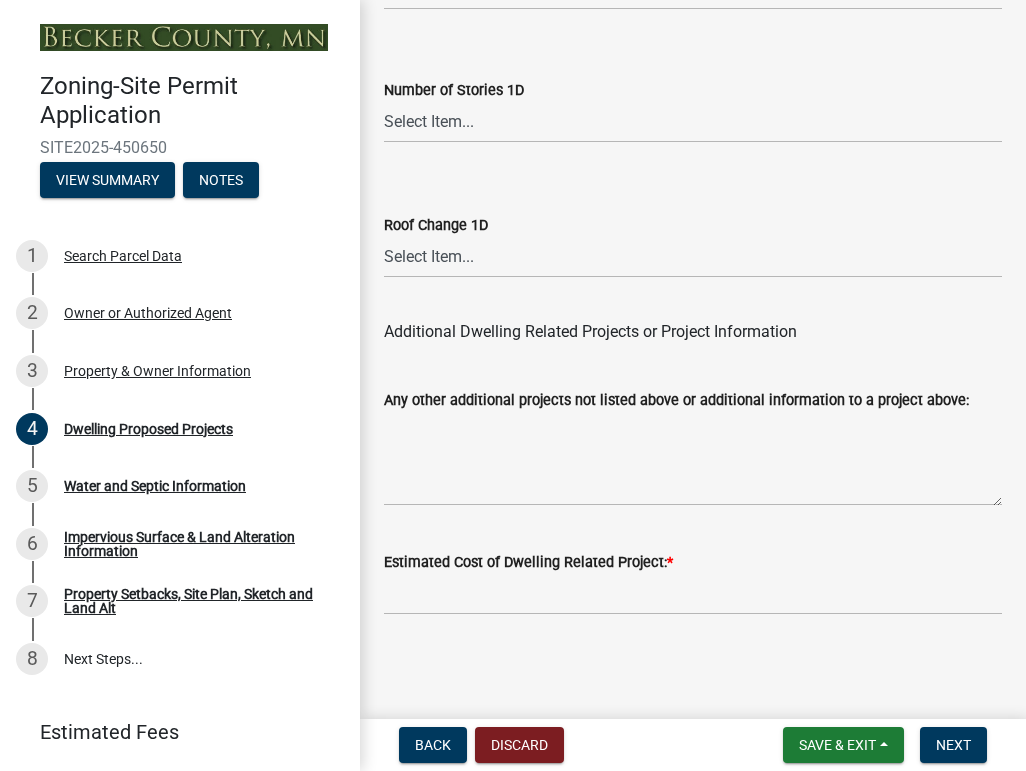 scroll, scrollTop: 5424, scrollLeft: 0, axis: vertical 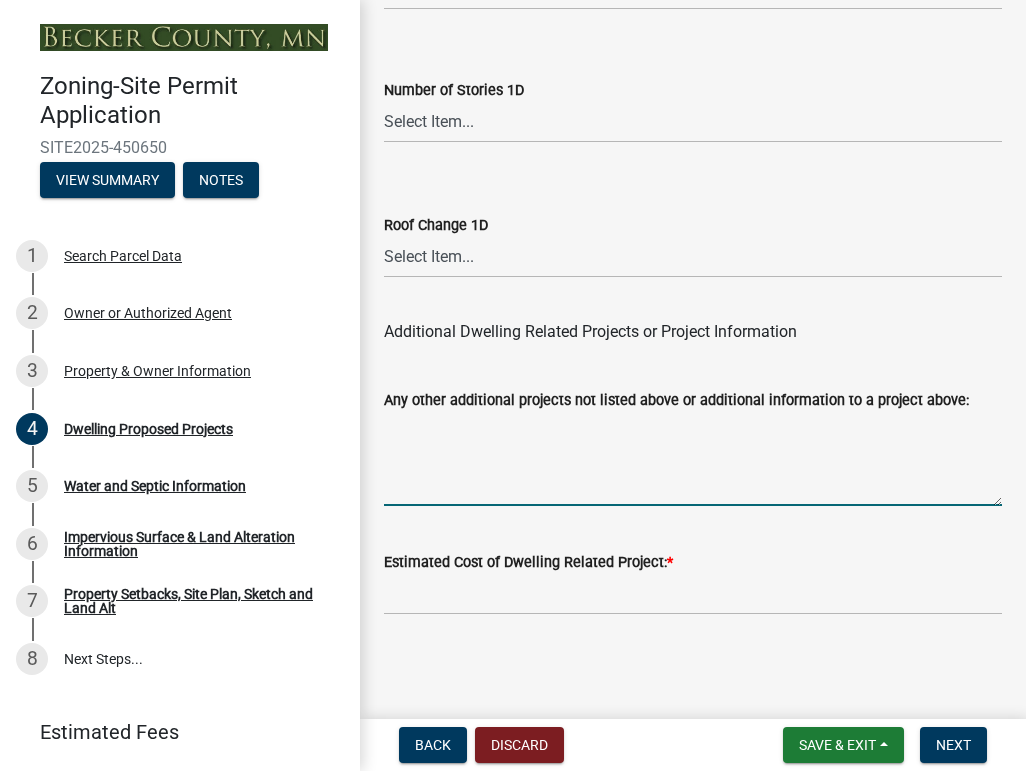 click on "Any other additional projects not listed above or additional information to a project above:" at bounding box center (693, 459) 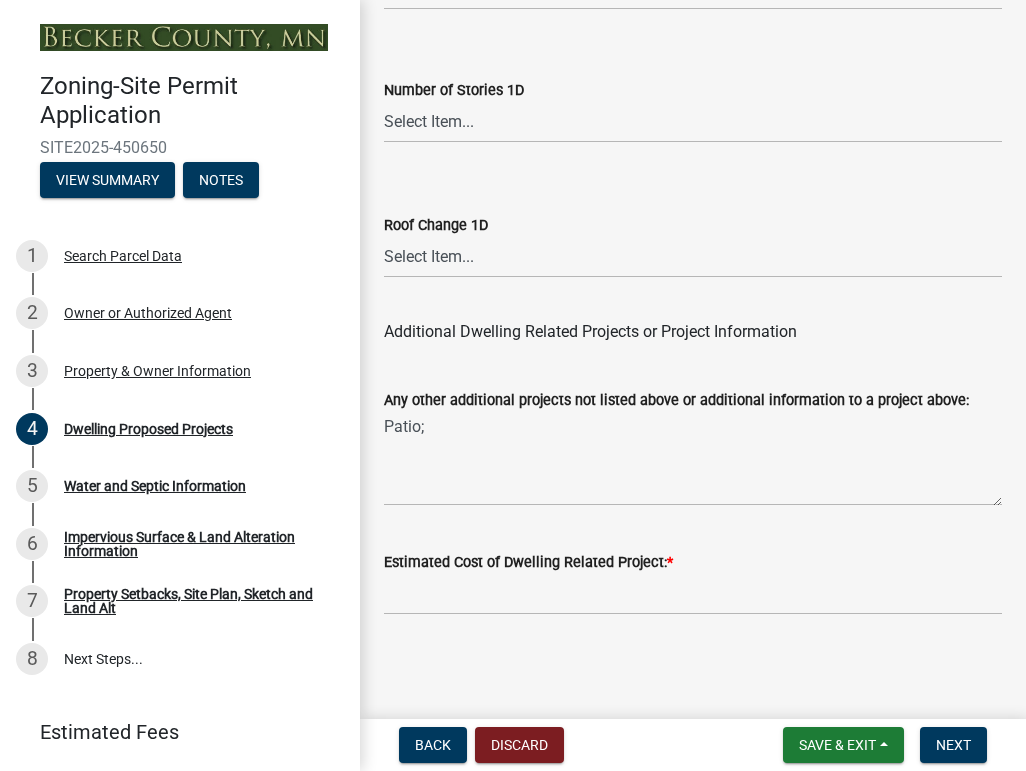 click on "Any other additional projects not listed above or additional information to a project above:  Patio;" 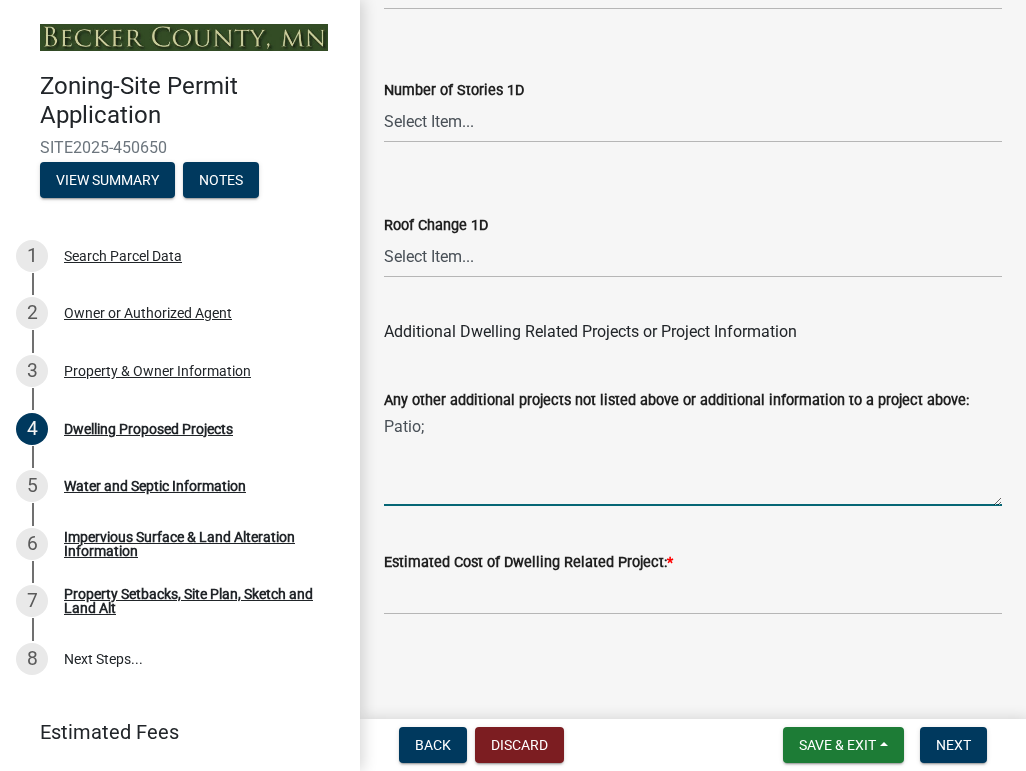 click on "Patio;" at bounding box center (693, 459) 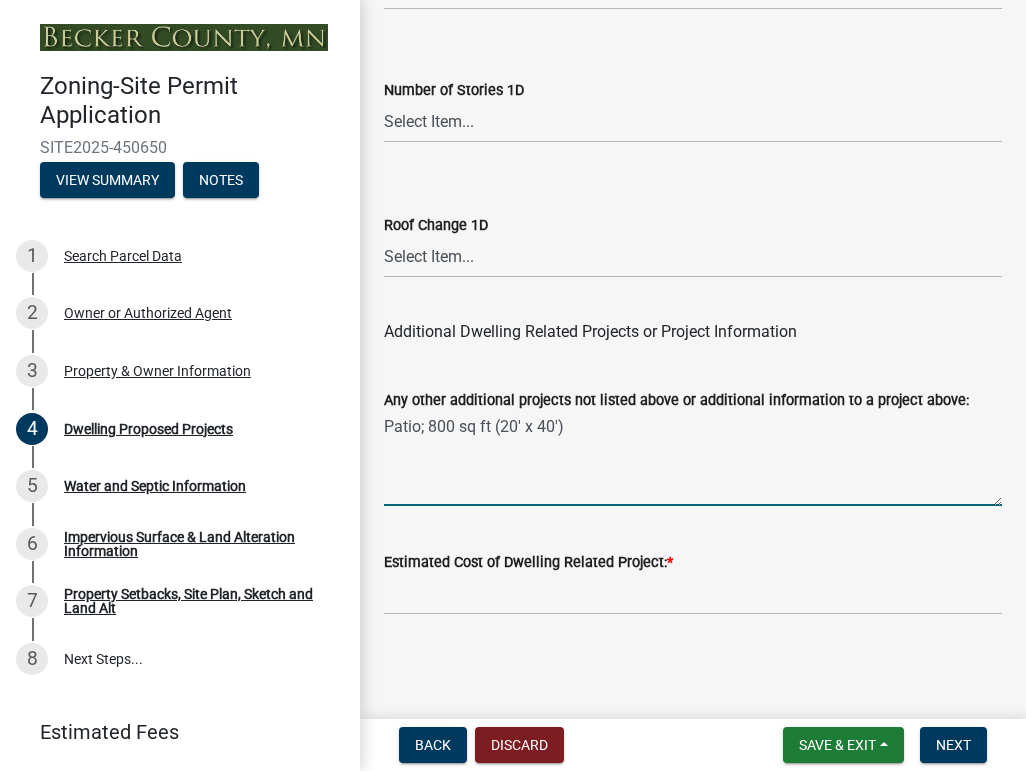 scroll, scrollTop: 5424, scrollLeft: 0, axis: vertical 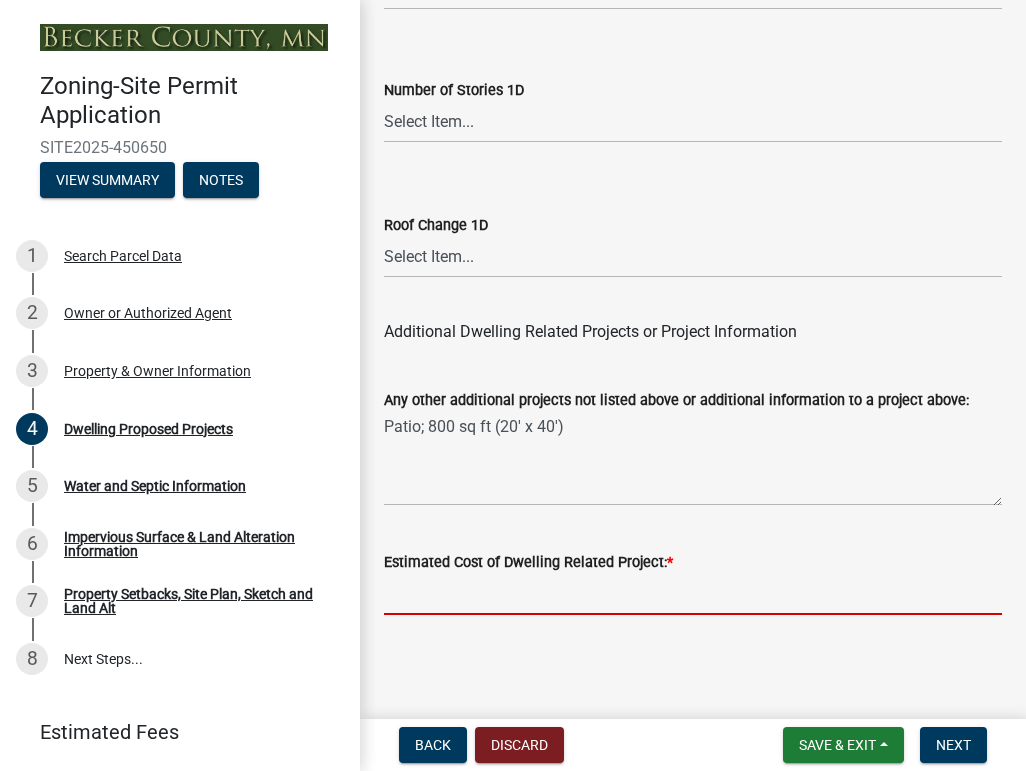 click 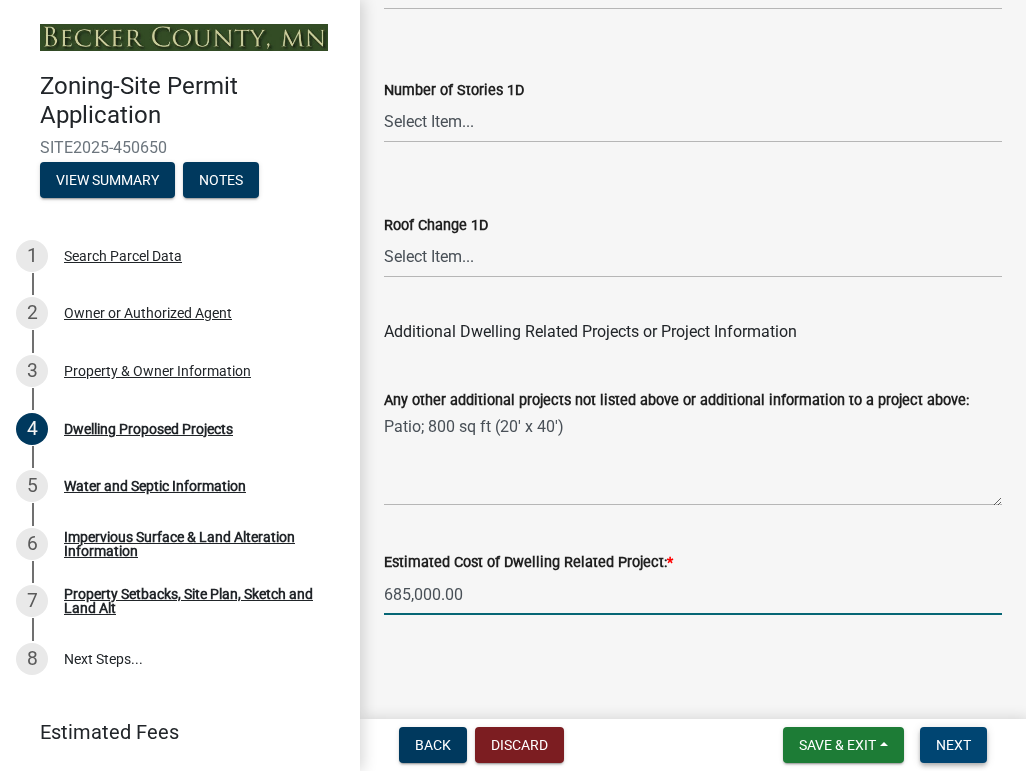 type on "685000" 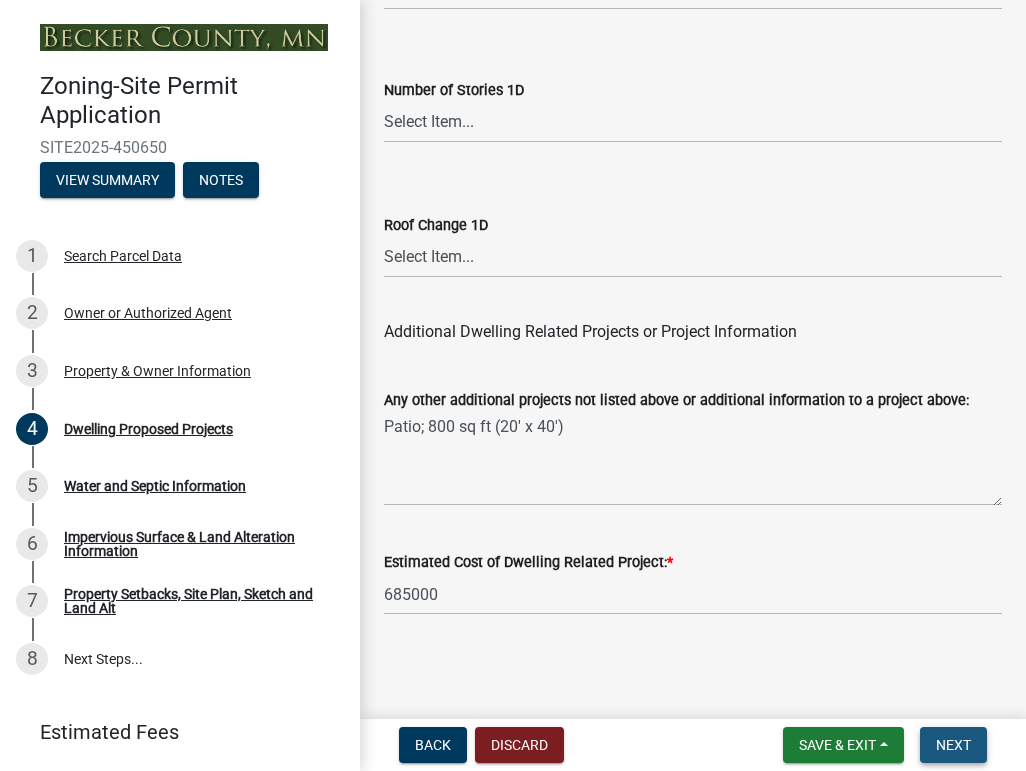 click on "Next" at bounding box center (953, 745) 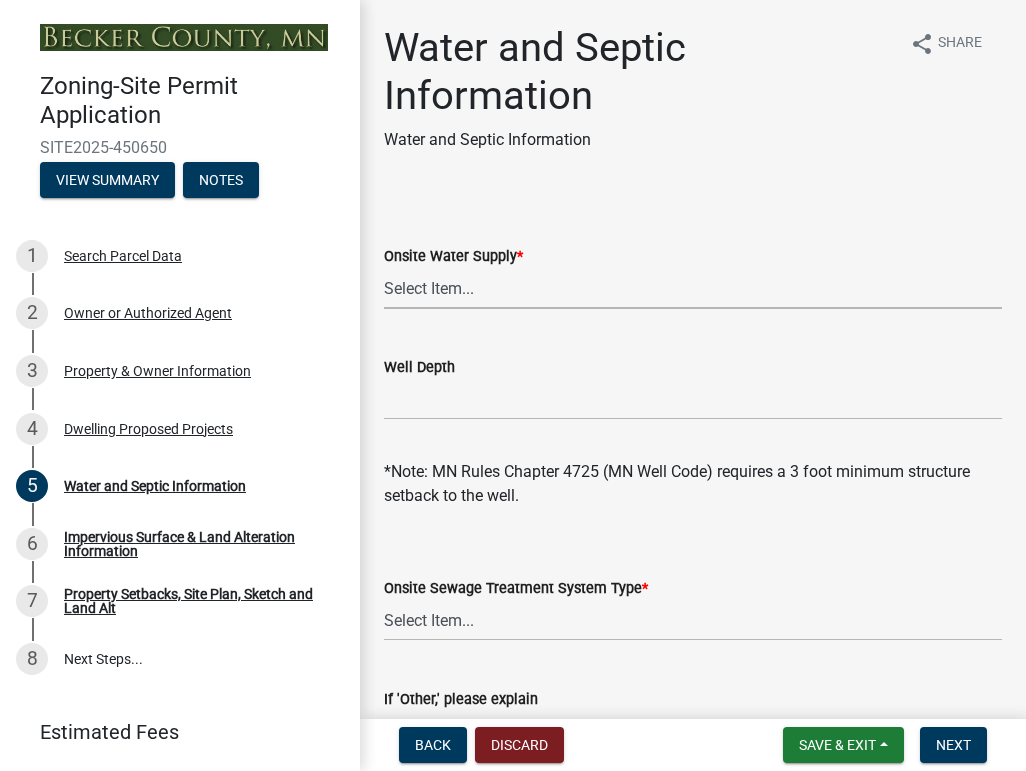 click on "Select Item...   Well   New Well to be Installed   Attached to City Water System   No onsite water or proposed water supply" at bounding box center [693, 288] 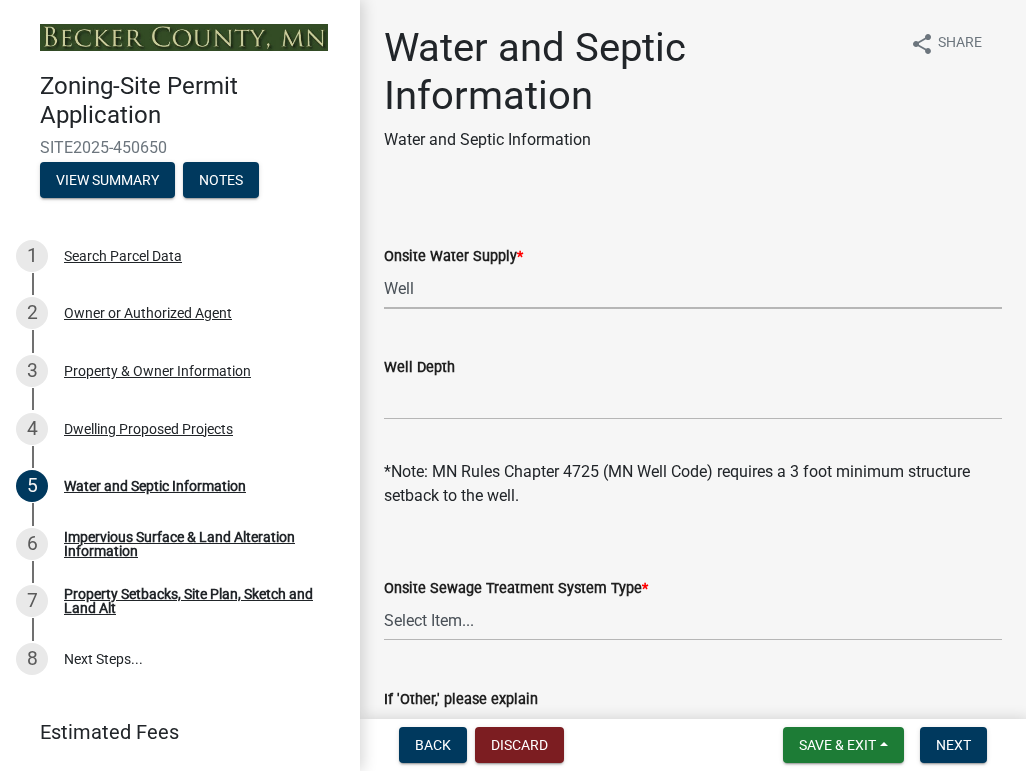 click on "Select Item...   Well   New Well to be Installed   Attached to City Water System   No onsite water or proposed water supply" at bounding box center [693, 288] 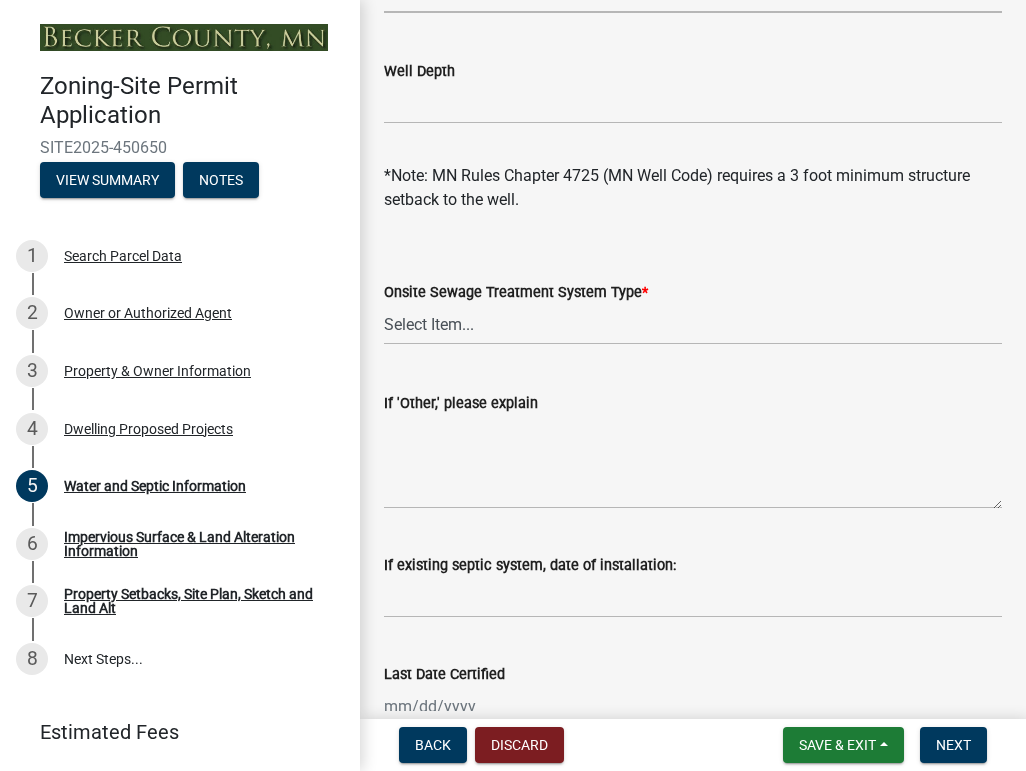 scroll, scrollTop: 300, scrollLeft: 0, axis: vertical 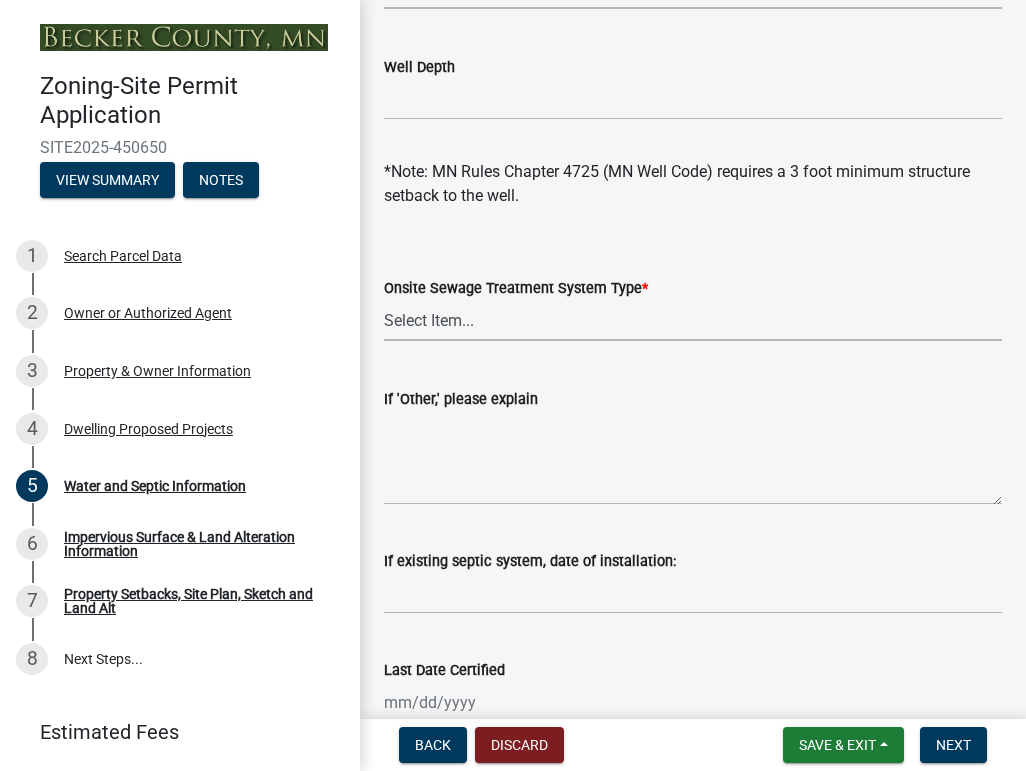 click on "Select Item...   No existing or proposed septic   Proposed New or Corrected Septic application submitted   Tank and Drainfield   Holding Tank   Attached to City Septic System   Other" at bounding box center (693, 320) 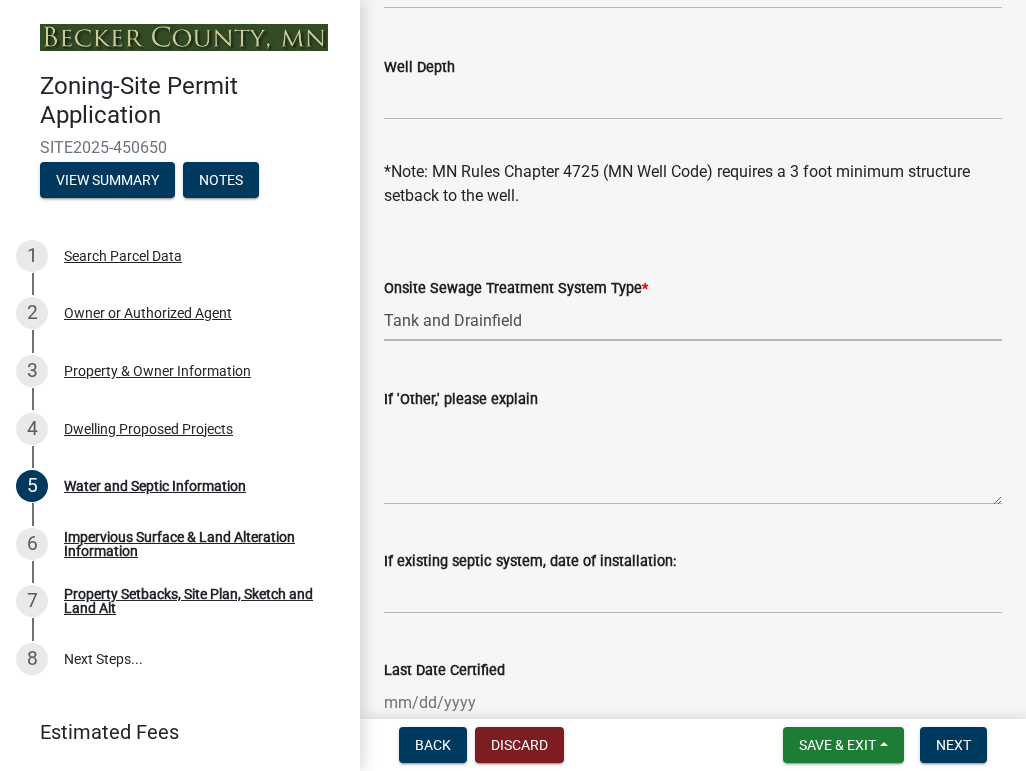 click on "Select Item...   No existing or proposed septic   Proposed New or Corrected Septic application submitted   Tank and Drainfield   Holding Tank   Attached to City Septic System   Other" at bounding box center (693, 320) 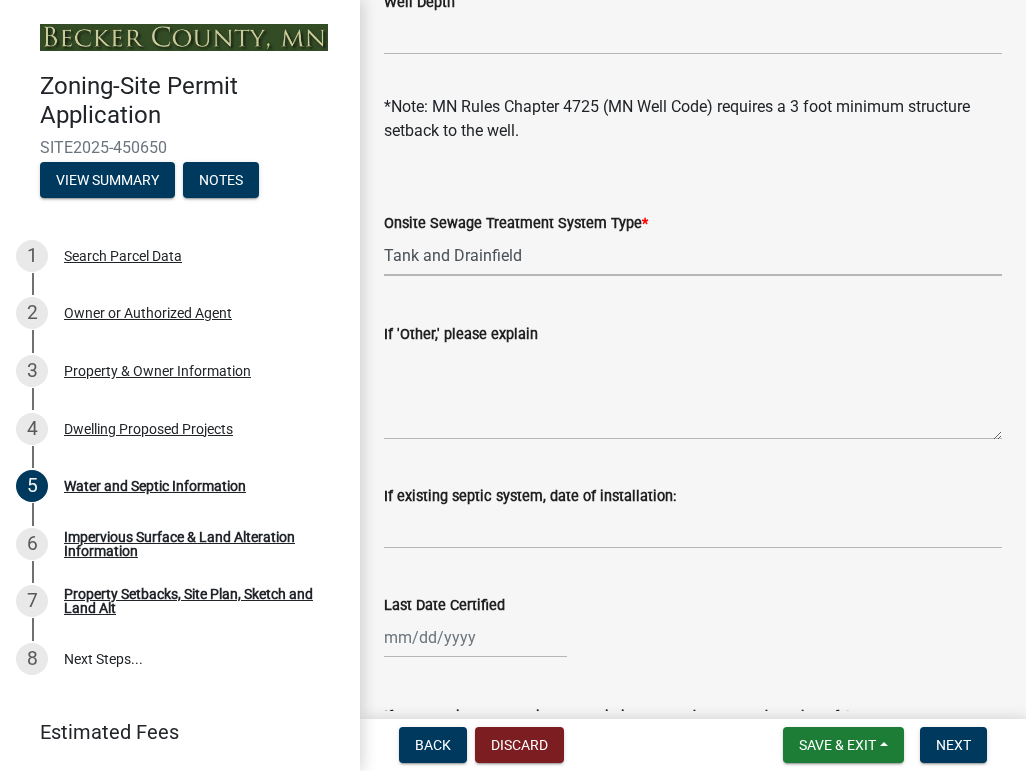 scroll, scrollTop: 400, scrollLeft: 0, axis: vertical 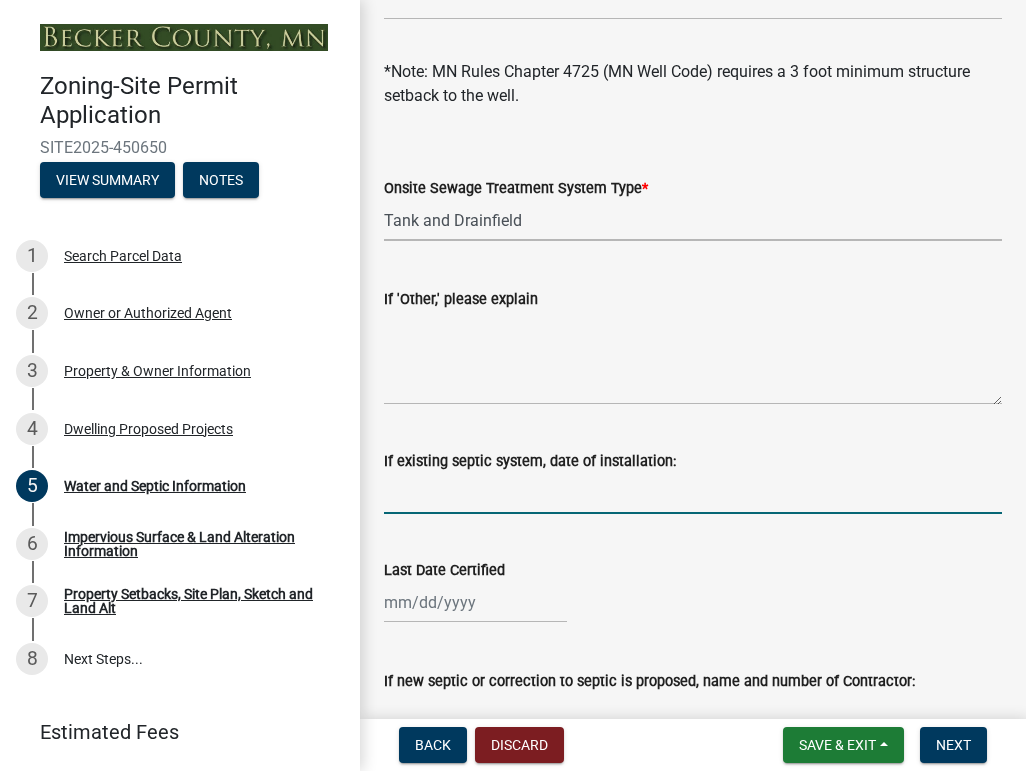 click on "If existing septic system, date of installation:" at bounding box center [693, 493] 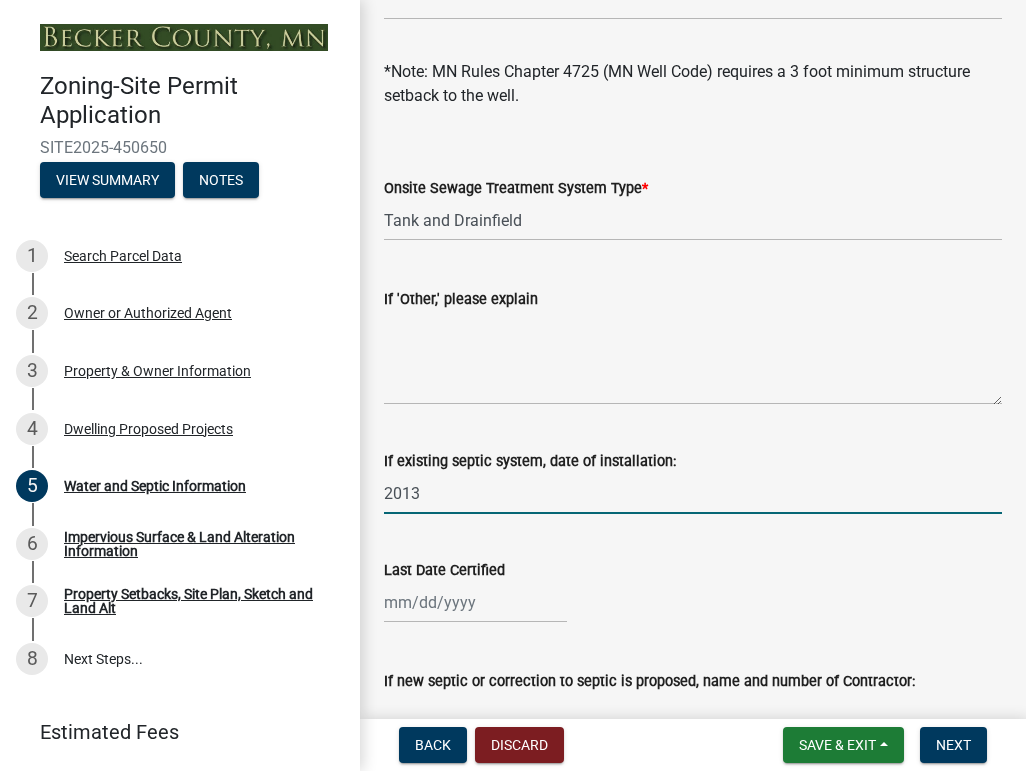 type on "2013" 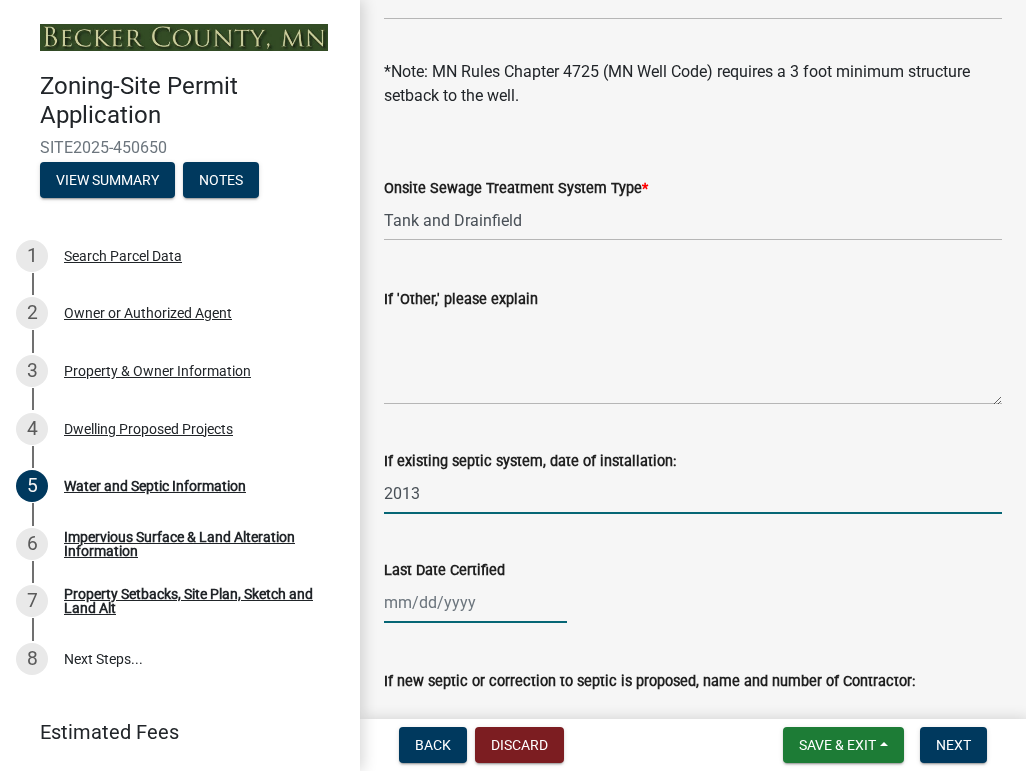 click 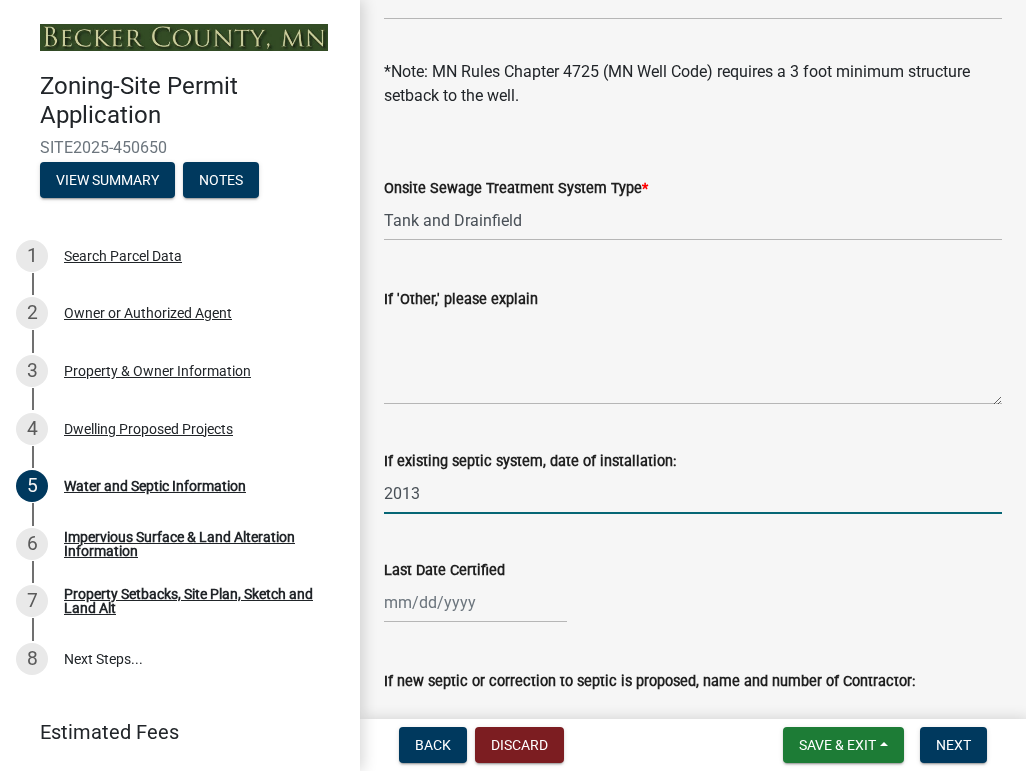 select on "7" 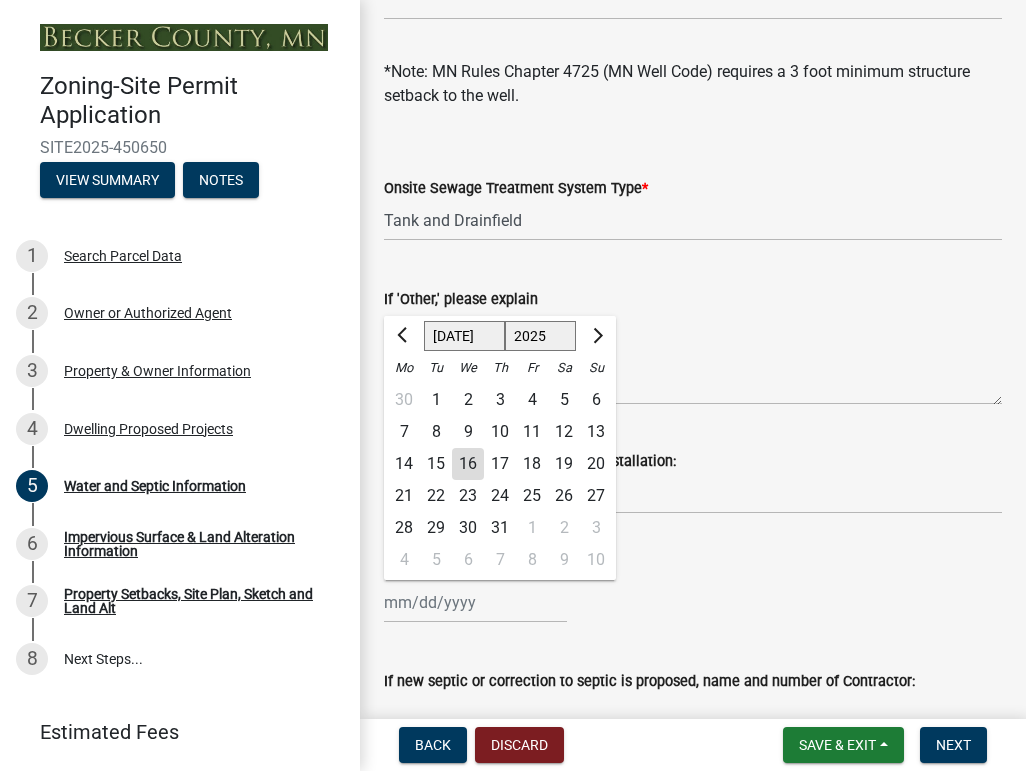 click on "1525 1526 1527 1528 1529 1530 1531 1532 1533 1534 1535 1536 1537 1538 1539 1540 1541 1542 1543 1544 1545 1546 1547 1548 1549 1550 1551 1552 1553 1554 1555 1556 1557 1558 1559 1560 1561 1562 1563 1564 1565 1566 1567 1568 1569 1570 1571 1572 1573 1574 1575 1576 1577 1578 1579 1580 1581 1582 1583 1584 1585 1586 1587 1588 1589 1590 1591 1592 1593 1594 1595 1596 1597 1598 1599 1600 1601 1602 1603 1604 1605 1606 1607 1608 1609 1610 1611 1612 1613 1614 1615 1616 1617 1618 1619 1620 1621 1622 1623 1624 1625 1626 1627 1628 1629 1630 1631 1632 1633 1634 1635 1636 1637 1638 1639 1640 1641 1642 1643 1644 1645 1646 1647 1648 1649 1650 1651 1652 1653 1654 1655 1656 1657 1658 1659 1660 1661 1662 1663 1664 1665 1666 1667 1668 1669 1670 1671 1672 1673 1674 1675 1676 1677 1678 1679 1680 1681 1682 1683 1684 1685 1686 1687 1688 1689 1690 1691 1692 1693 1694 1695 1696 1697 1698 1699 1700 1701 1702 1703 1704 1705 1706 1707 1708 1709 1710 1711 1712 1713 1714 1715 1716 1717 1718 1719 1720 1721 1722 1723 1724 1725 1726 1727 1728 1729" 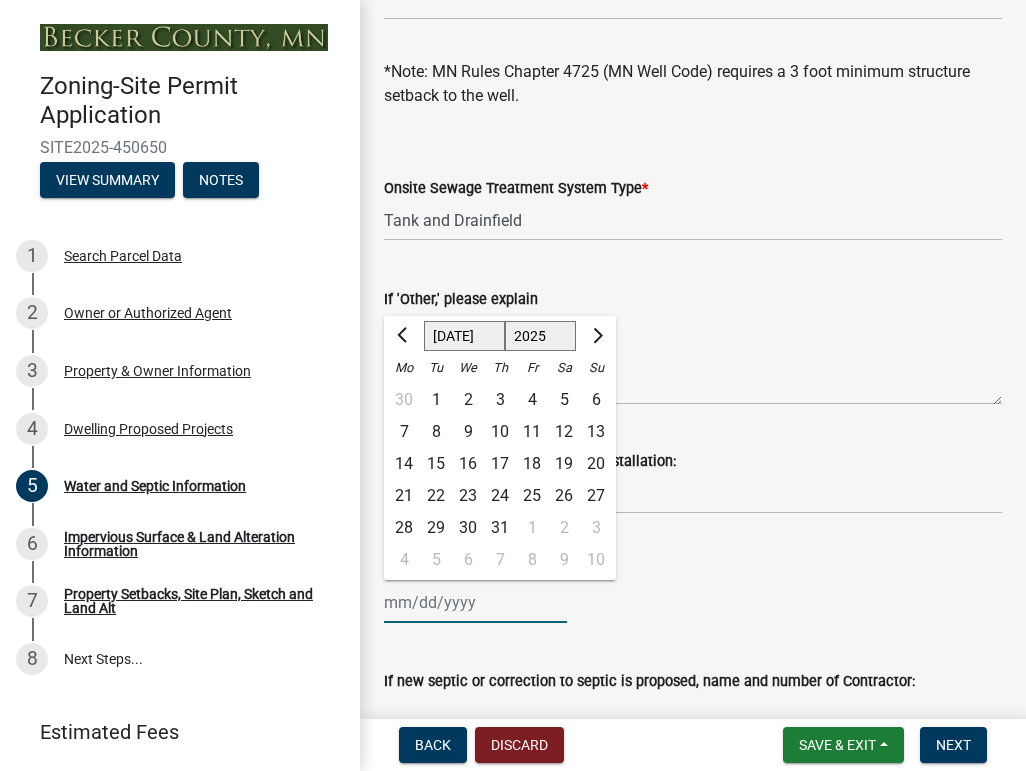 select on "2014" 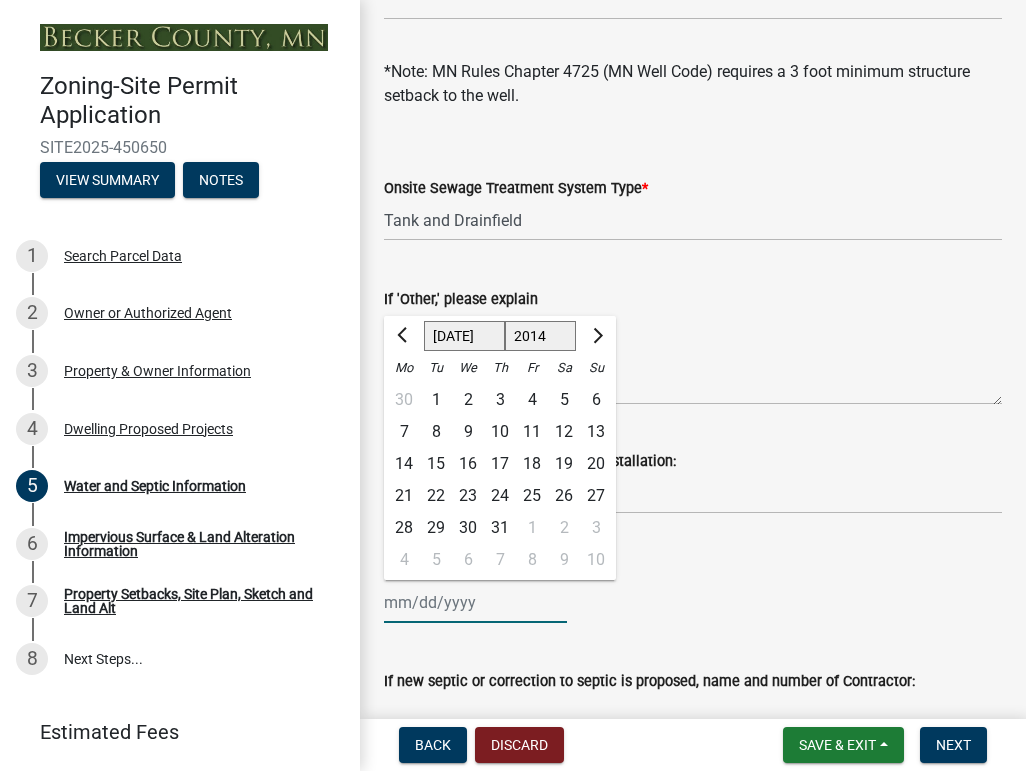 click on "1525 1526 1527 1528 1529 1530 1531 1532 1533 1534 1535 1536 1537 1538 1539 1540 1541 1542 1543 1544 1545 1546 1547 1548 1549 1550 1551 1552 1553 1554 1555 1556 1557 1558 1559 1560 1561 1562 1563 1564 1565 1566 1567 1568 1569 1570 1571 1572 1573 1574 1575 1576 1577 1578 1579 1580 1581 1582 1583 1584 1585 1586 1587 1588 1589 1590 1591 1592 1593 1594 1595 1596 1597 1598 1599 1600 1601 1602 1603 1604 1605 1606 1607 1608 1609 1610 1611 1612 1613 1614 1615 1616 1617 1618 1619 1620 1621 1622 1623 1624 1625 1626 1627 1628 1629 1630 1631 1632 1633 1634 1635 1636 1637 1638 1639 1640 1641 1642 1643 1644 1645 1646 1647 1648 1649 1650 1651 1652 1653 1654 1655 1656 1657 1658 1659 1660 1661 1662 1663 1664 1665 1666 1667 1668 1669 1670 1671 1672 1673 1674 1675 1676 1677 1678 1679 1680 1681 1682 1683 1684 1685 1686 1687 1688 1689 1690 1691 1692 1693 1694 1695 1696 1697 1698 1699 1700 1701 1702 1703 1704 1705 1706 1707 1708 1709 1710 1711 1712 1713 1714 1715 1716 1717 1718 1719 1720 1721 1722 1723 1724 1725 1726 1727 1728 1729" 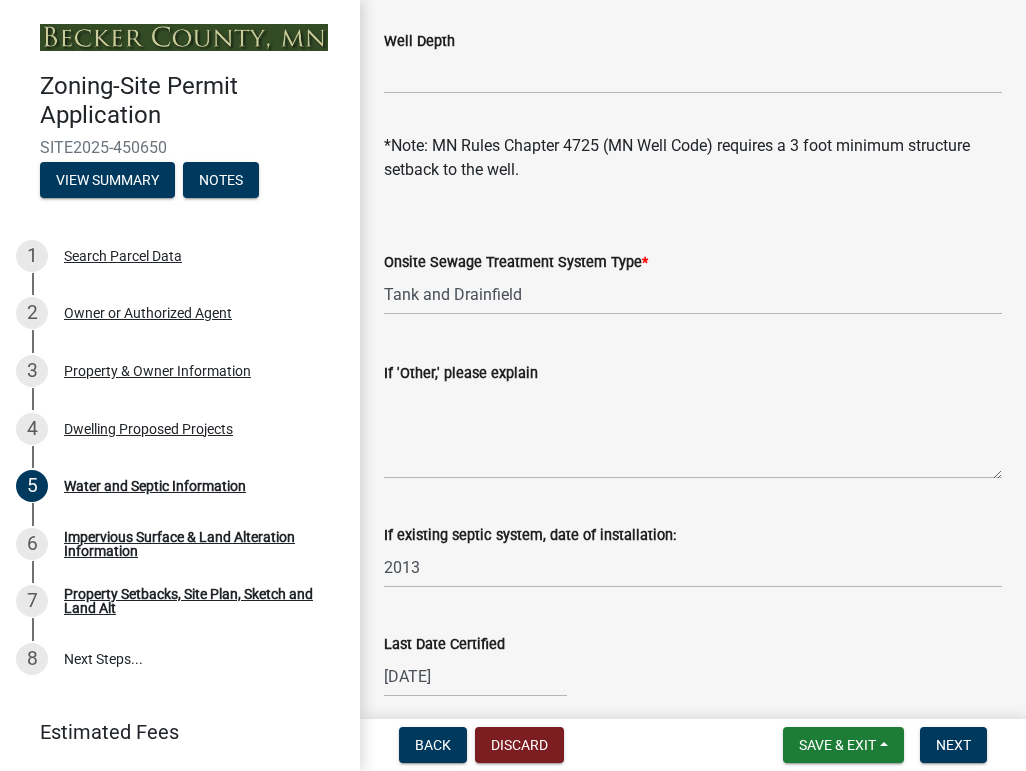 scroll, scrollTop: 364, scrollLeft: 0, axis: vertical 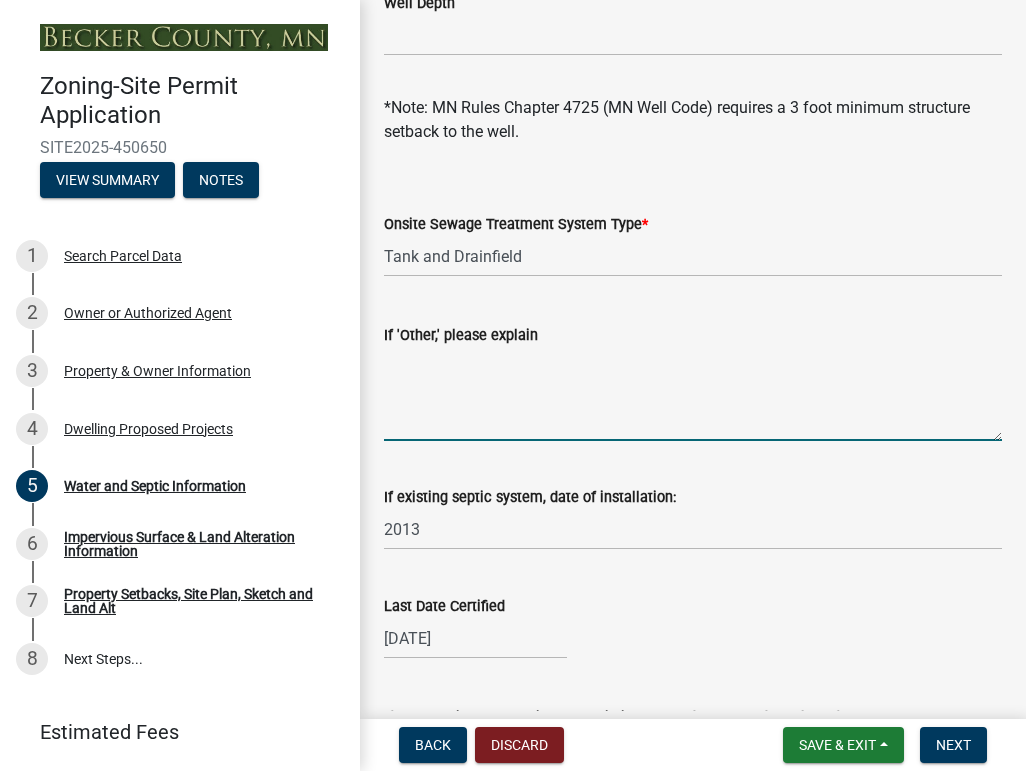 drag, startPoint x: 403, startPoint y: 419, endPoint x: 429, endPoint y: 421, distance: 26.076809 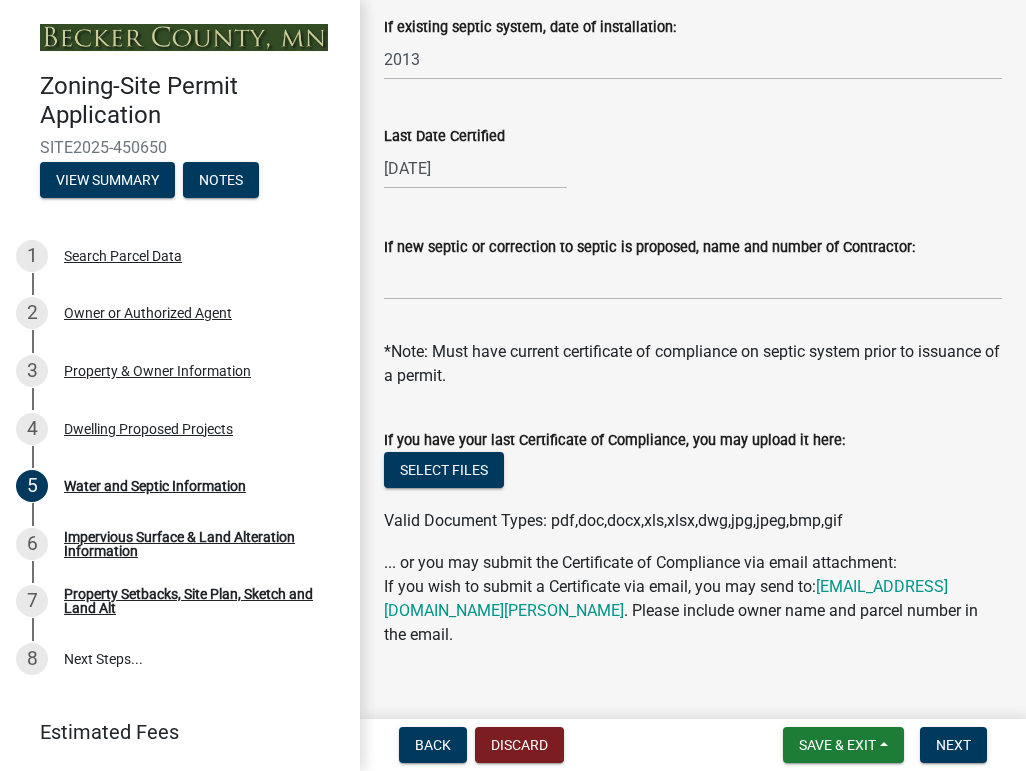 scroll, scrollTop: 864, scrollLeft: 0, axis: vertical 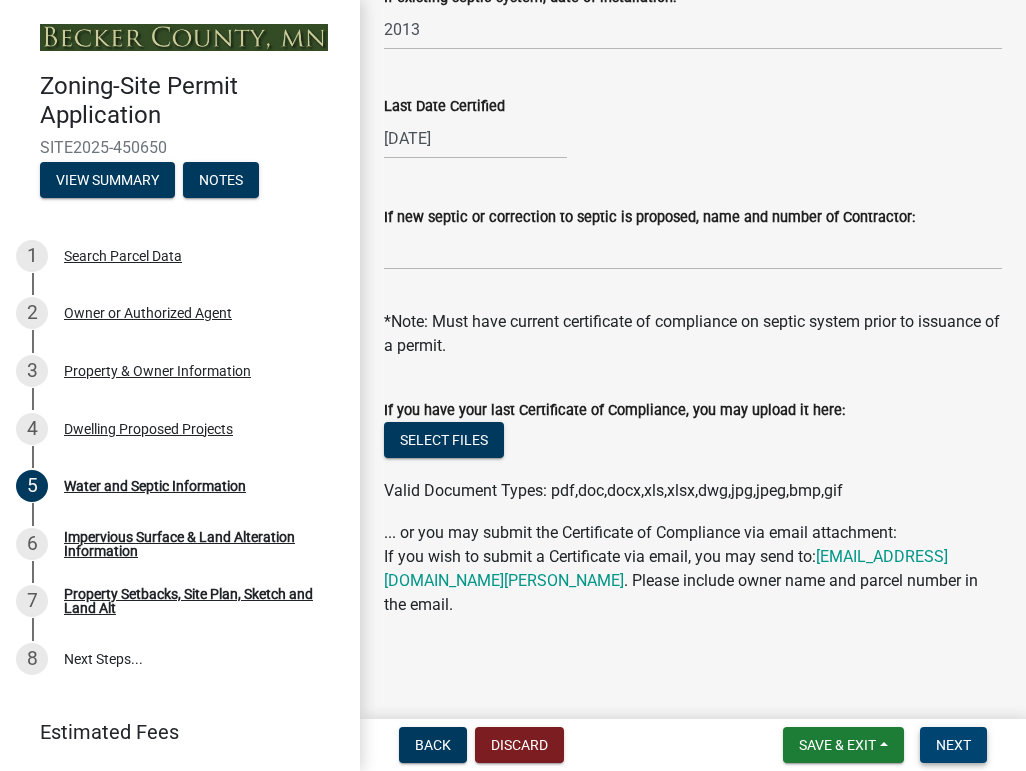 type on "Brand new from previous owner that never completed residence." 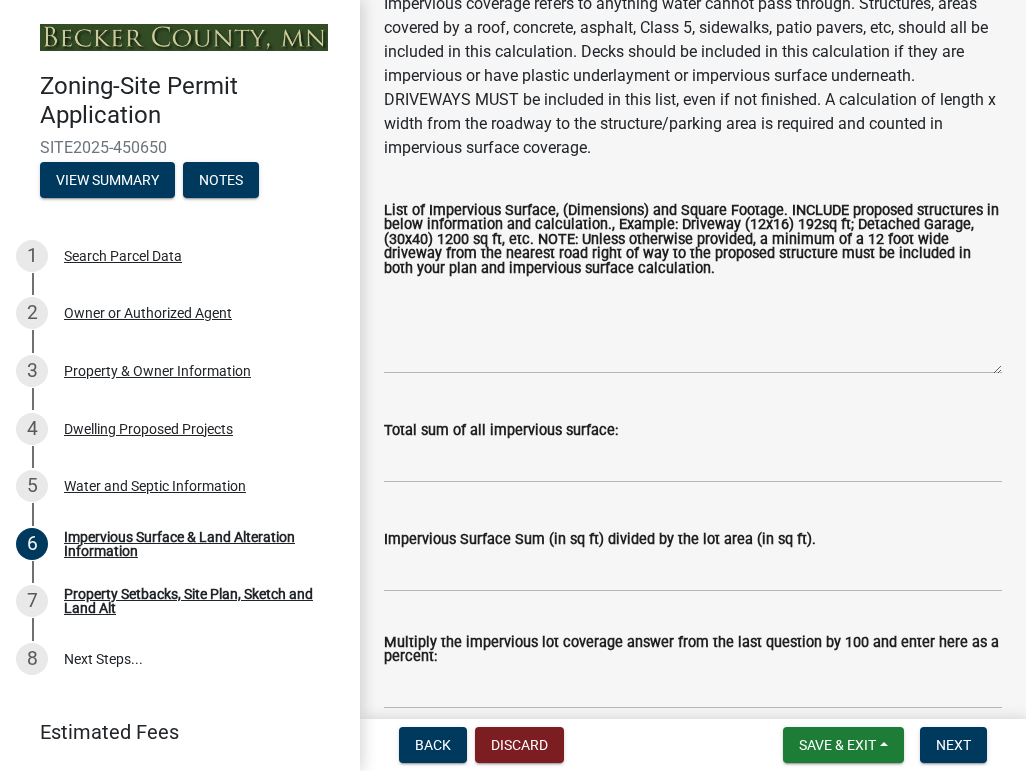 scroll, scrollTop: 394, scrollLeft: 0, axis: vertical 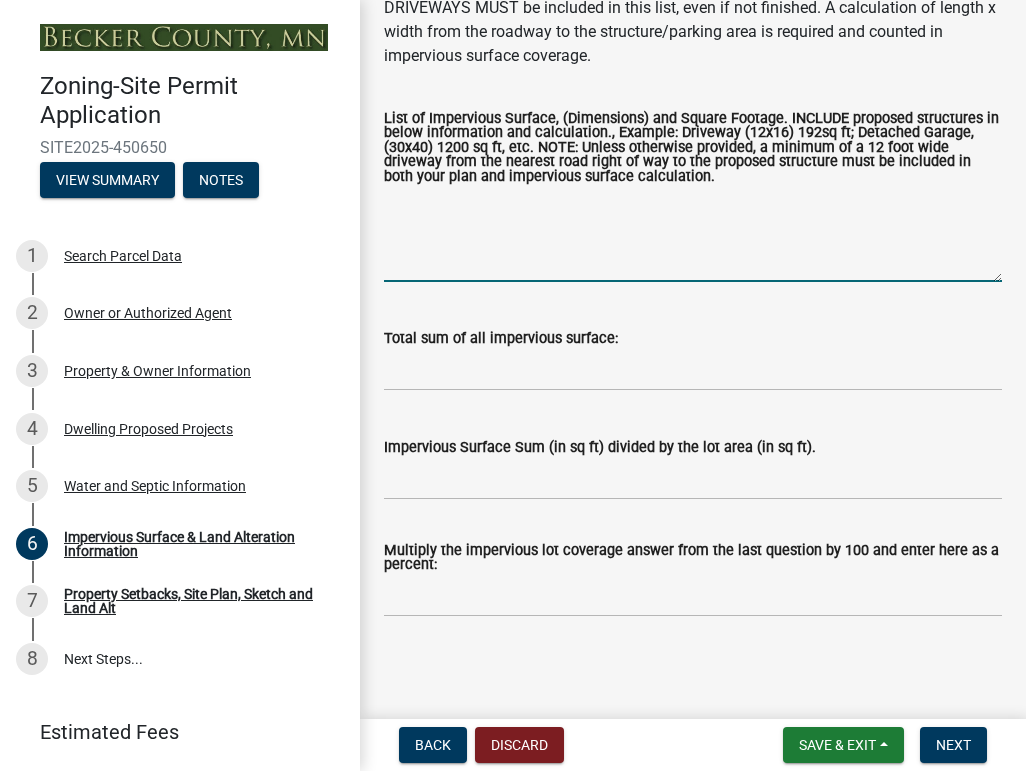click on "List of Impervious Surface, (Dimensions) and Square Footage.  INCLUDE proposed structures in below information and calculation., Example: Driveway (12x16) 192sq ft; Detached Garage, (30x40) 1200 sq ft, etc.
NOTE: Unless otherwise provided, a minimum of a 12 foot wide driveway from the nearest road right of way to the proposed structure must be included in both your plan and impervious surface calculation." at bounding box center (693, 235) 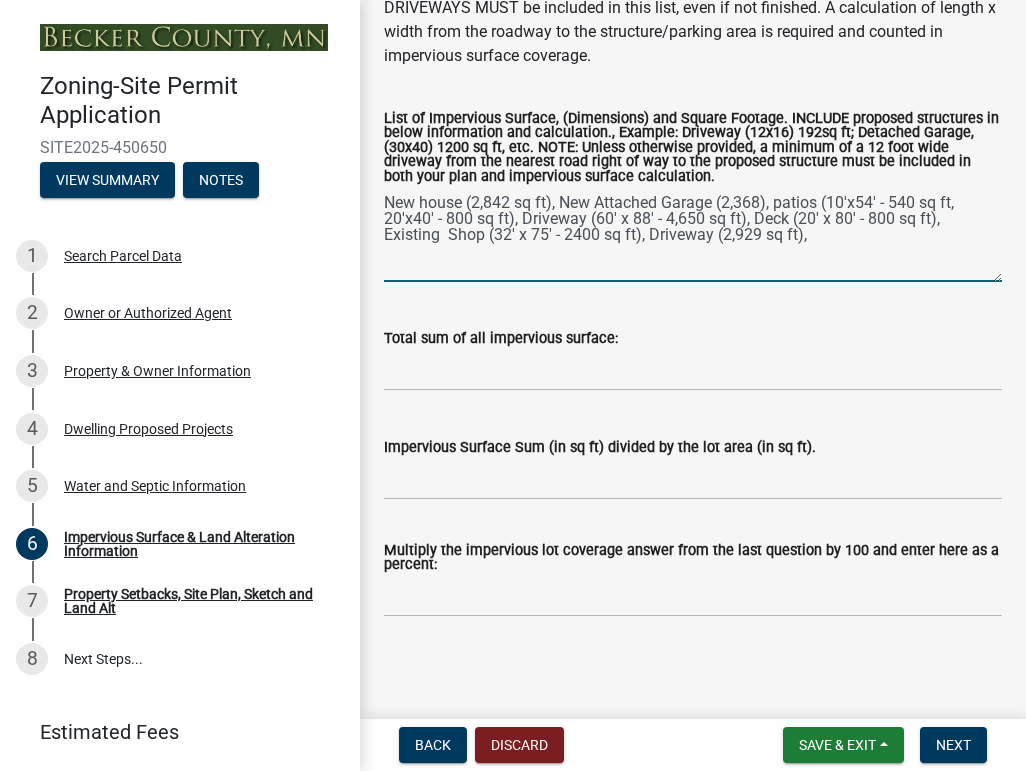 click on "New house (2,842 sq ft), New Attached Garage (2,368), patios (10'x54' - 540 sq ft, 20'x40' - 800 sq ft), Driveway (60' x 88' - 4,650 sq ft), Deck (20' x 80' - 800 sq ft),
Existing  Shop (32' x 75' - 2400 sq ft), Driveway (2,929 sq ft)," at bounding box center (693, 235) 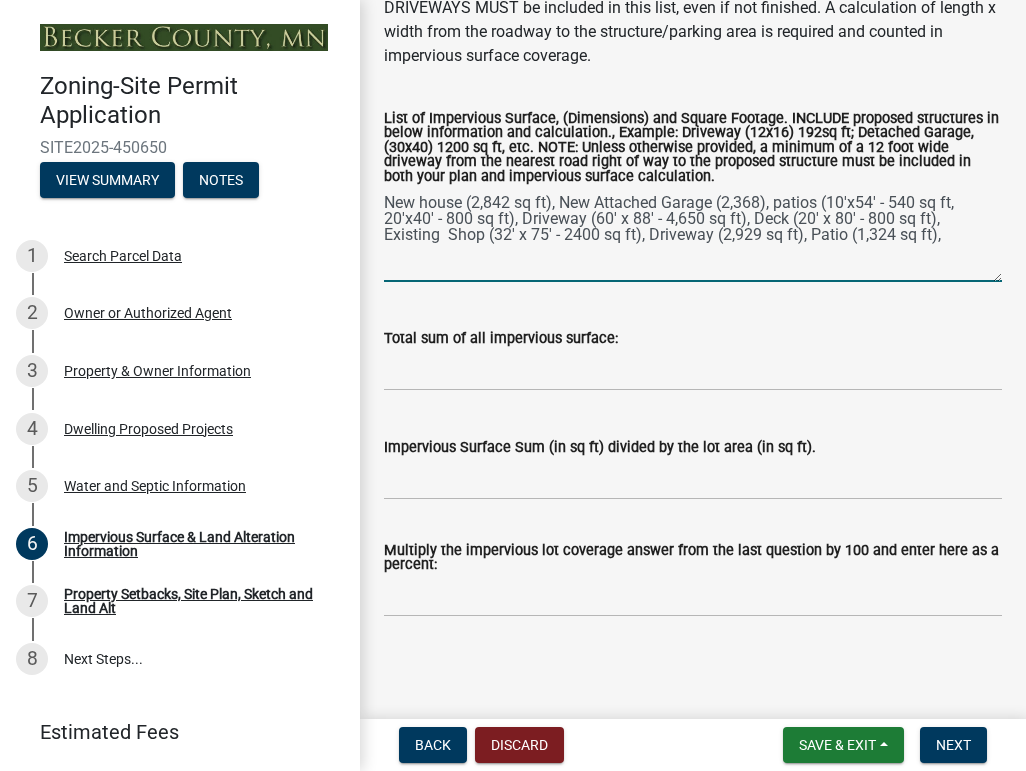 type on "New house (2,842 sq ft), New Attached Garage (2,368), patios (10'x54' - 540 sq ft, 20'x40' - 800 sq ft), Driveway (60' x 88' - 4,650 sq ft), Deck (20' x 80' - 800 sq ft),
Existing  Shop (32' x 75' - 2400 sq ft), Driveway (2,929 sq ft), Patio (1,324 sq ft)," 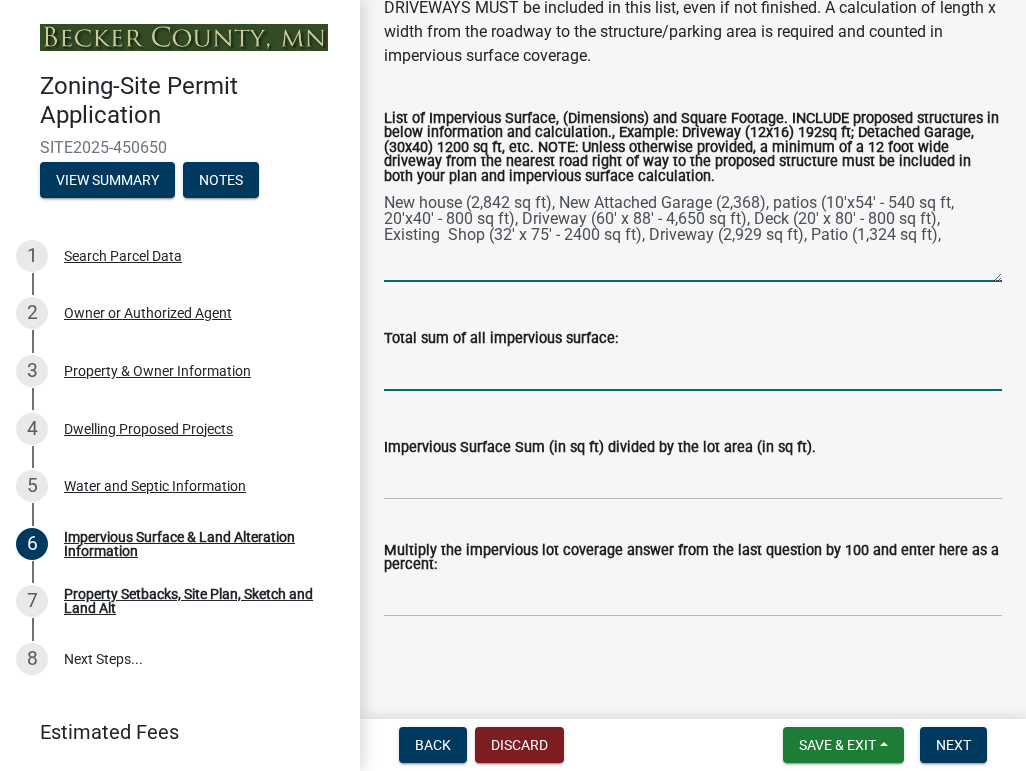 drag, startPoint x: 403, startPoint y: 367, endPoint x: 415, endPoint y: 367, distance: 12 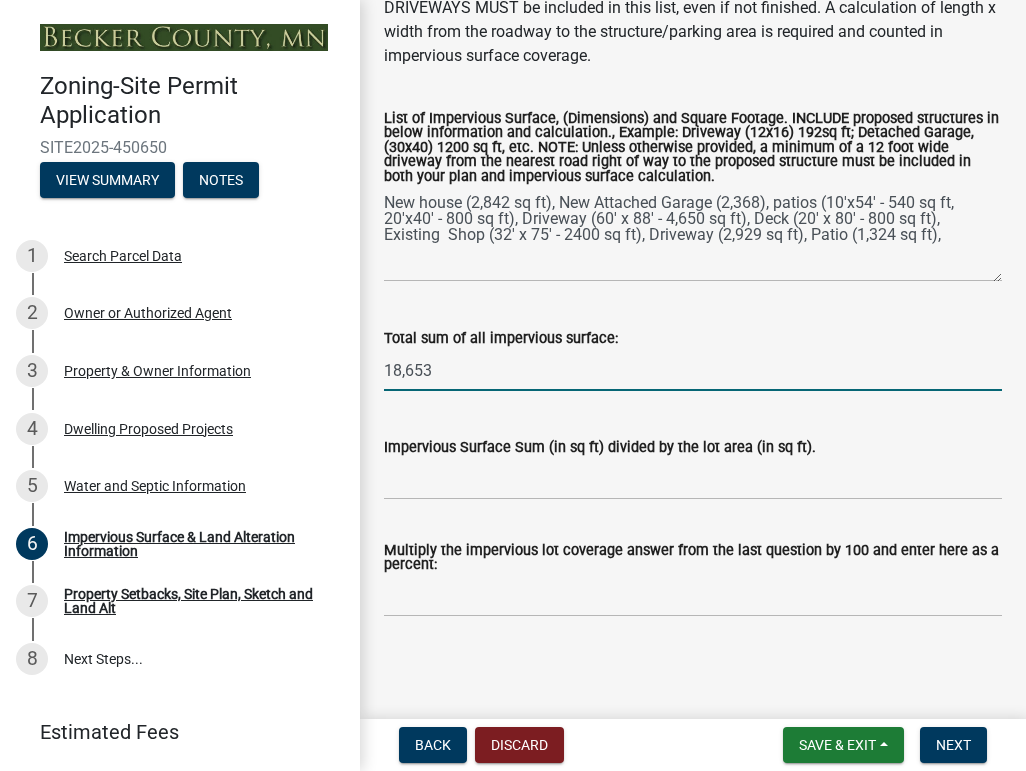 type on "18,653" 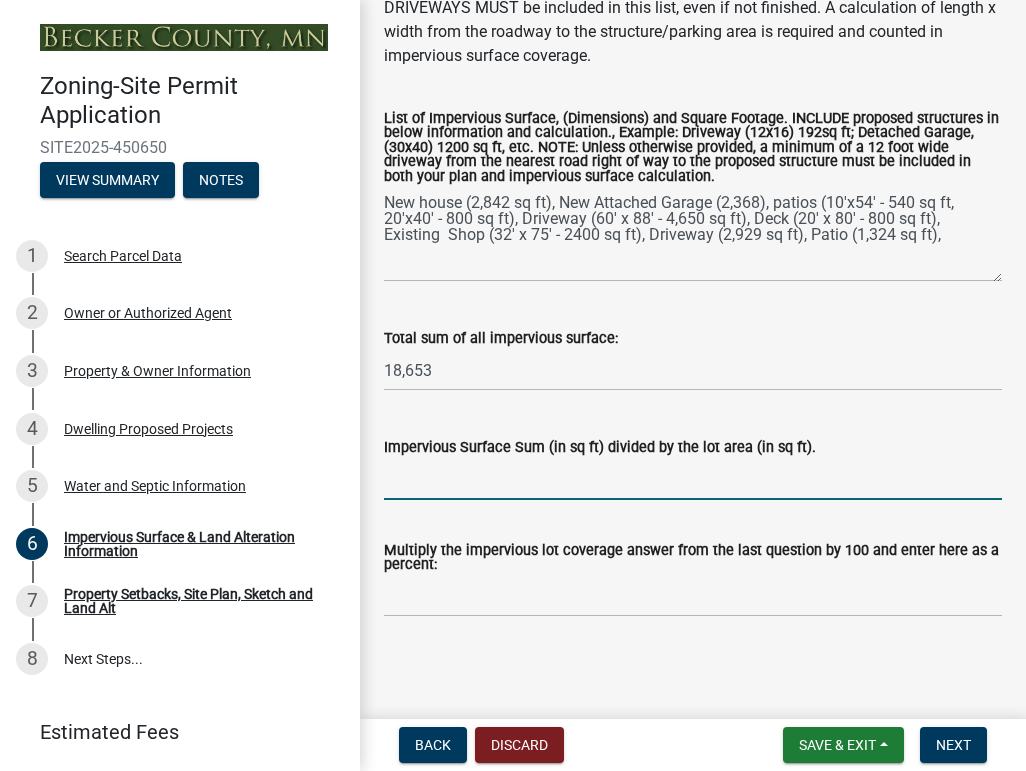 click on "Impervious Surface Sum (in sq ft) divided by the lot area (in sq ft)." at bounding box center (693, 479) 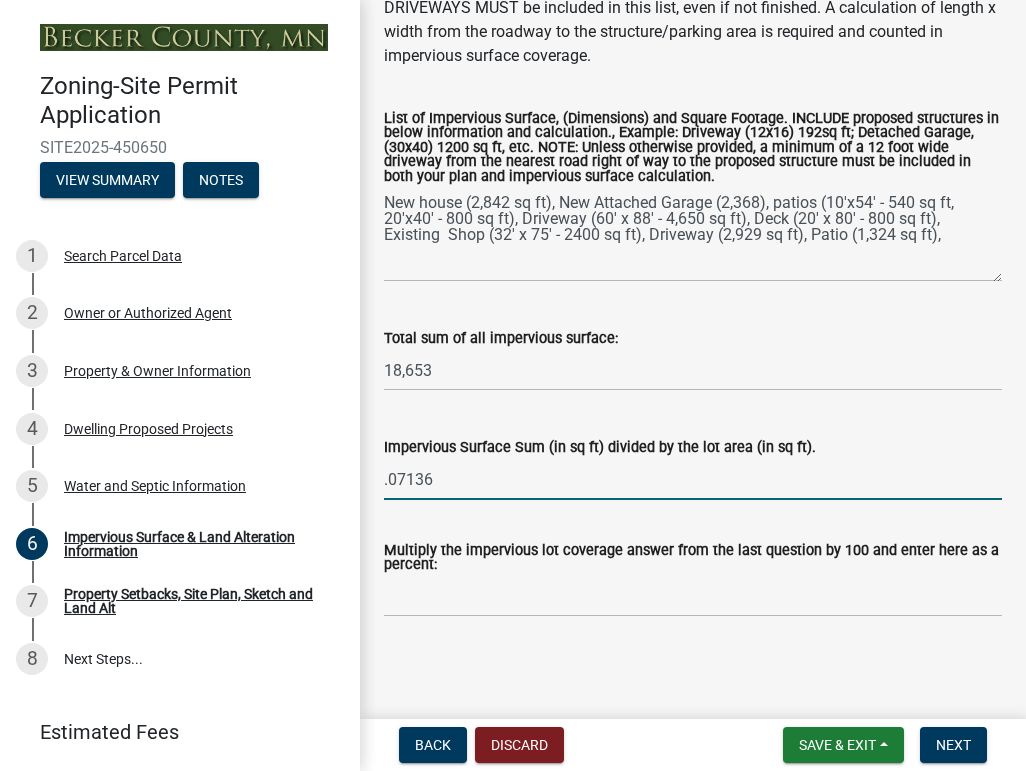 type on ".07136" 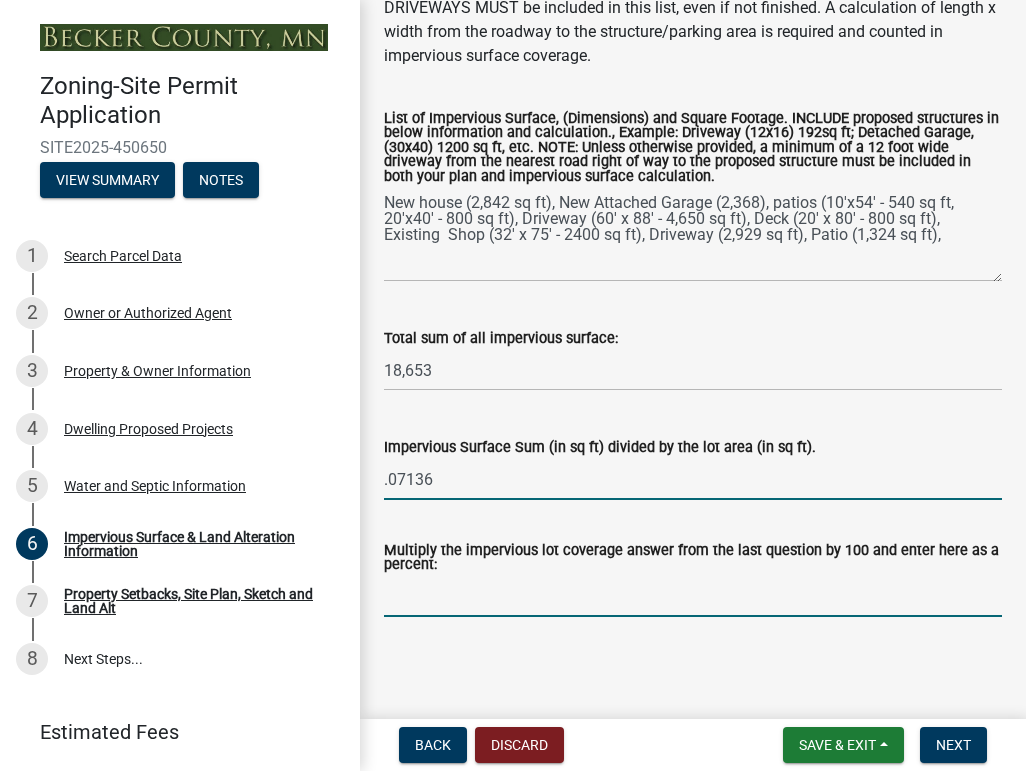 click on "Multiply the impervious lot coverage answer from the last question by 100 and enter here as a percent:" at bounding box center [693, 596] 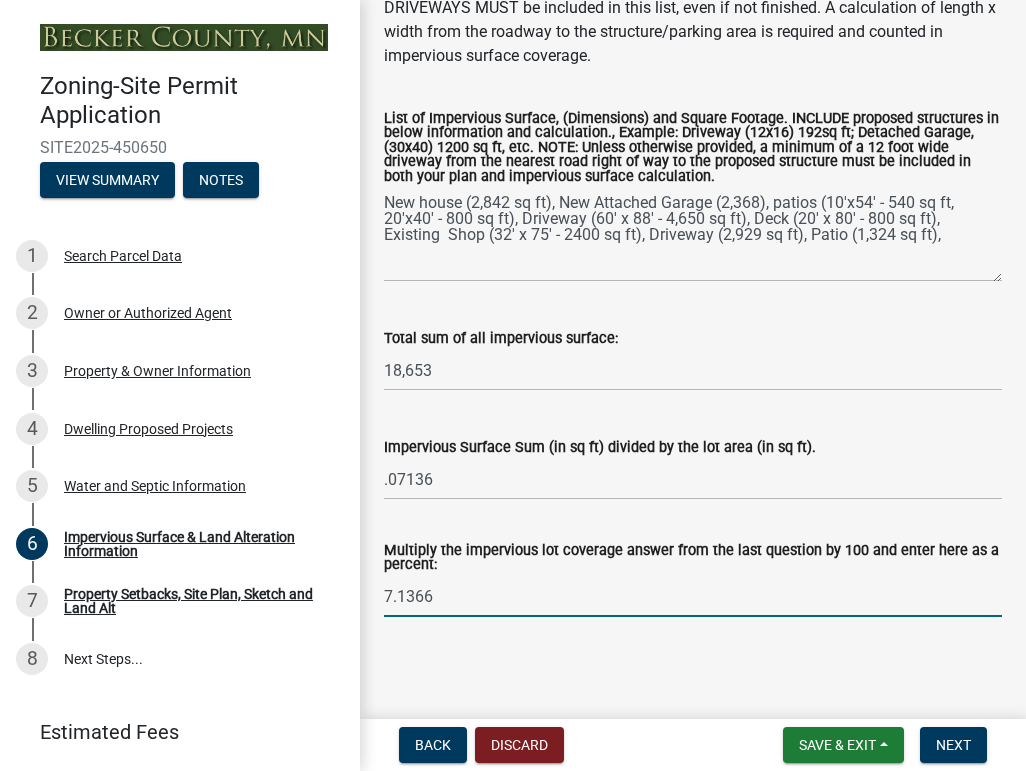 type on "7.1366" 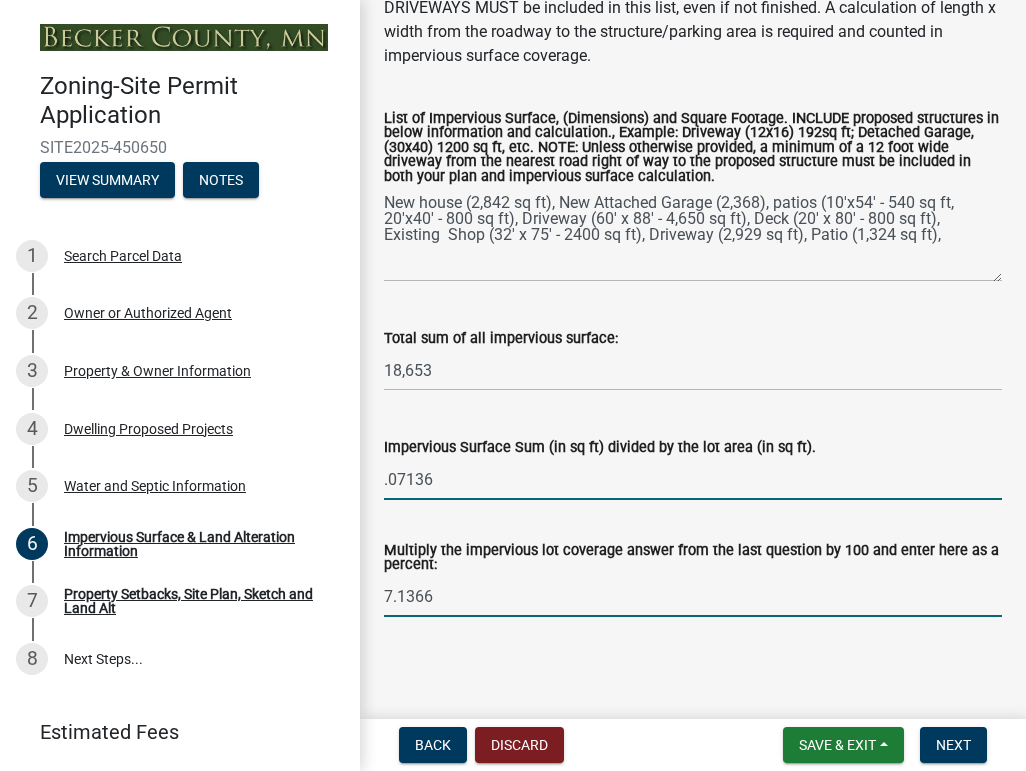 click on ".07136" at bounding box center (693, 479) 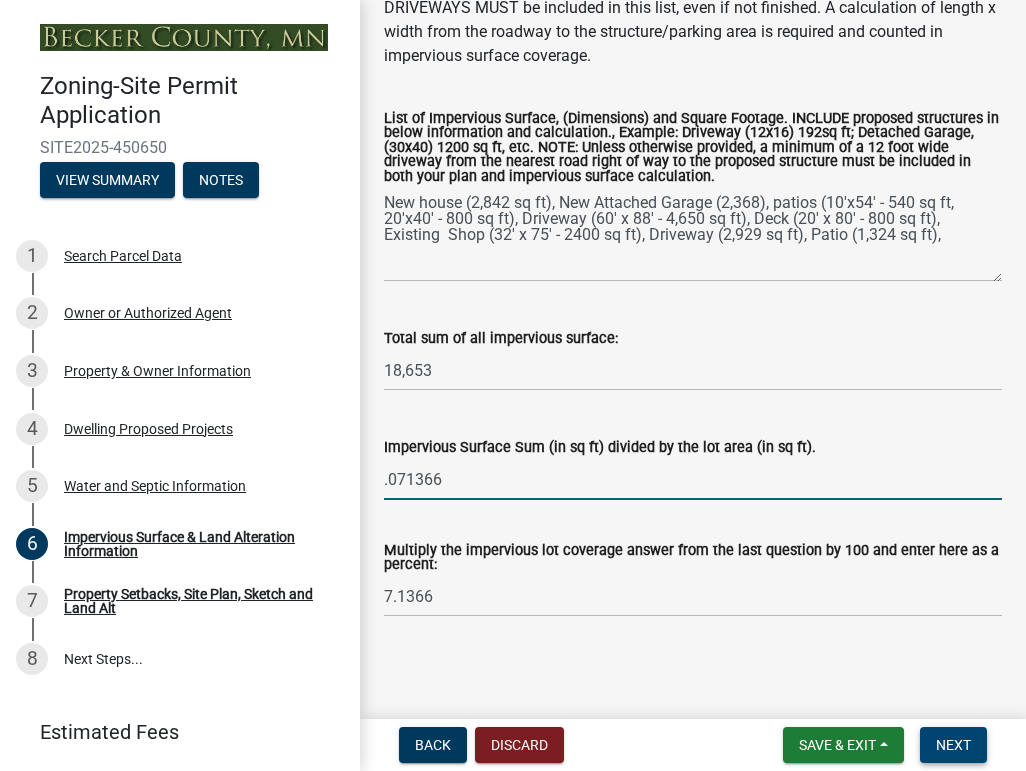 type on ".071366" 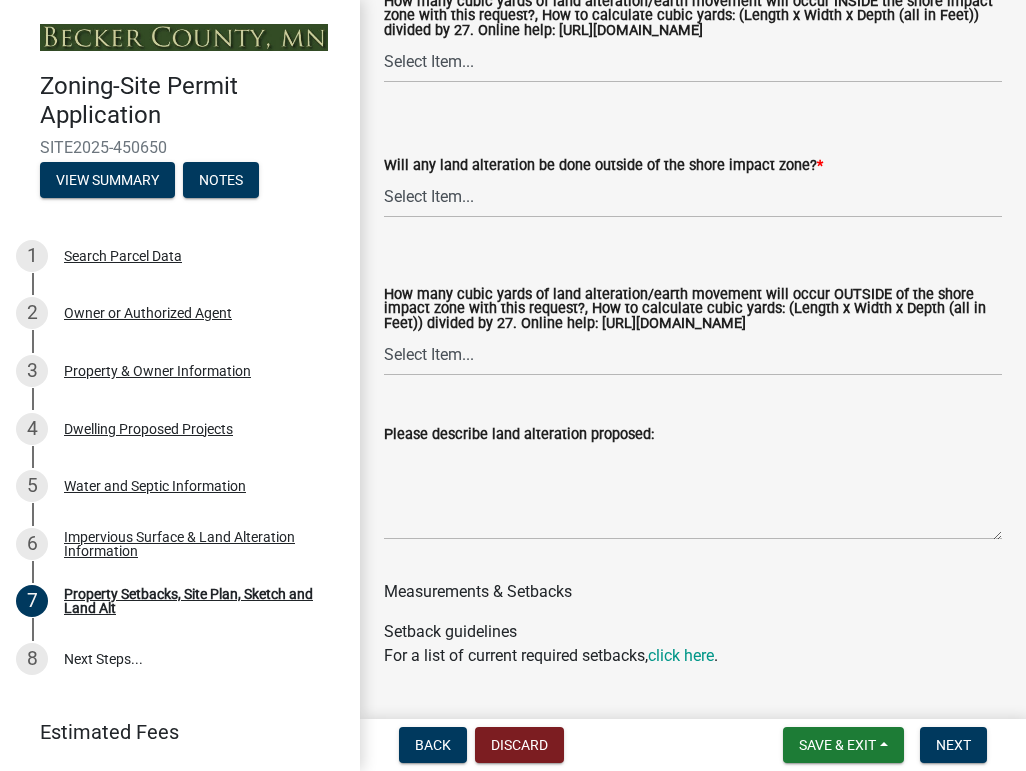 scroll, scrollTop: 3300, scrollLeft: 0, axis: vertical 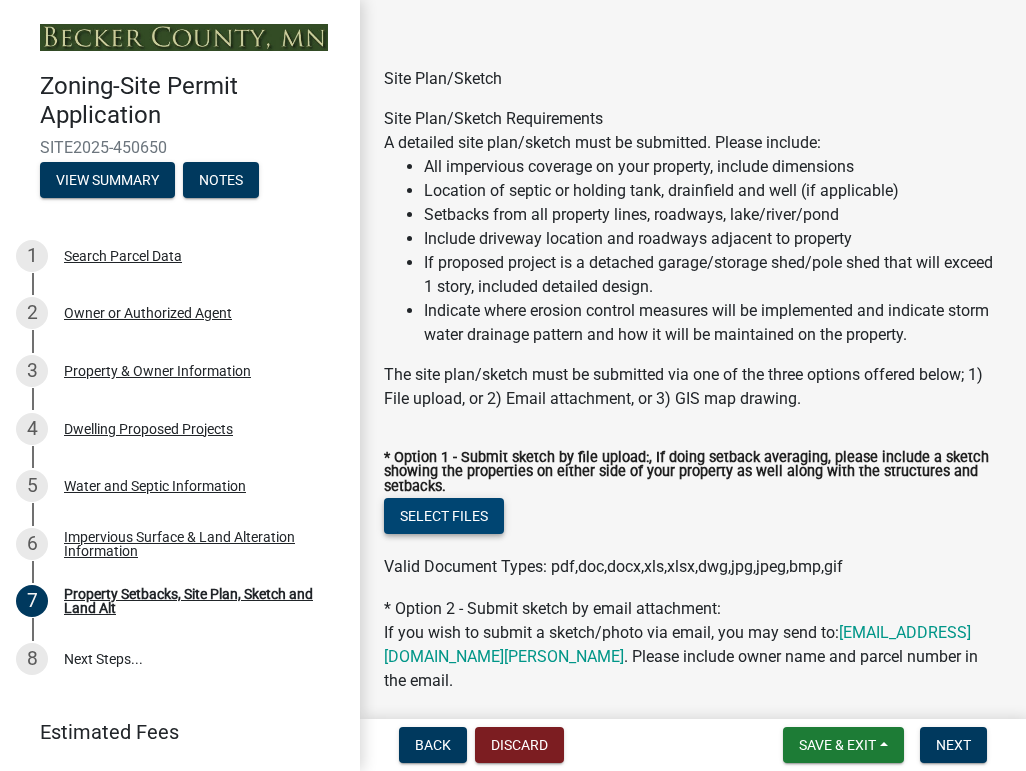 click on "Select files" 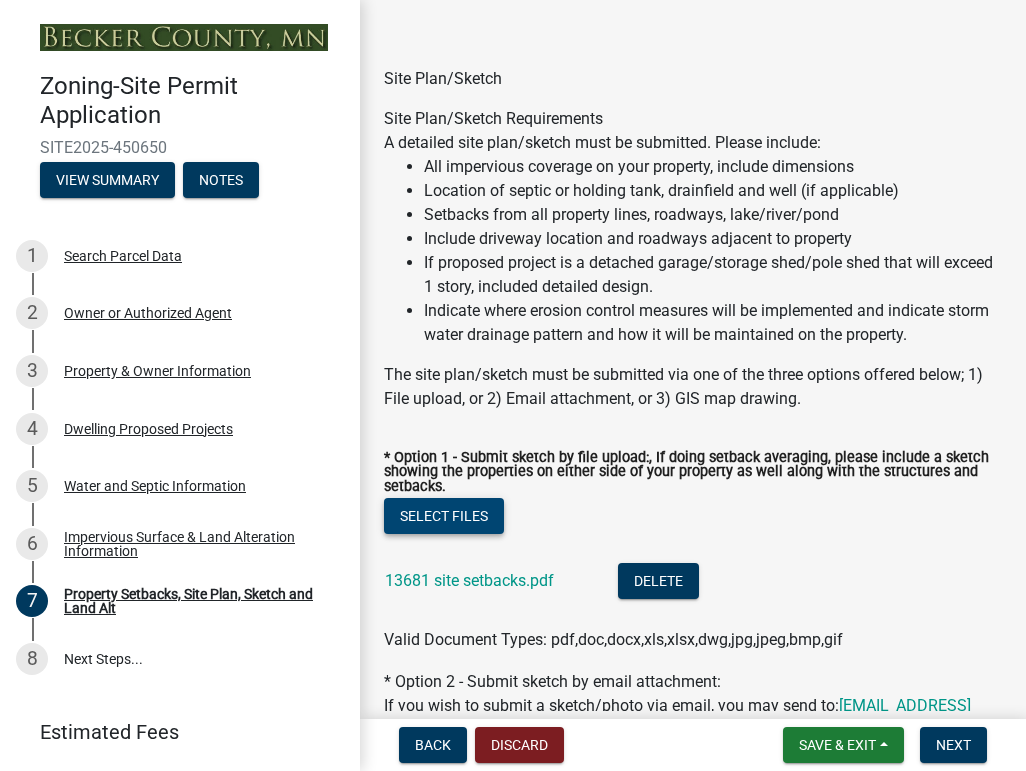 click on "Select files" 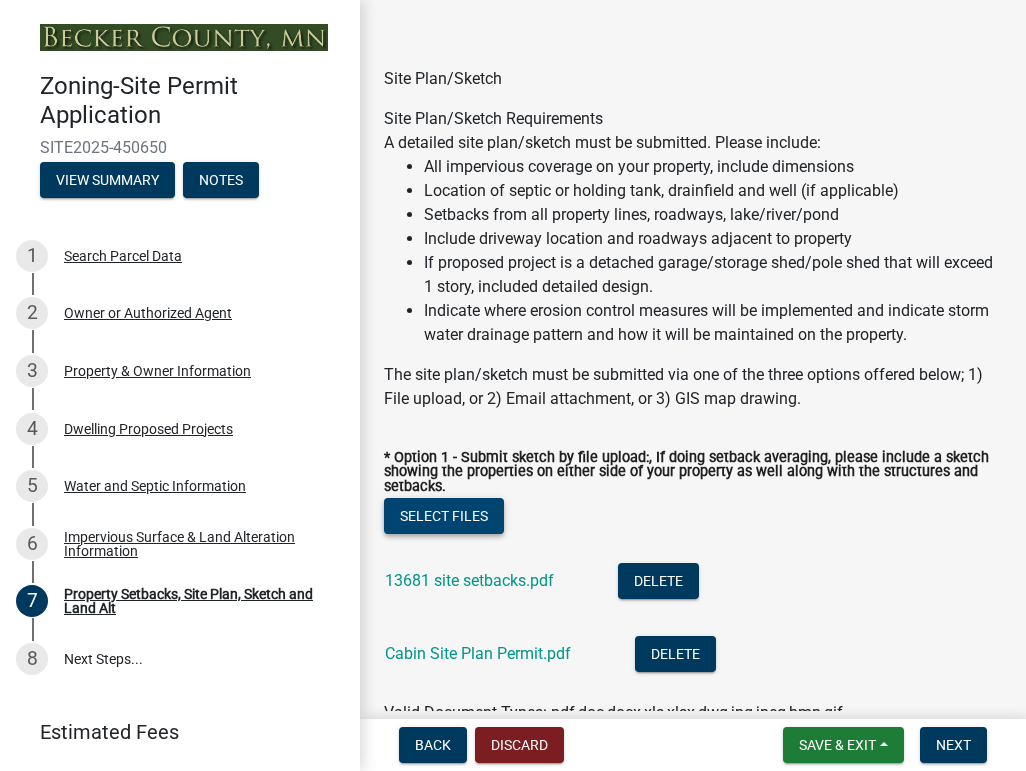 click on "Select files" 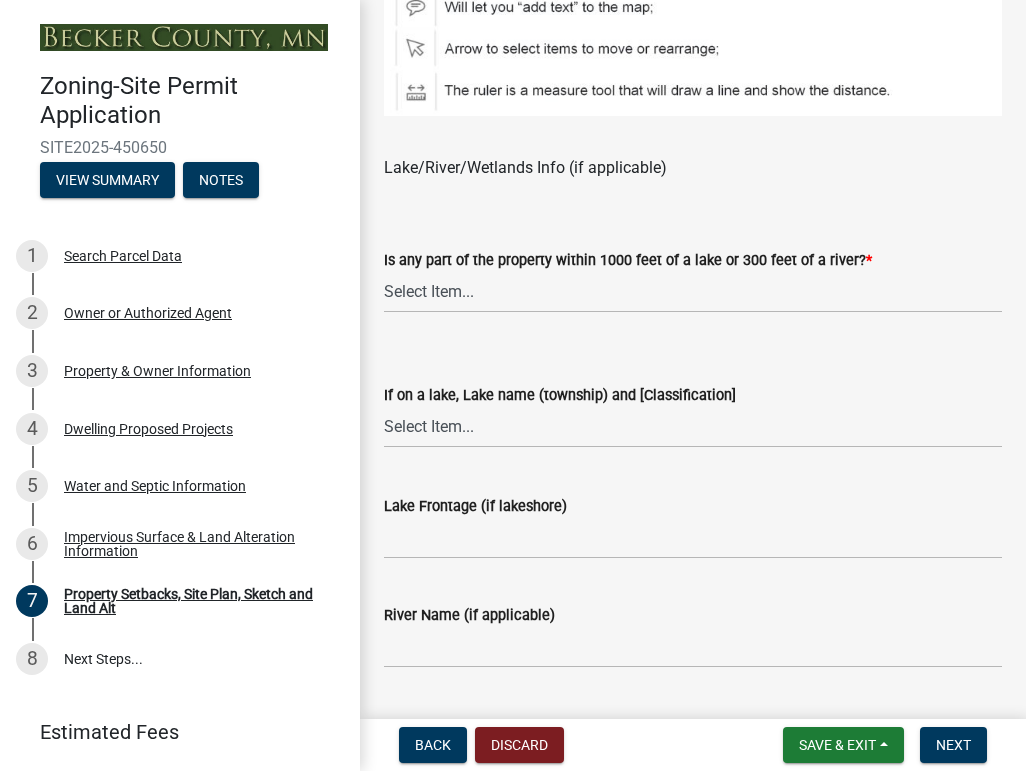 scroll, scrollTop: 1717, scrollLeft: 0, axis: vertical 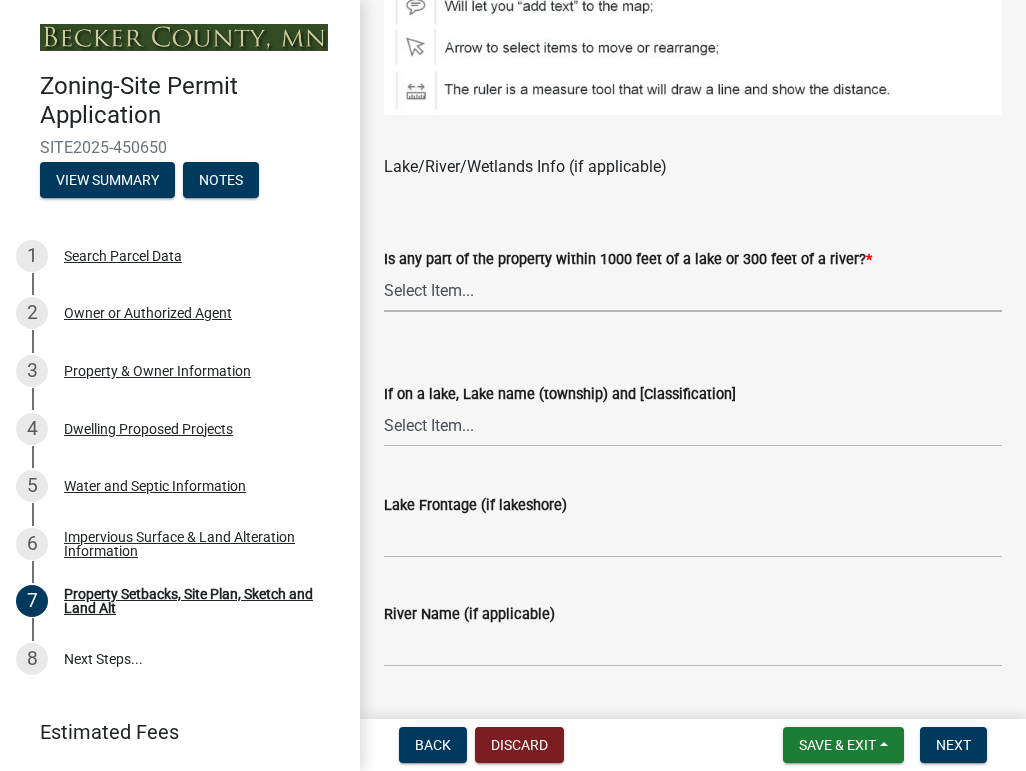 click on "Select Item...   Shoreland-Riparian (Property is bordering a lake, river or stream)   Shoreland-Non-Riparian (Property is within 1000 ft of a lake, stream or river but does not border the water)   Non-Shoreland (Property is more than 1000 ft from a lake and more than 300 ft from a river or stream)" at bounding box center (693, 291) 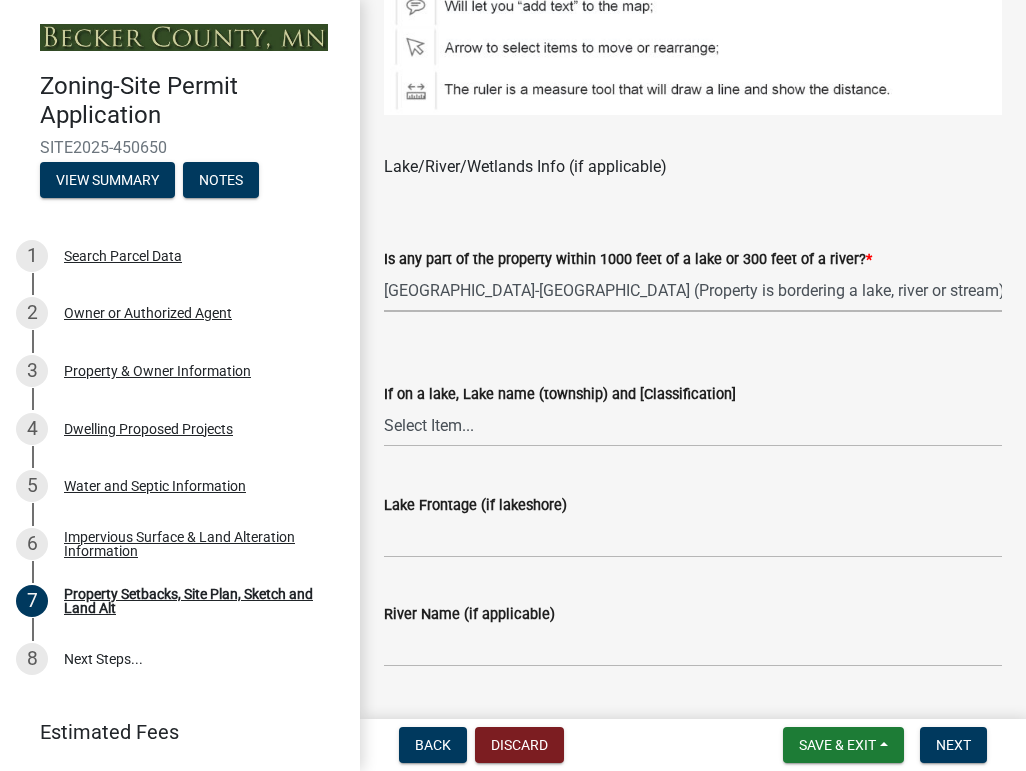 click on "Select Item...   Shoreland-Riparian (Property is bordering a lake, river or stream)   Shoreland-Non-Riparian (Property is within 1000 ft of a lake, stream or river but does not border the water)   Non-Shoreland (Property is more than 1000 ft from a lake and more than 300 ft from a river or stream)" at bounding box center (693, 291) 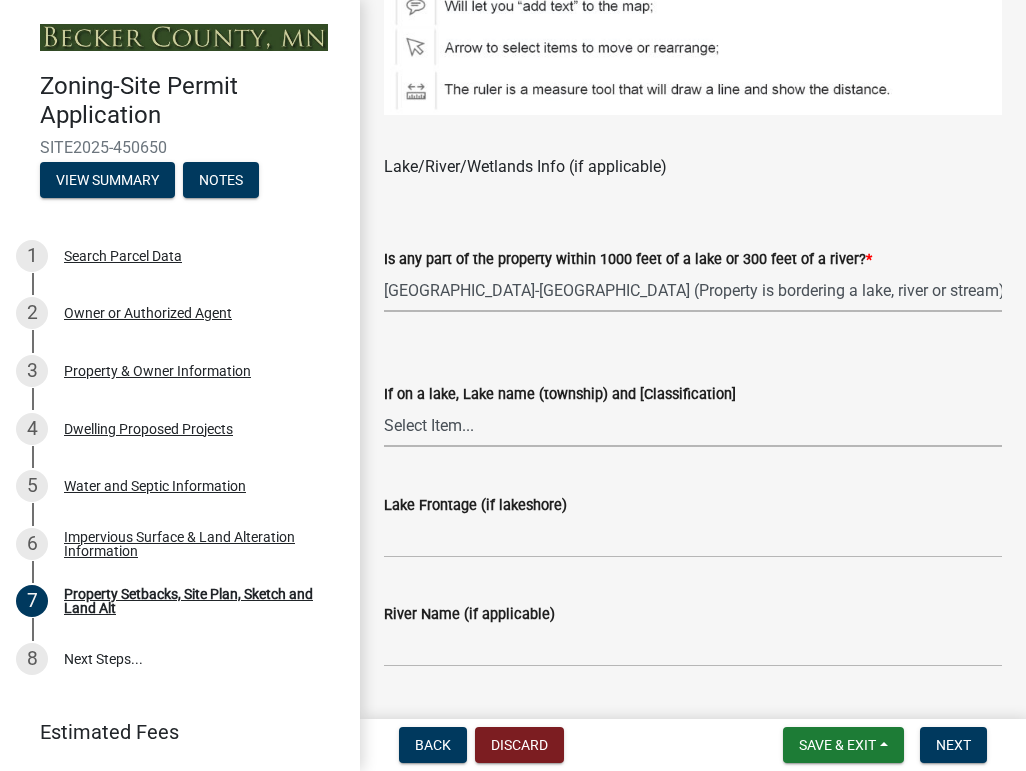 click on "Select Item...   My lake is not listed below   Abbey (Lake View) [NE Tier 2]   Abners (Savannah) [NE Tier 3]   Acorn (Burlington) [RD]   Albertson (Burlington) [RD]   Anderson (Callaway) [NE Tier 1]   Anderson (Lake Park) [NE]   Apple (Spring Creek) [NE Tier 1]   Arrow (Lake Eunice) [NE Tier 2]   Aspinwall (Pine Point & Round Lake) [NE Tier 3]   Audubon (Audubon) [RD]   Axberg(Main Basin) (Lake Park) [NE Tier 2]   Bad Boy (Maple Grove) [NE Tier 3]   Bad Medicine (Forest) [RD]   Baker (White Earth & Spring Creek) [GD]   Balke (Atlanta) [NE Tier 1]   Ballard (Height of Land S) [NE Tier 3]   Balsam (Holmesville) [NE Tier 3]   Banana (Spring Creek) [NE Tier 1]   Bass (Forest) [RD]   Bass (Lake Eunice) [NE Tier 2]   Bass (Maple Grove) [NE Tier 3]   Bass (Shell Lake & Carsonville) [NE Tier 3]   Basswood (Forest) [NE Tier 3]   Bay (Hamden) [NE Tier 1]   Becker (Maple Grove) [NE Tier 3]   Beeber (Cormorant) [NE Tier 2]   Beer (Detroit) [NE Tier 2]   Bergerson (Cormorant) [NE Tier 2]   Bijou (Lake Park) [RD]" at bounding box center (693, 426) 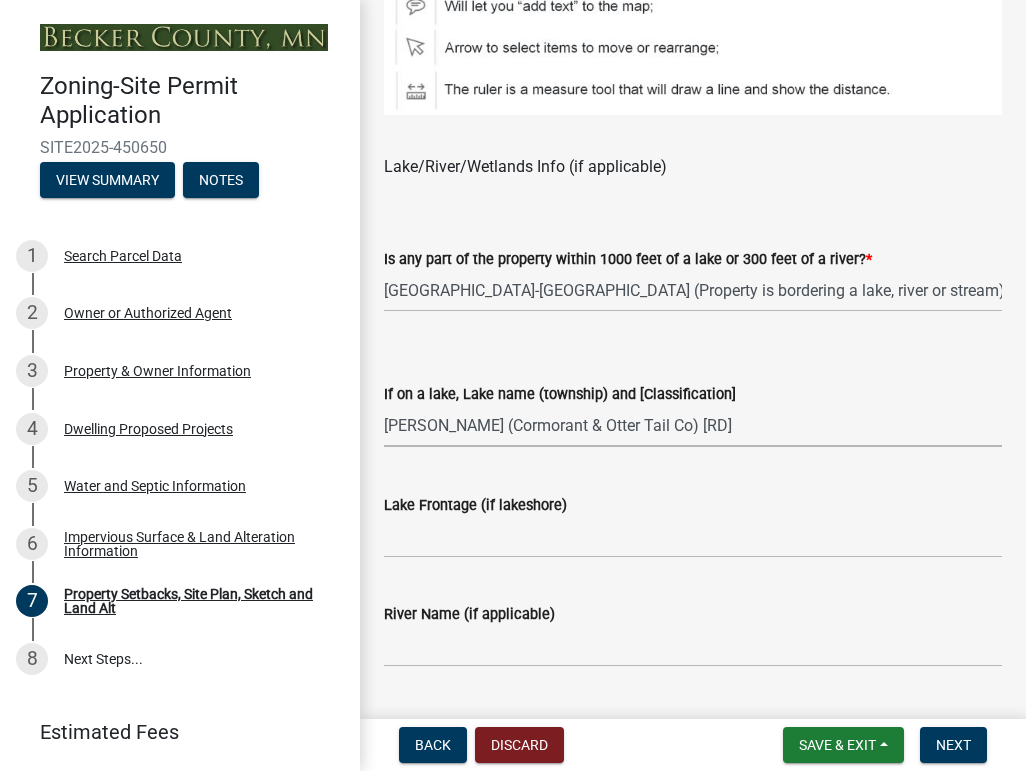 click on "Select Item...   My lake is not listed below   Abbey (Lake View) [NE Tier 2]   Abners (Savannah) [NE Tier 3]   Acorn (Burlington) [RD]   Albertson (Burlington) [RD]   Anderson (Callaway) [NE Tier 1]   Anderson (Lake Park) [NE]   Apple (Spring Creek) [NE Tier 1]   Arrow (Lake Eunice) [NE Tier 2]   Aspinwall (Pine Point & Round Lake) [NE Tier 3]   Audubon (Audubon) [RD]   Axberg(Main Basin) (Lake Park) [NE Tier 2]   Bad Boy (Maple Grove) [NE Tier 3]   Bad Medicine (Forest) [RD]   Baker (White Earth & Spring Creek) [GD]   Balke (Atlanta) [NE Tier 1]   Ballard (Height of Land S) [NE Tier 3]   Balsam (Holmesville) [NE Tier 3]   Banana (Spring Creek) [NE Tier 1]   Bass (Forest) [RD]   Bass (Lake Eunice) [NE Tier 2]   Bass (Maple Grove) [NE Tier 3]   Bass (Shell Lake & Carsonville) [NE Tier 3]   Basswood (Forest) [NE Tier 3]   Bay (Hamden) [NE Tier 1]   Becker (Maple Grove) [NE Tier 3]   Beeber (Cormorant) [NE Tier 2]   Beer (Detroit) [NE Tier 2]   Bergerson (Cormorant) [NE Tier 2]   Bijou (Lake Park) [RD]" at bounding box center (693, 426) 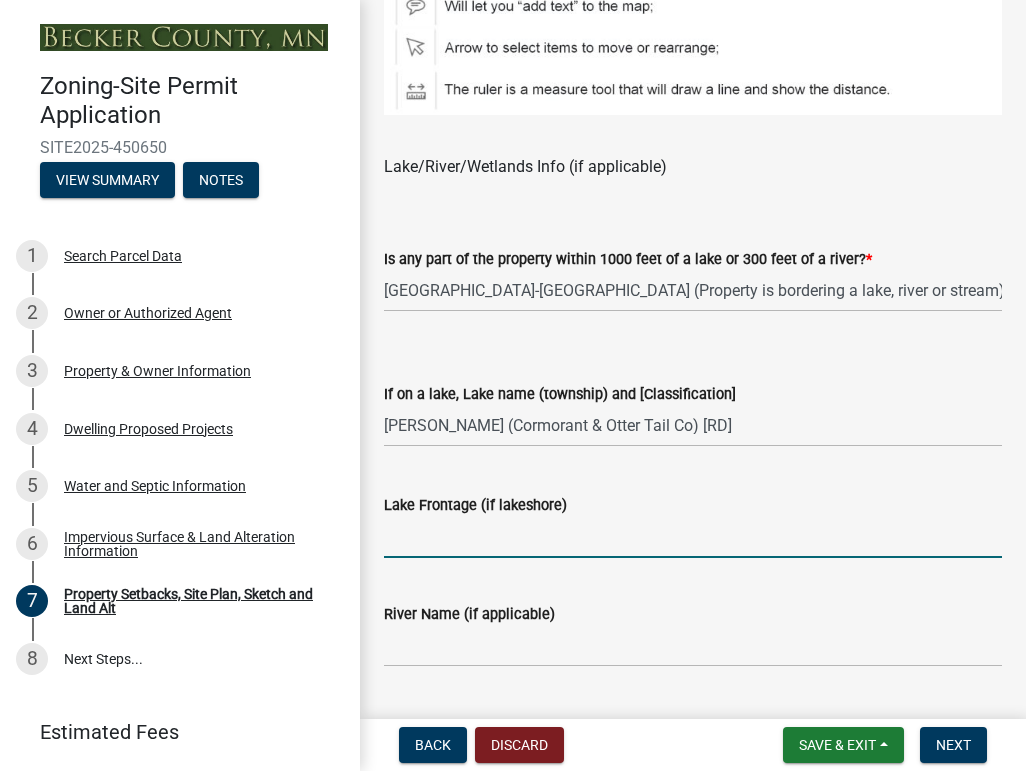 click on "Lake Frontage (if lakeshore)" at bounding box center (693, 537) 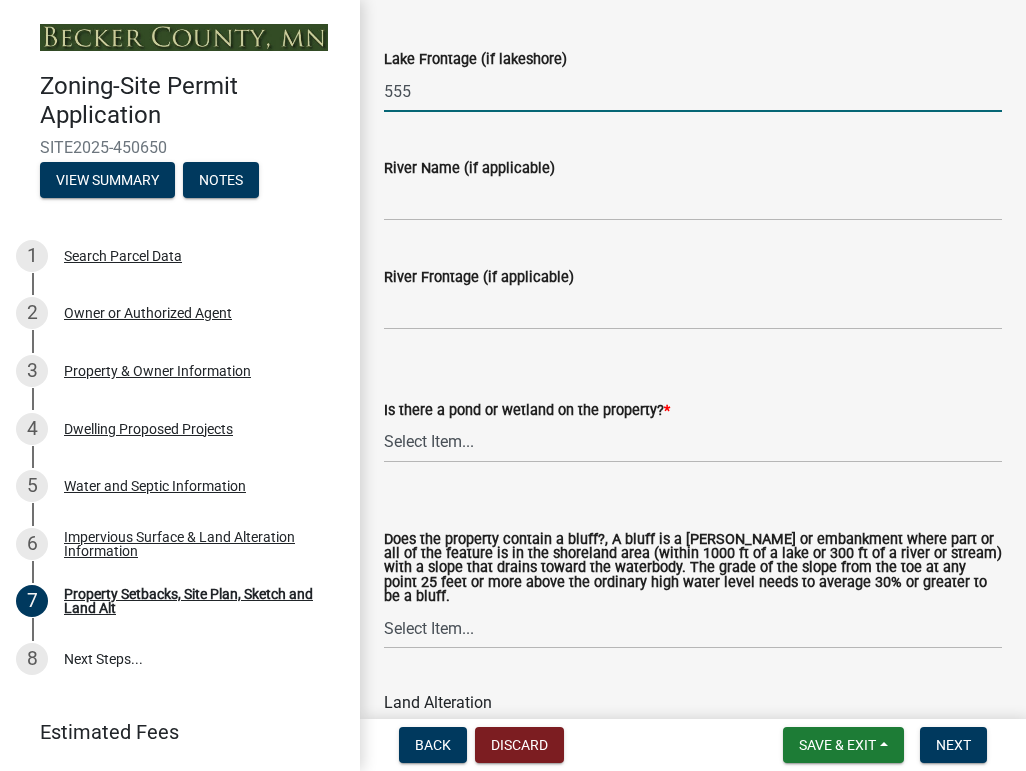 scroll, scrollTop: 2217, scrollLeft: 0, axis: vertical 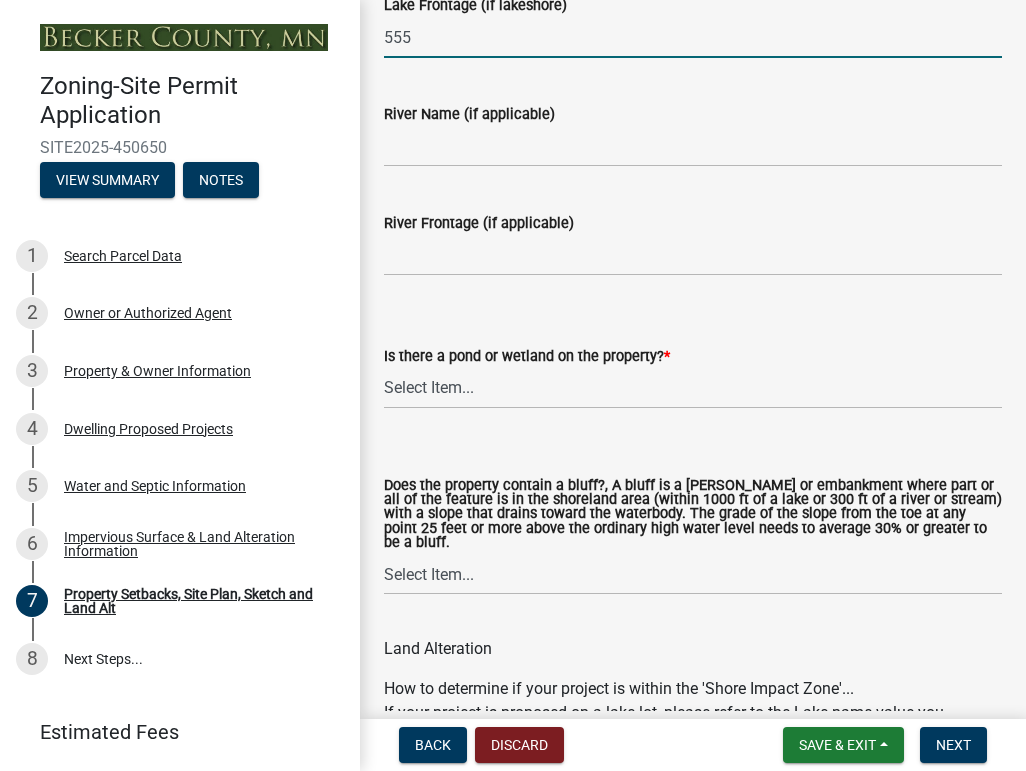type on "555" 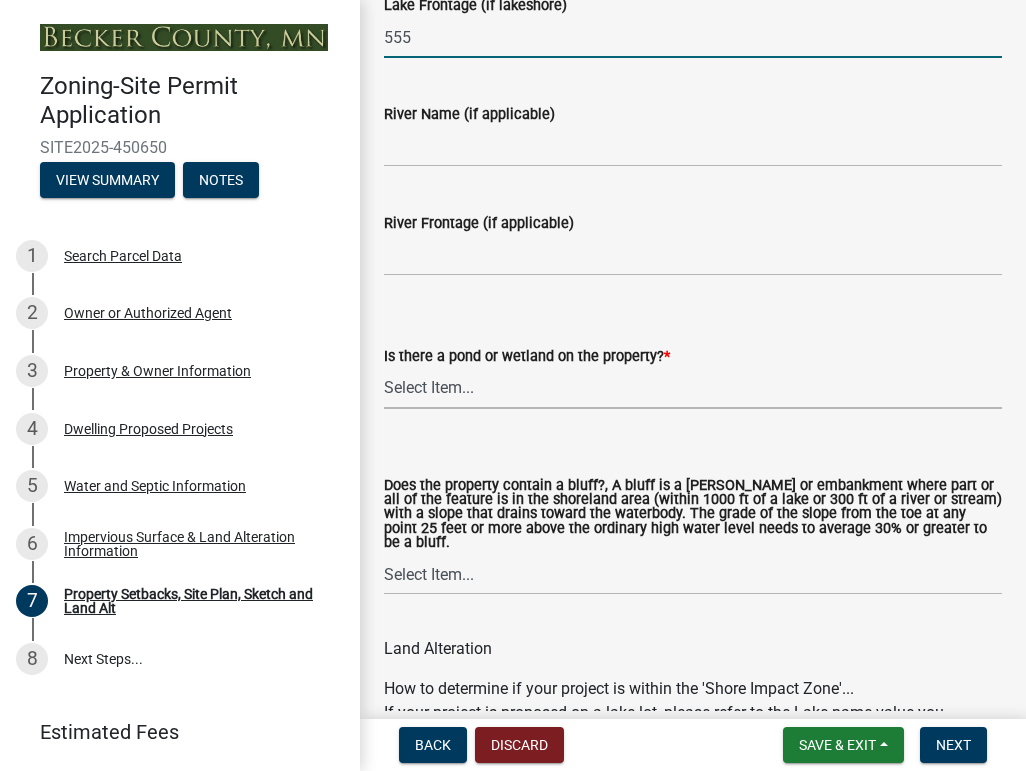 click on "Select Item...   Yes   No" at bounding box center (693, 388) 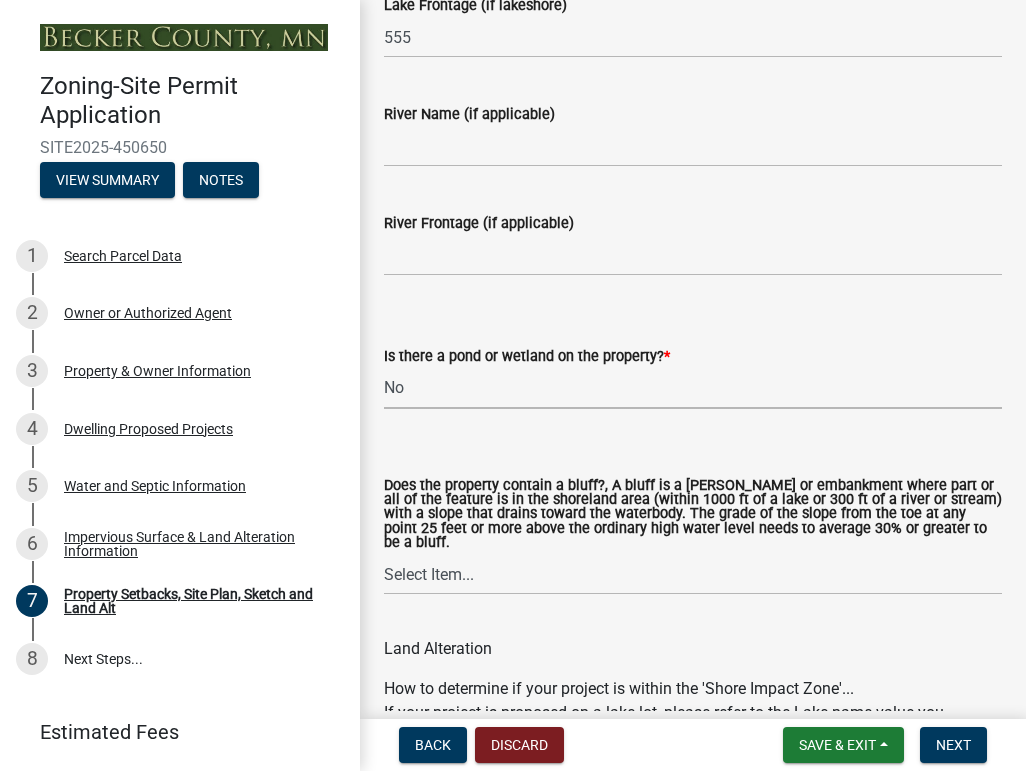 click on "Select Item...   Yes   No" at bounding box center (693, 388) 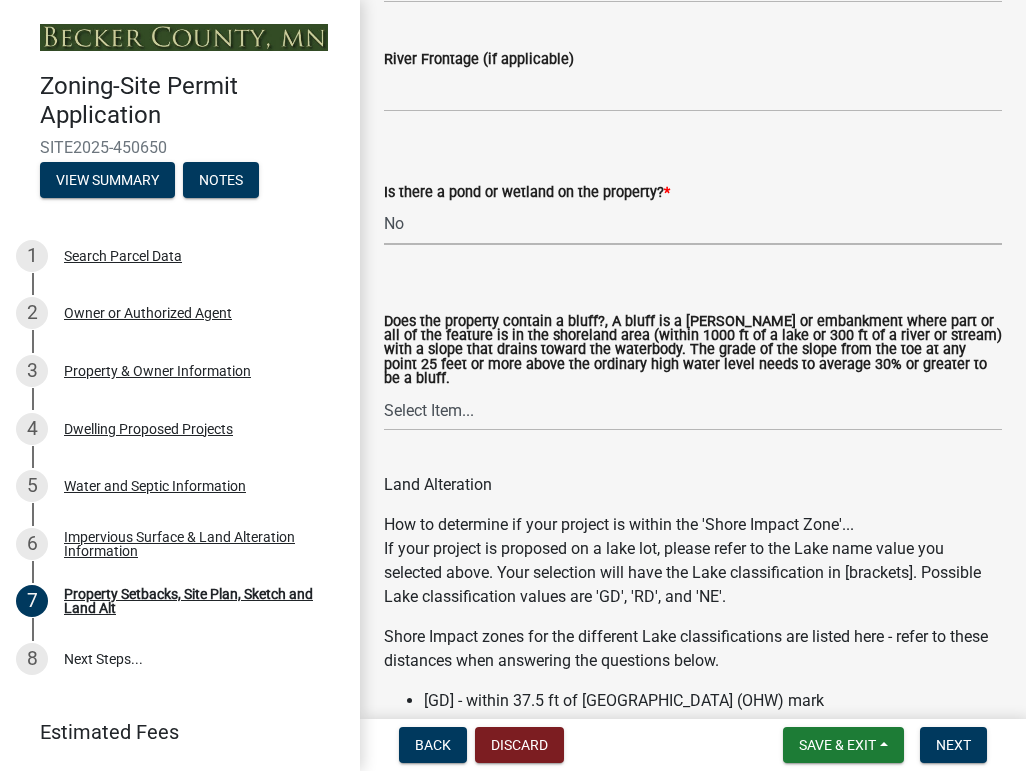 scroll, scrollTop: 2417, scrollLeft: 0, axis: vertical 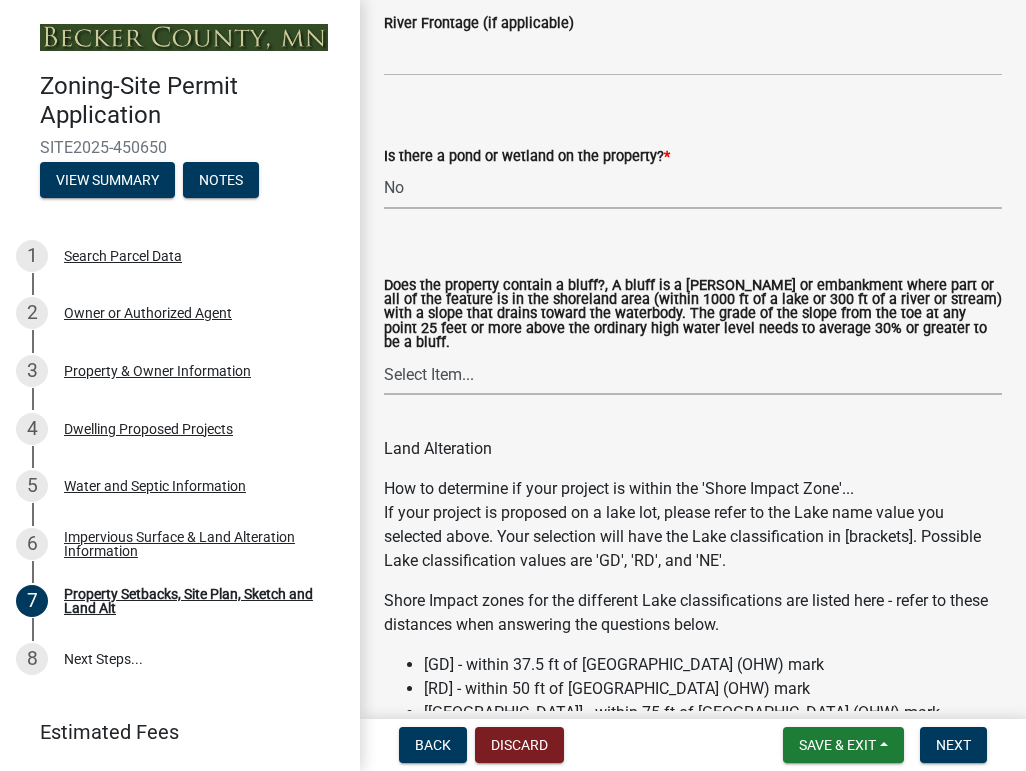 click on "Select Item...   Yes   No" at bounding box center [693, 374] 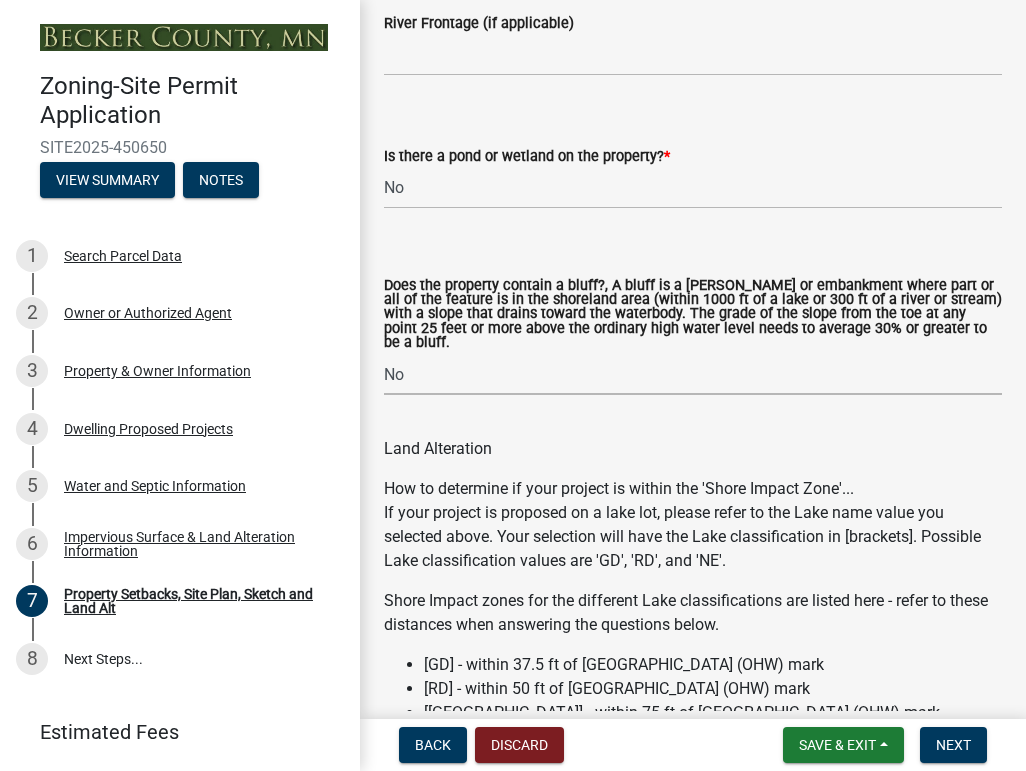 click on "Select Item...   Yes   No" at bounding box center [693, 374] 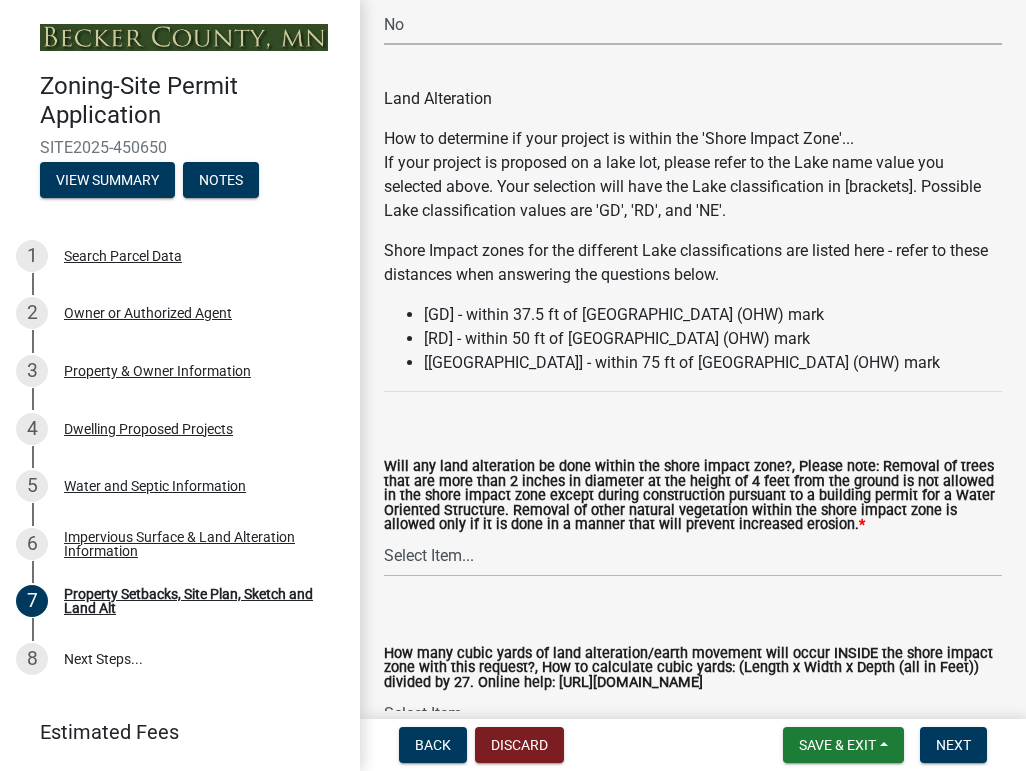 scroll, scrollTop: 2817, scrollLeft: 0, axis: vertical 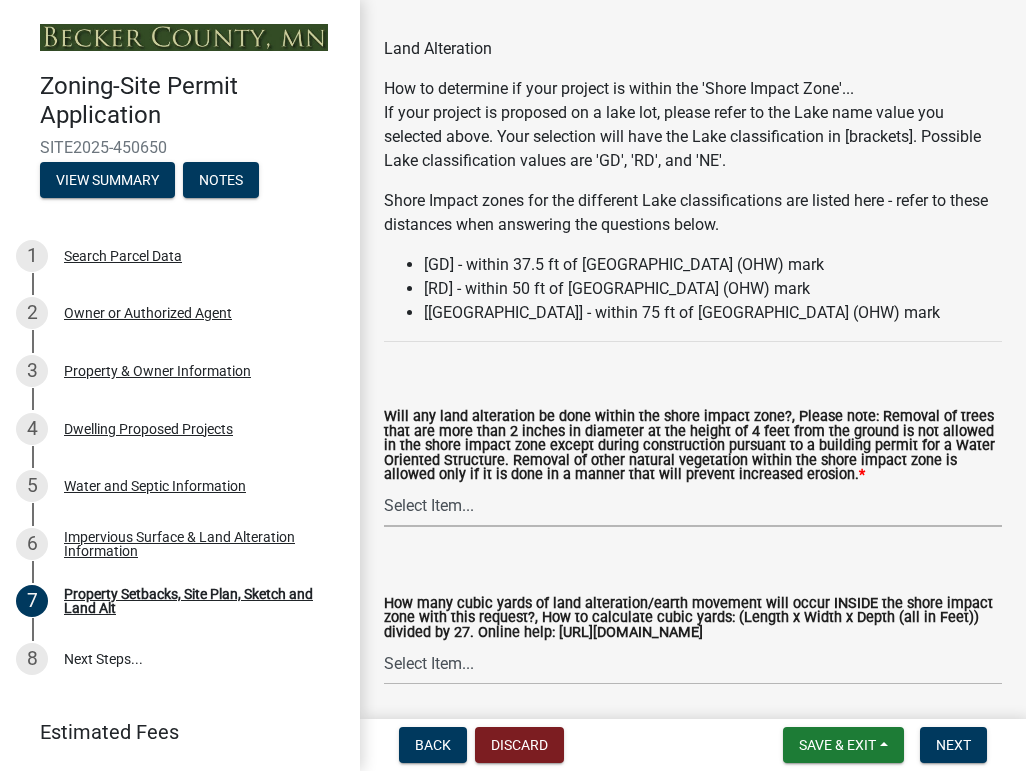 click on "Select Item...   Yes   No   N/A" at bounding box center (693, 506) 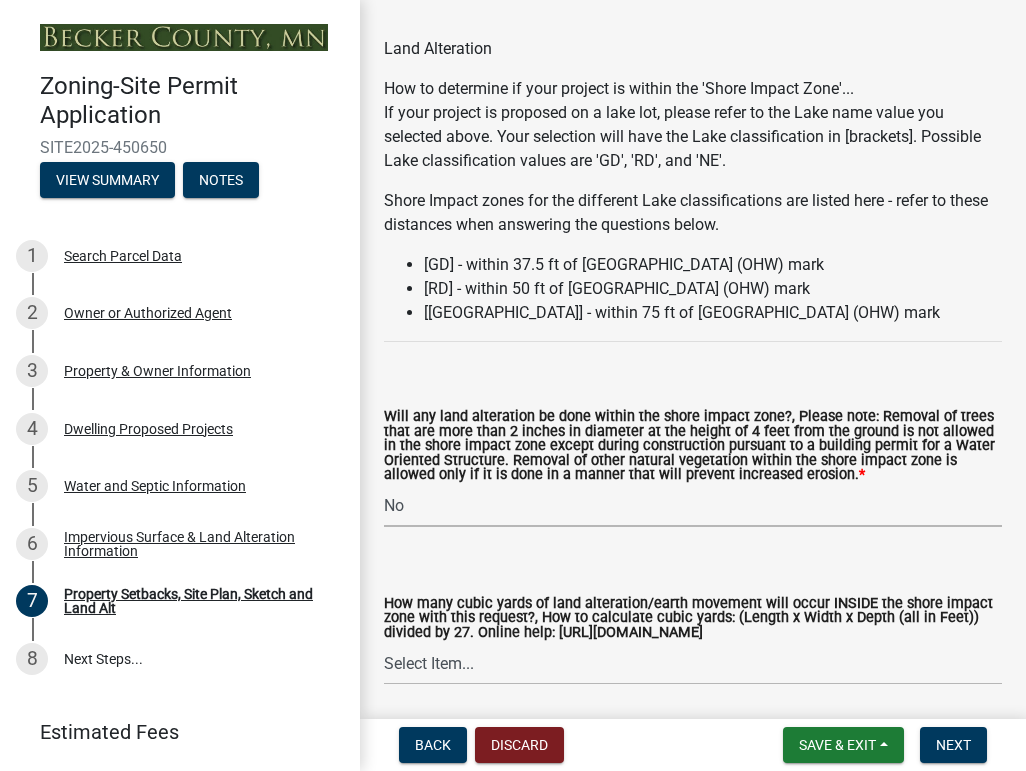click on "Select Item...   Yes   No   N/A" at bounding box center (693, 506) 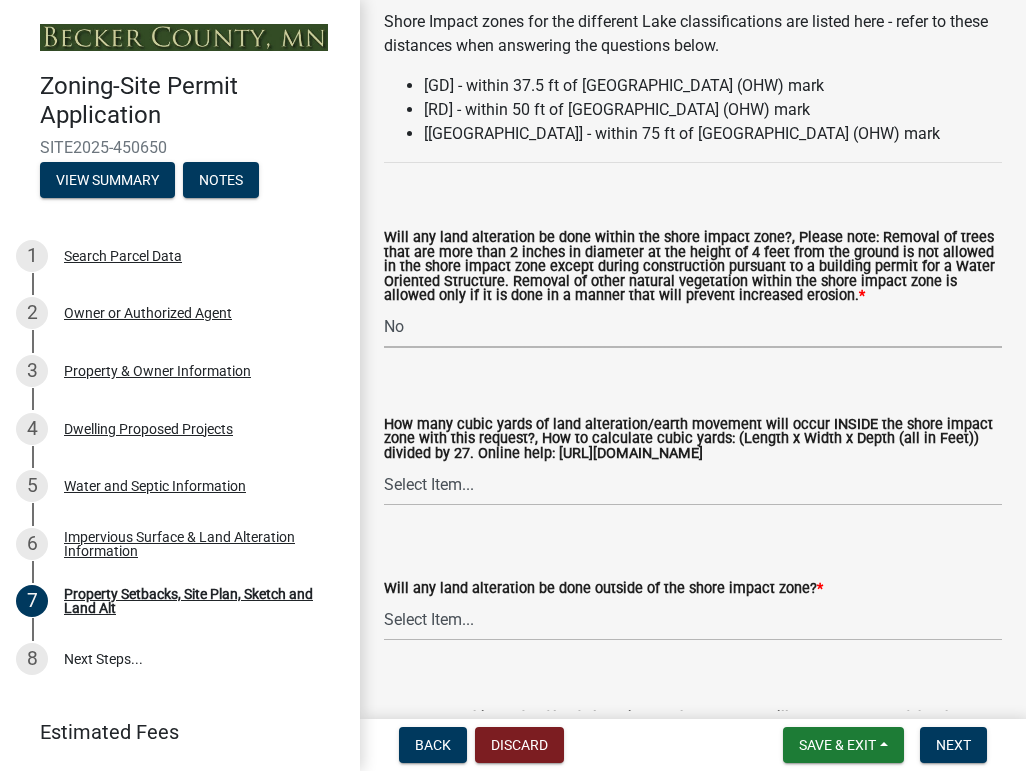 scroll, scrollTop: 3117, scrollLeft: 0, axis: vertical 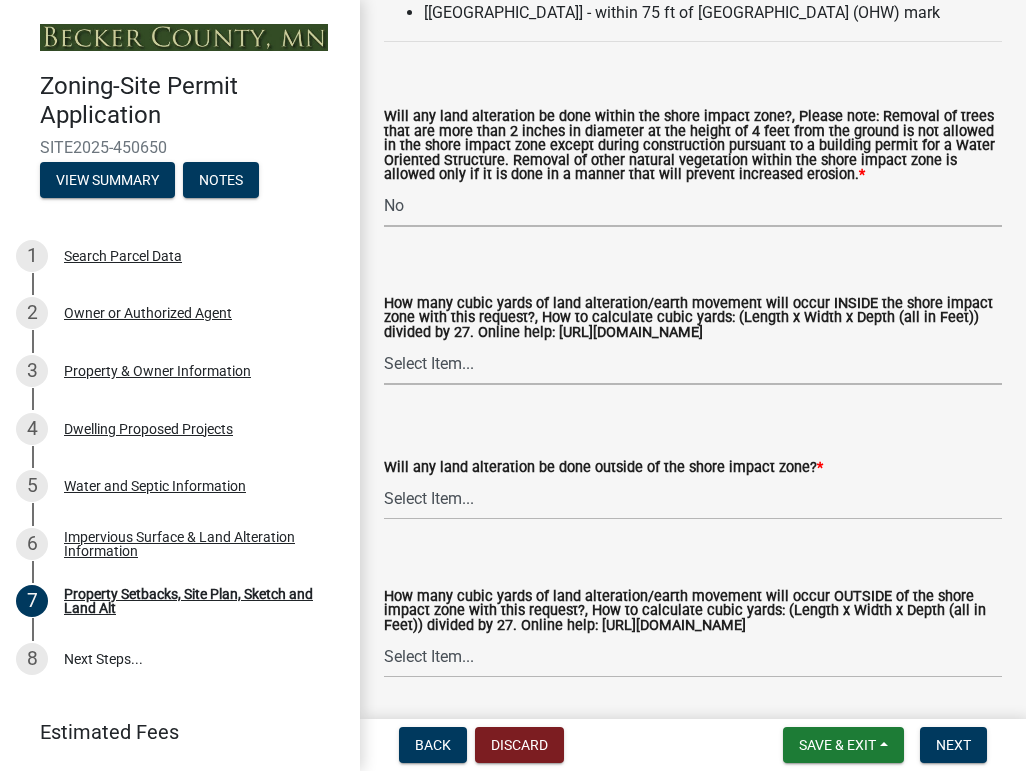 click on "Select Item...   None   10 Cubic Yards or less   11-50 Cubic Yards   Over 50 Cubic Yards" at bounding box center [693, 364] 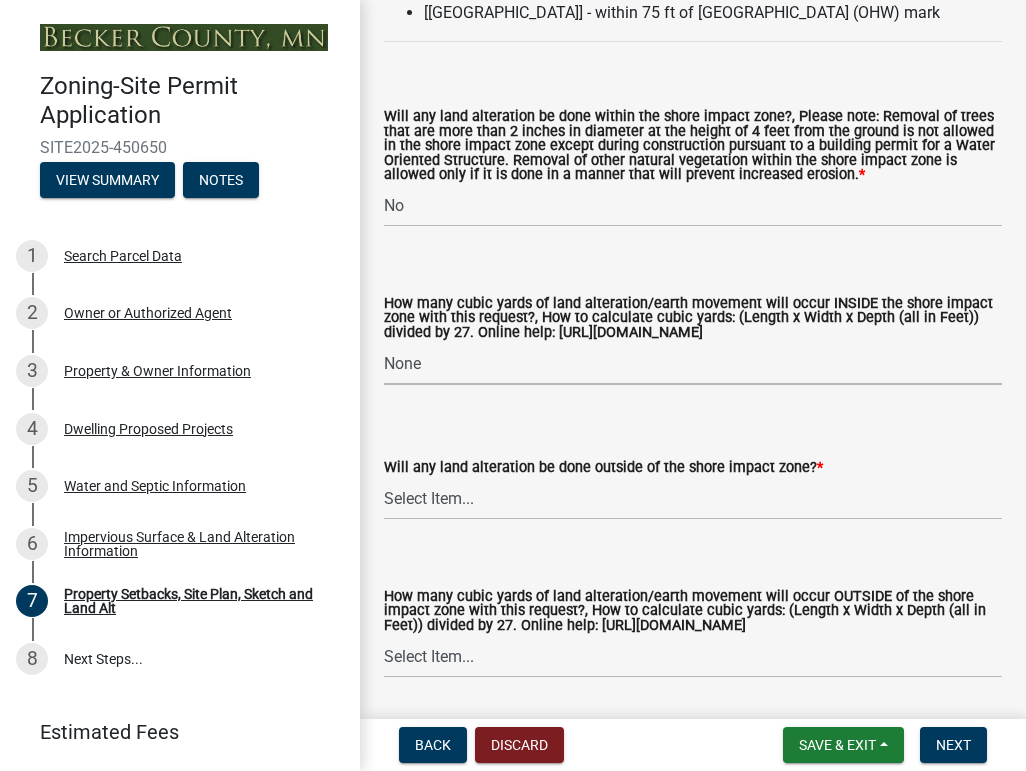 click on "Select Item...   None   10 Cubic Yards or less   11-50 Cubic Yards   Over 50 Cubic Yards" at bounding box center (693, 364) 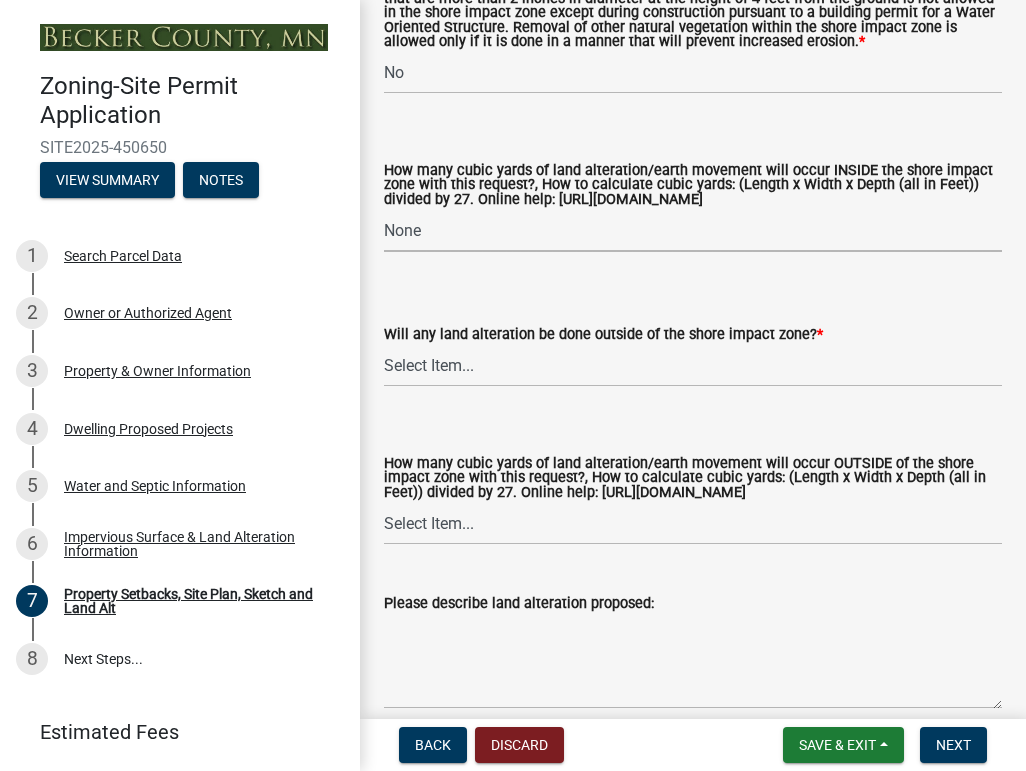 scroll, scrollTop: 3317, scrollLeft: 0, axis: vertical 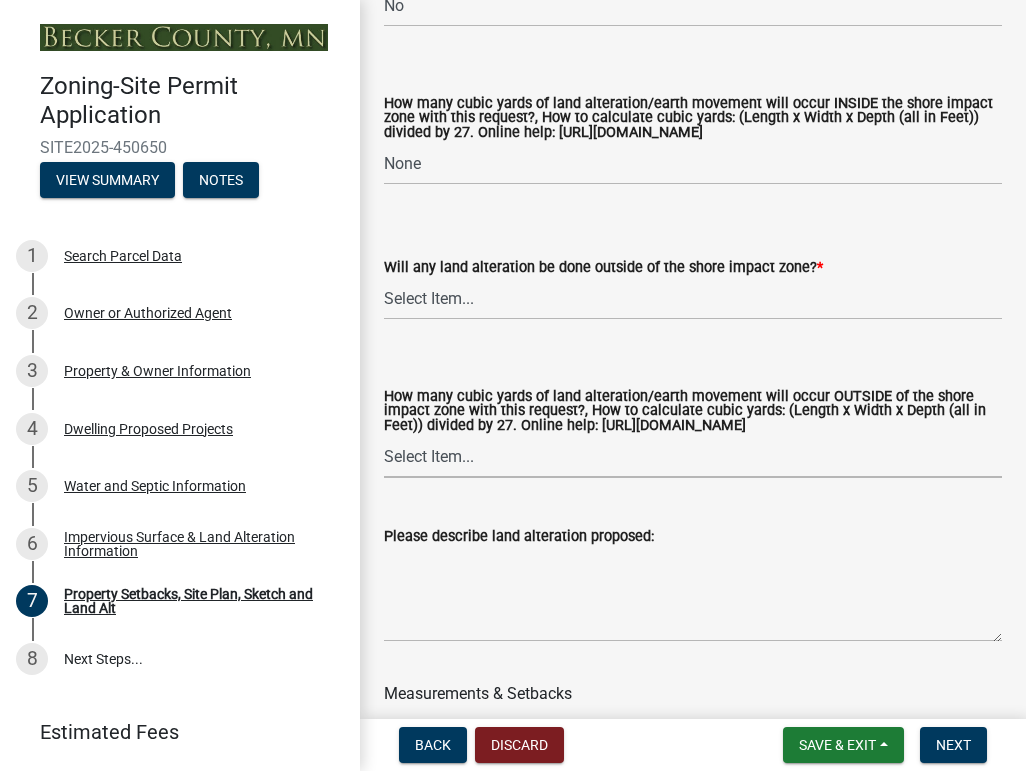 click on "Select Item...   None   10 Cubic Yards or less   11-50 Cubic Yards   Over 50 Cubic Yards" at bounding box center [693, 457] 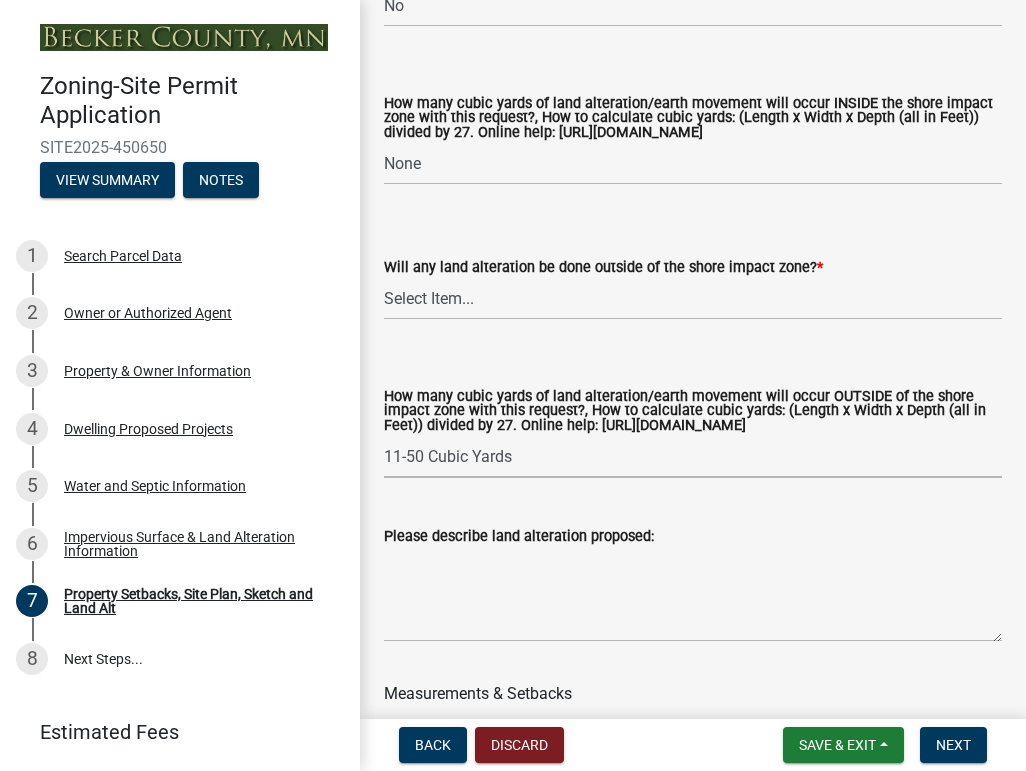 click on "Select Item...   None   10 Cubic Yards or less   11-50 Cubic Yards   Over 50 Cubic Yards" at bounding box center [693, 457] 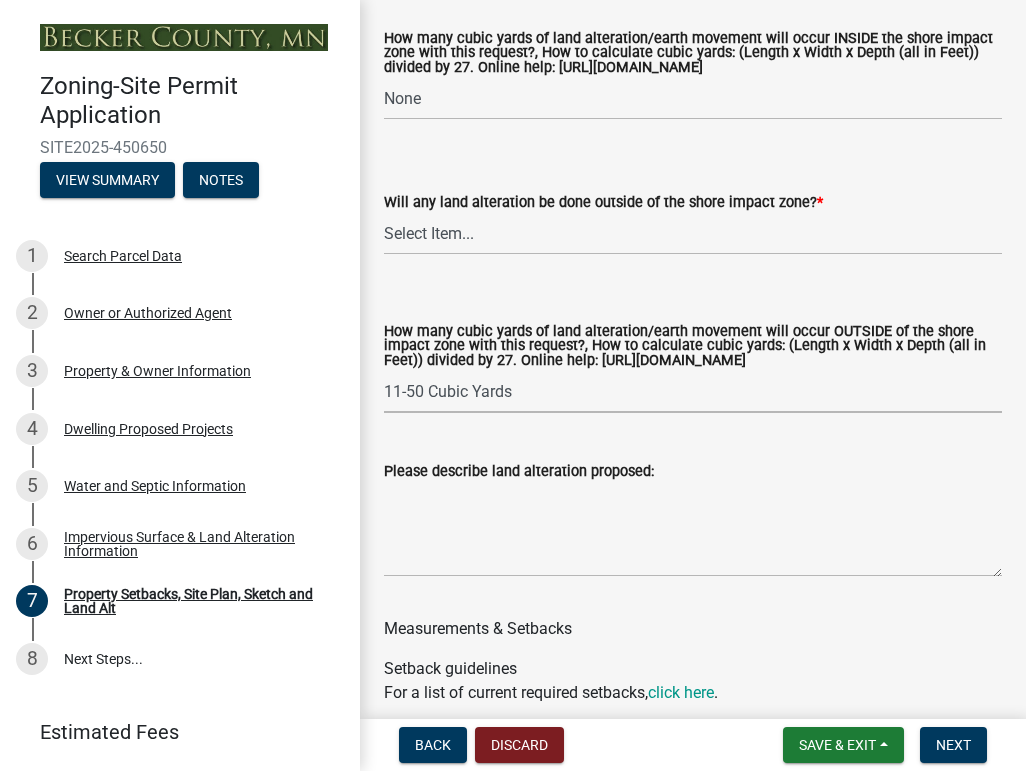 scroll, scrollTop: 3417, scrollLeft: 0, axis: vertical 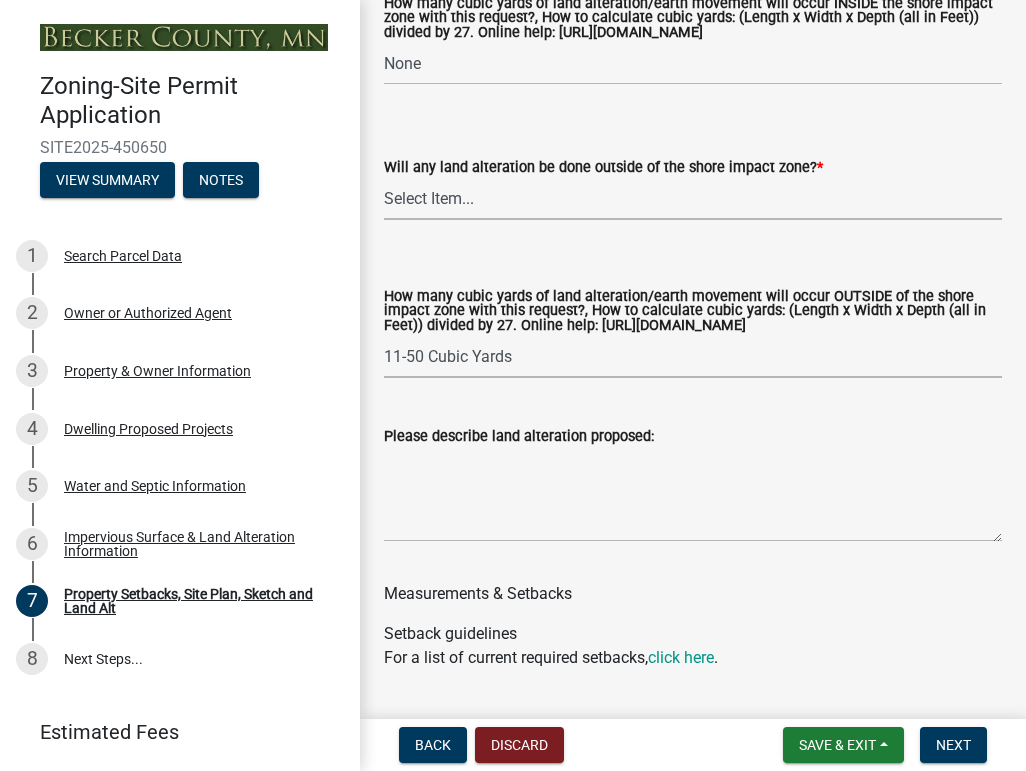 click on "Select Item...   Yes   No   N/A" at bounding box center (693, 199) 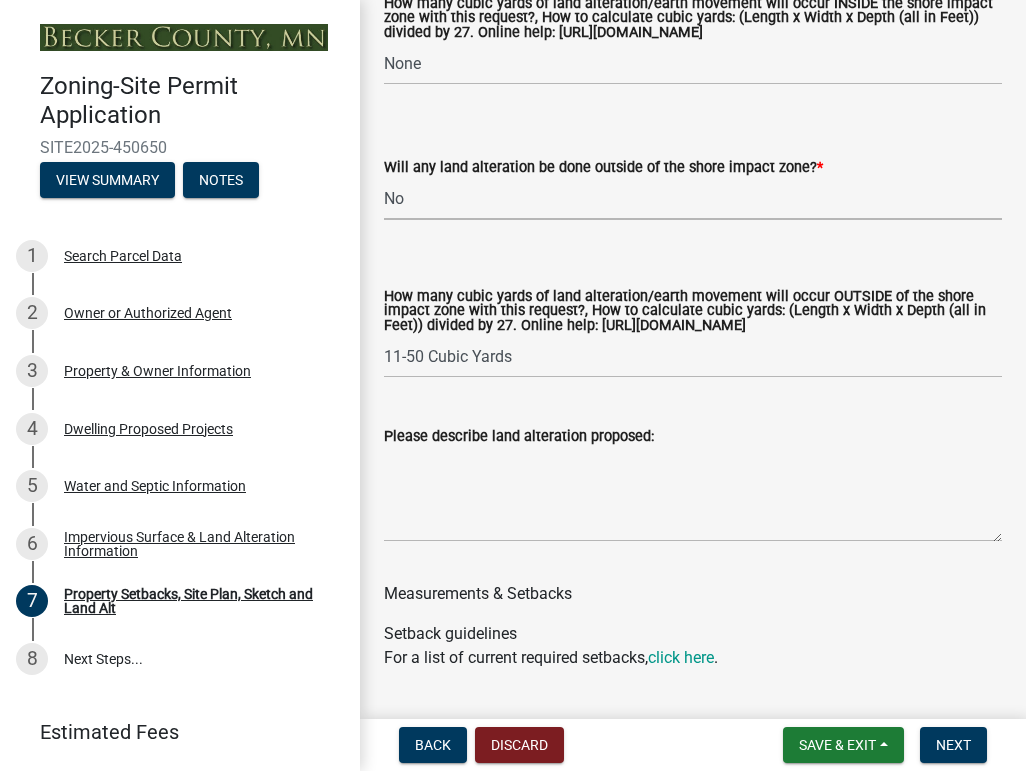 click on "Select Item...   Yes   No   N/A" at bounding box center [693, 199] 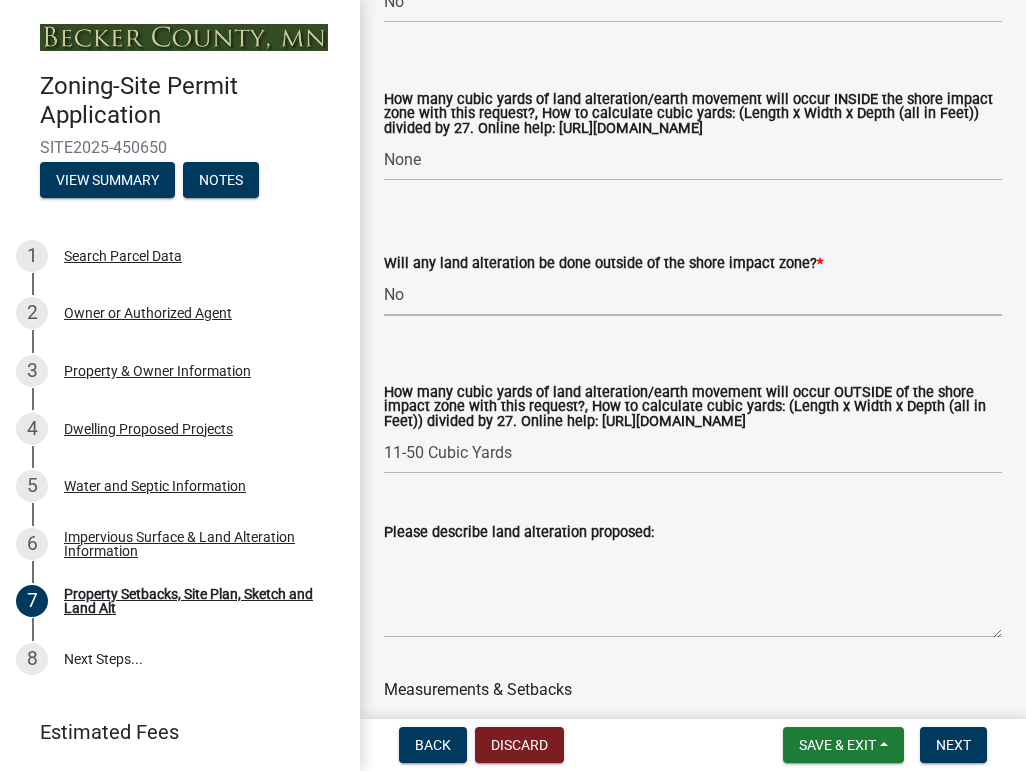scroll, scrollTop: 3317, scrollLeft: 0, axis: vertical 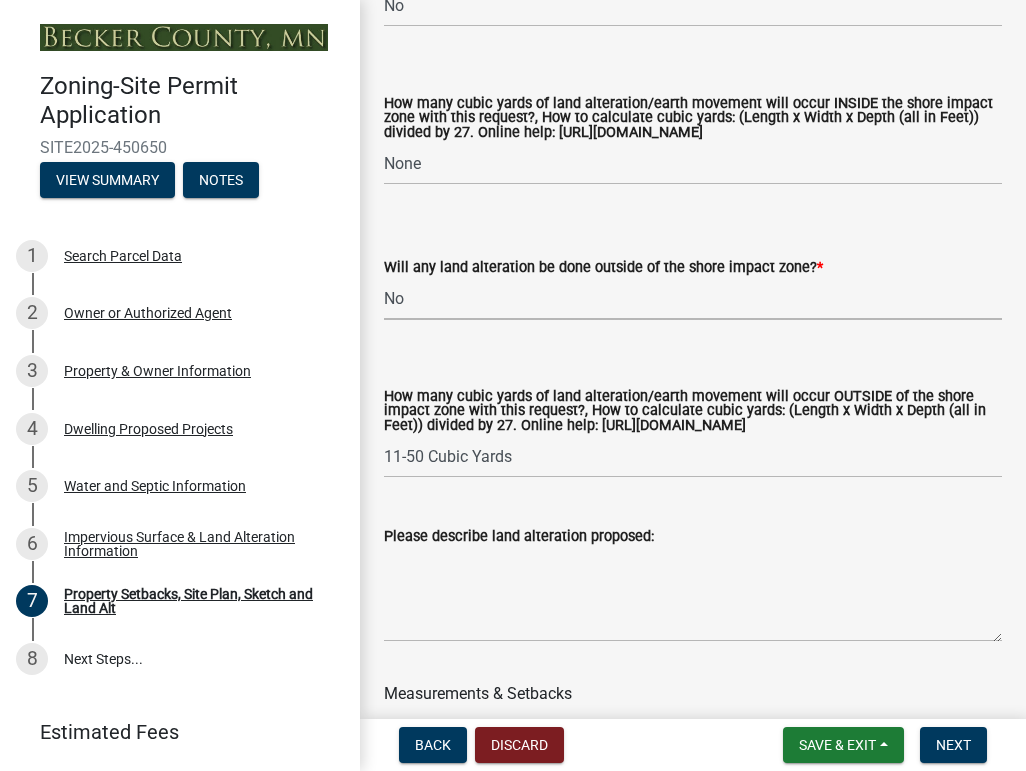 click on "Select Item...   Yes   No   N/A" at bounding box center (693, 299) 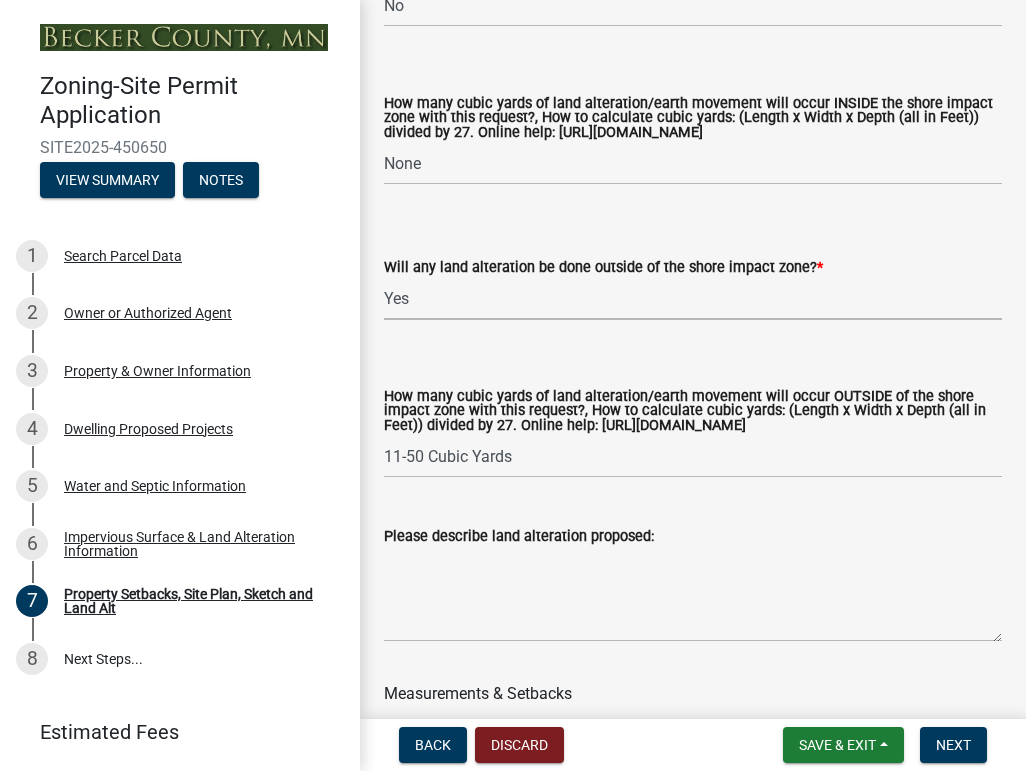 click on "Select Item...   Yes   No   N/A" at bounding box center (693, 299) 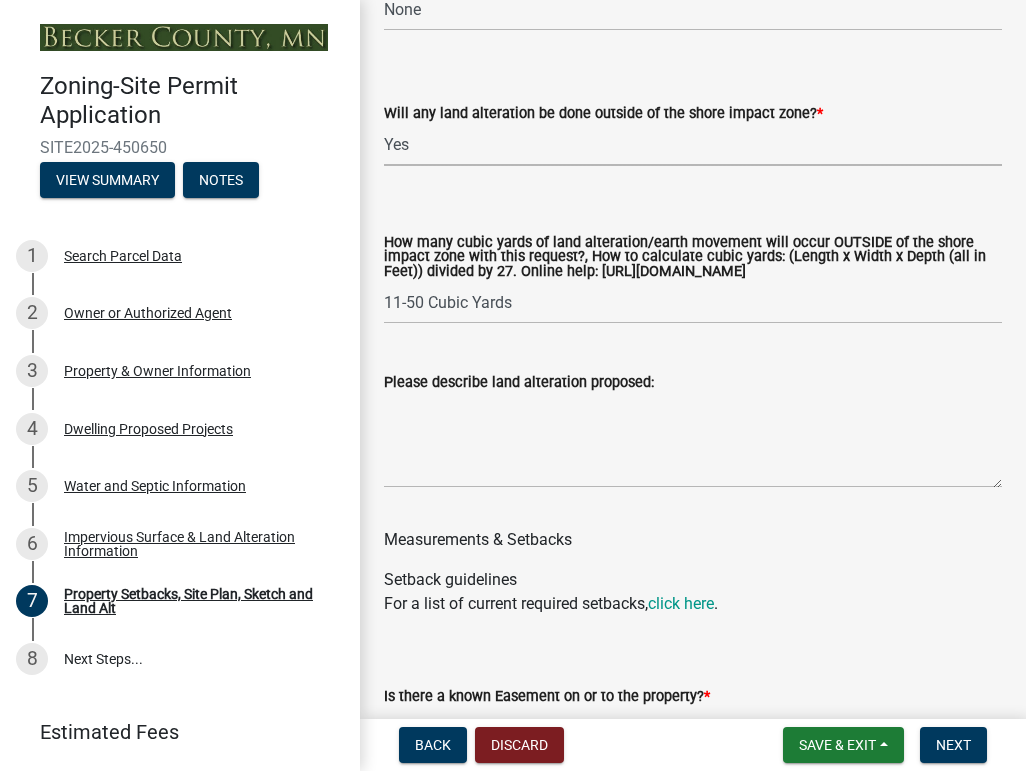 scroll, scrollTop: 3517, scrollLeft: 0, axis: vertical 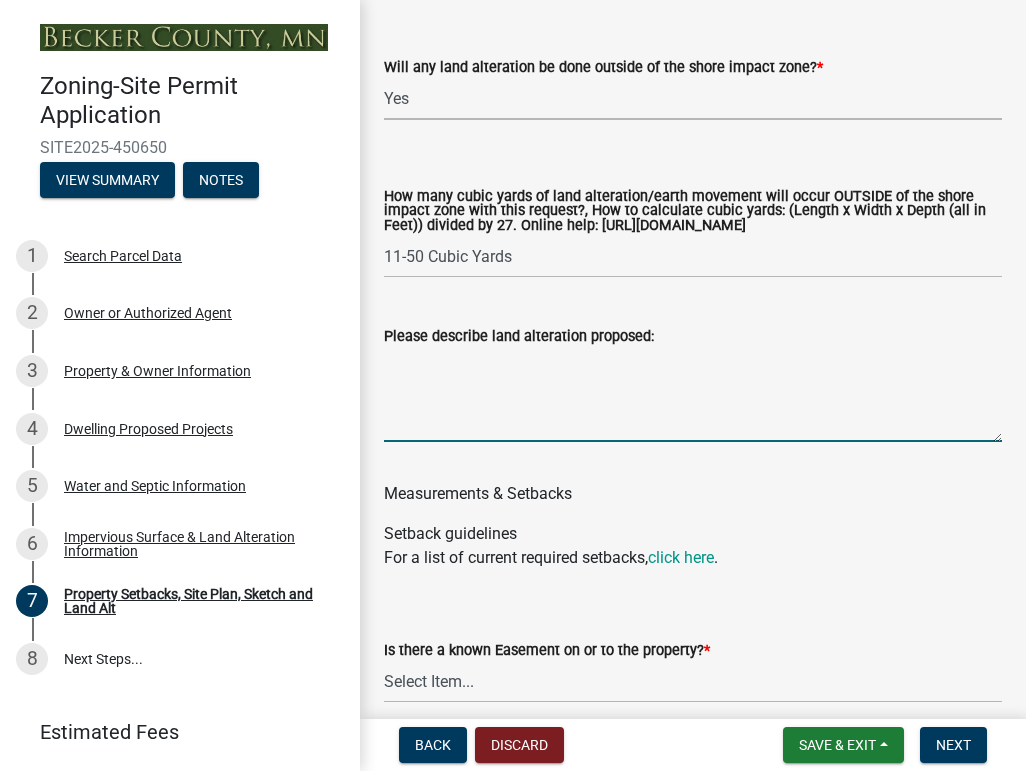 click on "Please describe land alteration proposed:" at bounding box center (693, 395) 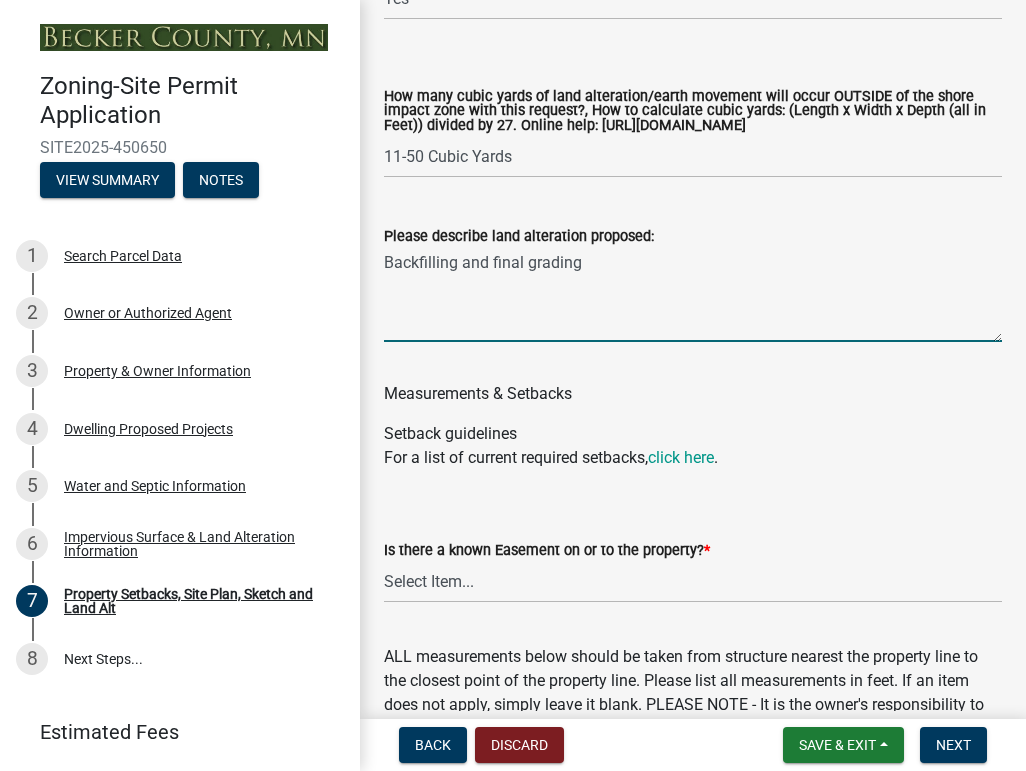 scroll, scrollTop: 3717, scrollLeft: 0, axis: vertical 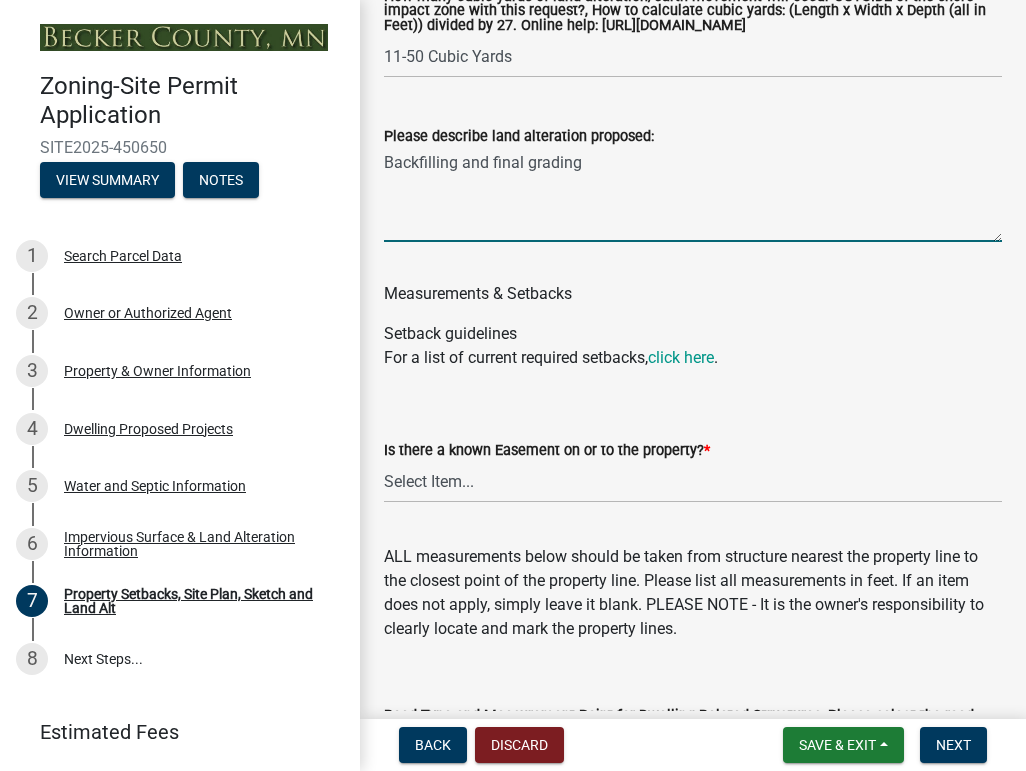 type on "Backfilling and final grading" 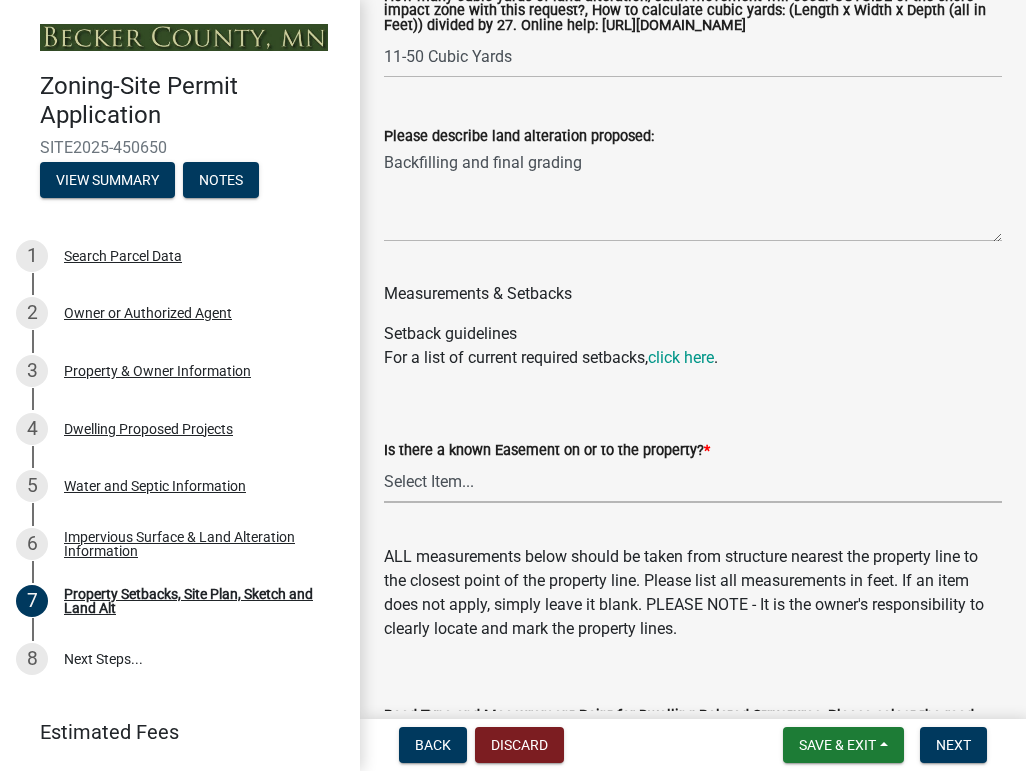 click on "Select Item...   Yes   No" at bounding box center [693, 482] 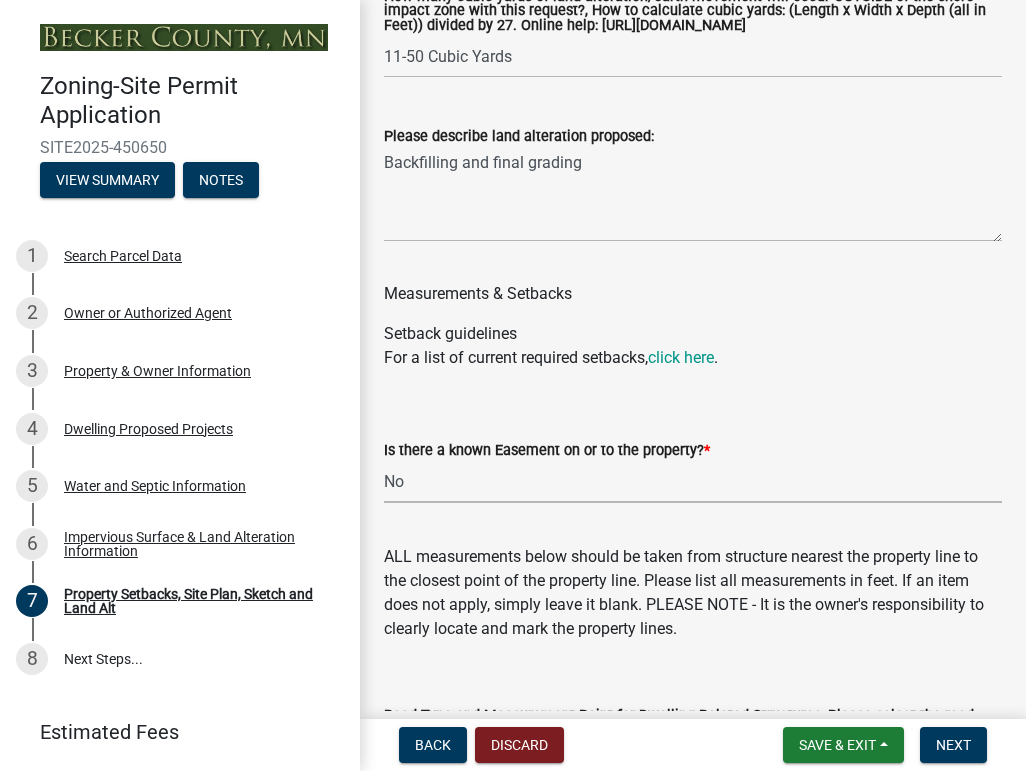 click on "Select Item...   Yes   No" at bounding box center [693, 482] 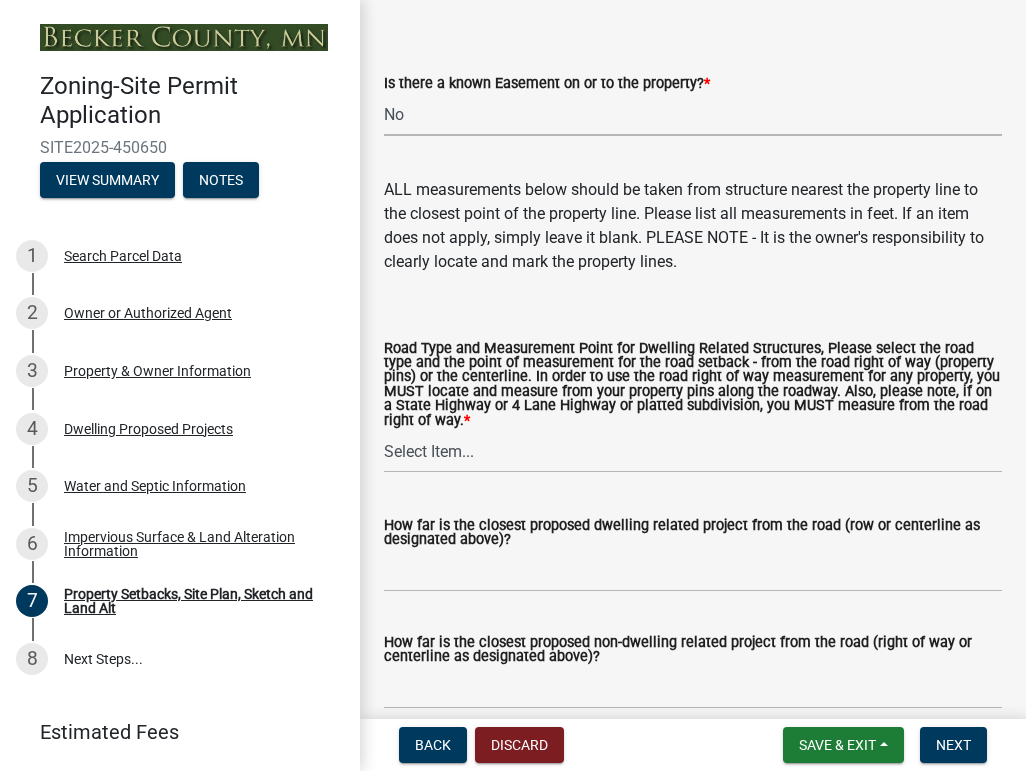 scroll, scrollTop: 4117, scrollLeft: 0, axis: vertical 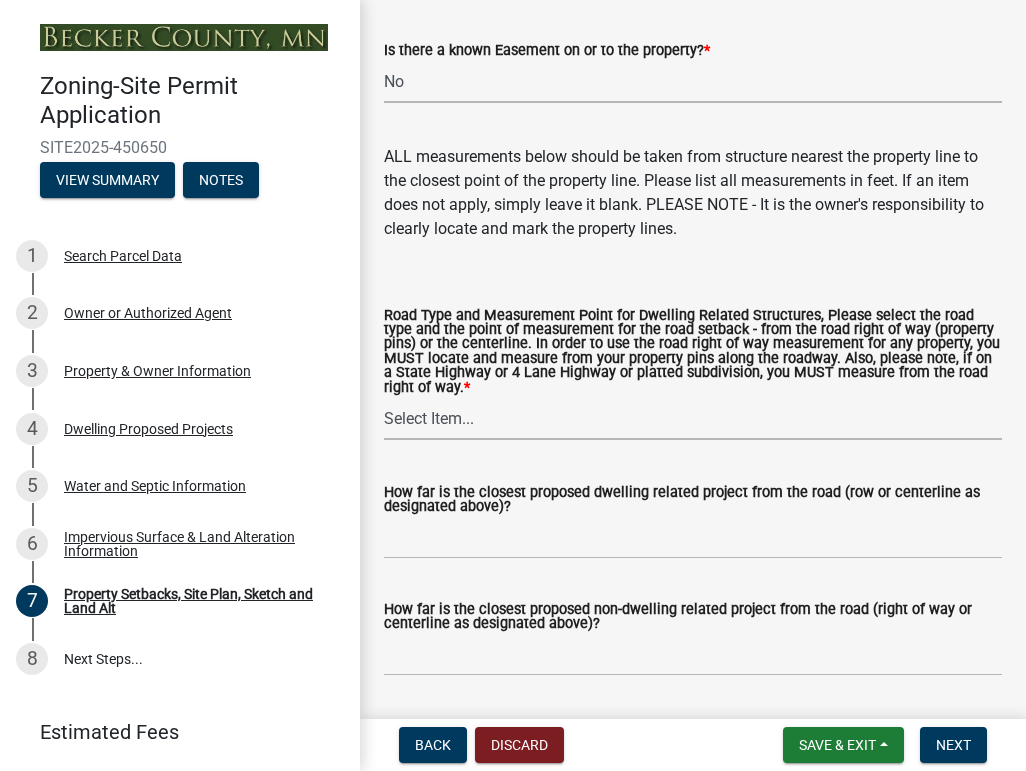 click on "Select Item...   Private Easement - Right of Way   Private Easement - Centerline   Public/Township Rd - Right of Way   Public/Township Rd - Centerline   County Rd - Right of Way   County Rd - Centerline   State Highway - Right of Way   4 Lane Highway - Right of Way" at bounding box center [693, 419] 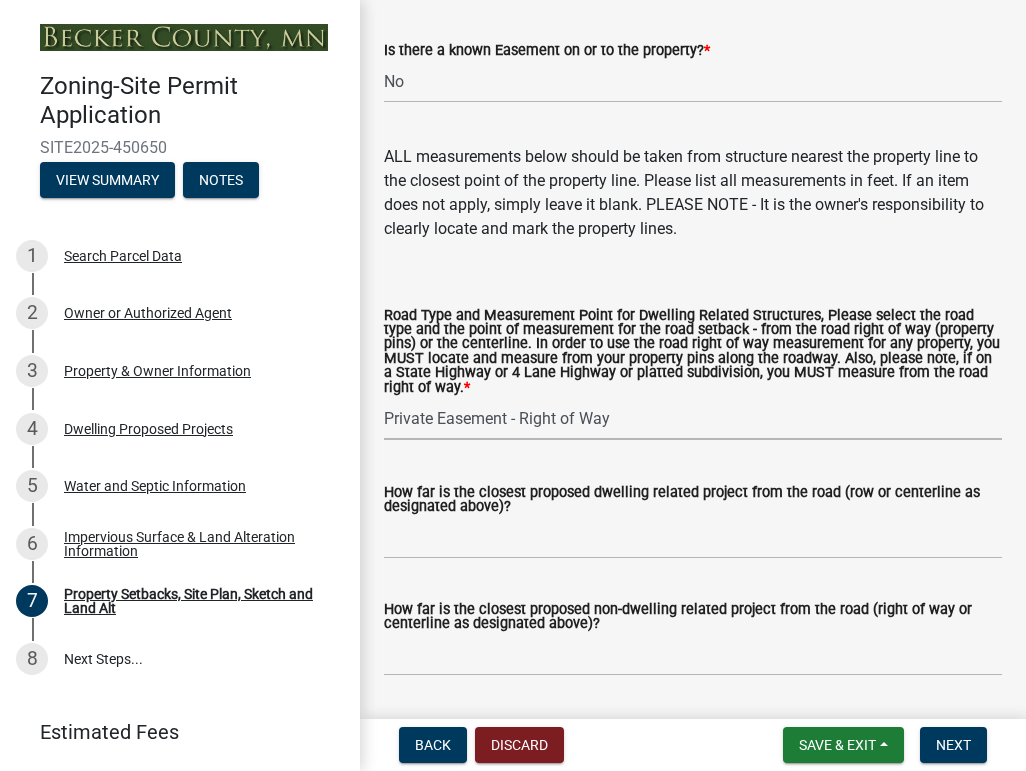 click on "Select Item...   Private Easement - Right of Way   Private Easement - Centerline   Public/Township Rd - Right of Way   Public/Township Rd - Centerline   County Rd - Right of Way   County Rd - Centerline   State Highway - Right of Way   4 Lane Highway - Right of Way" at bounding box center (693, 419) 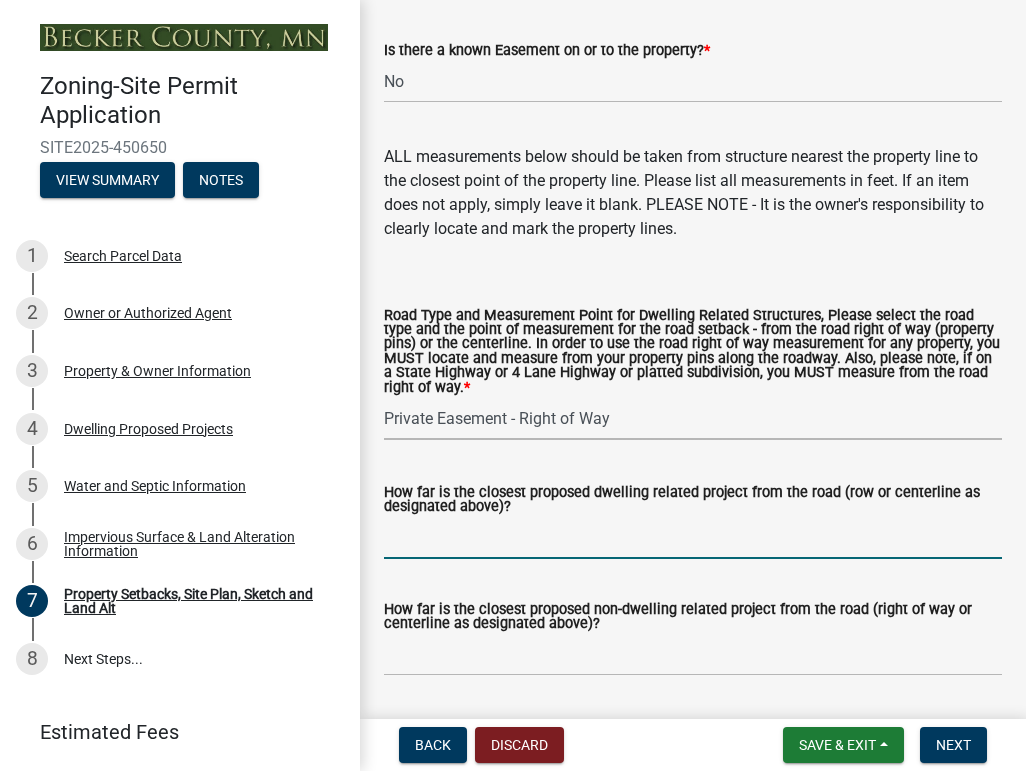 click on "How far is the closest proposed dwelling related project from the road (row or centerline as designated above)?" at bounding box center [693, 538] 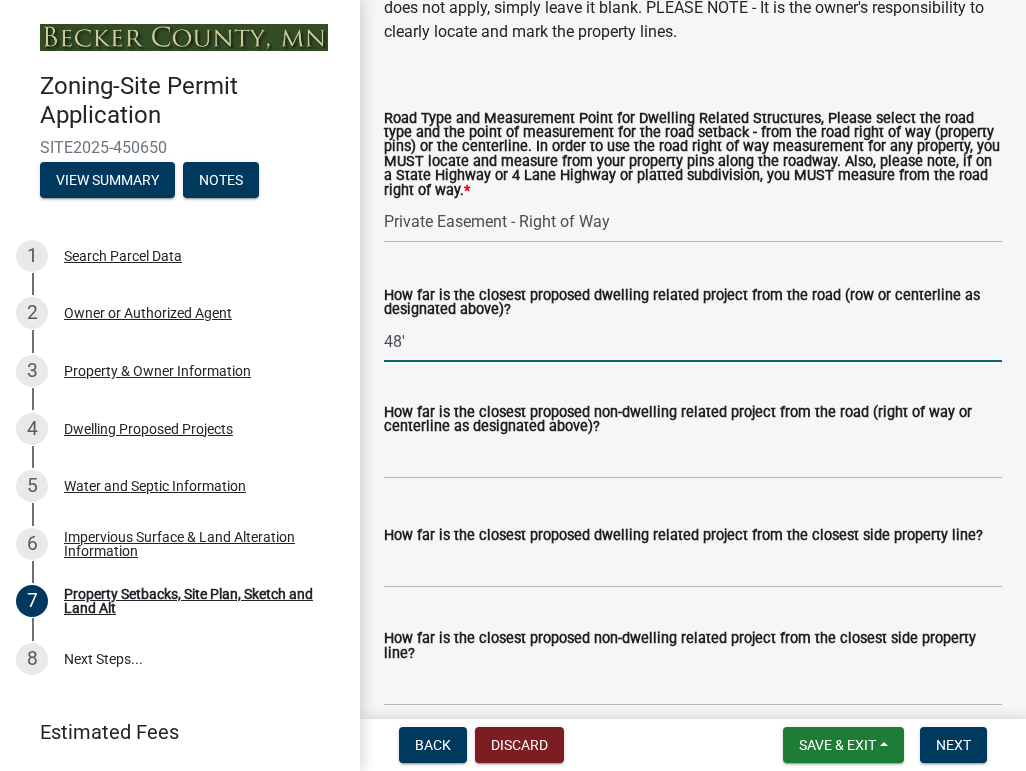 scroll, scrollTop: 4317, scrollLeft: 0, axis: vertical 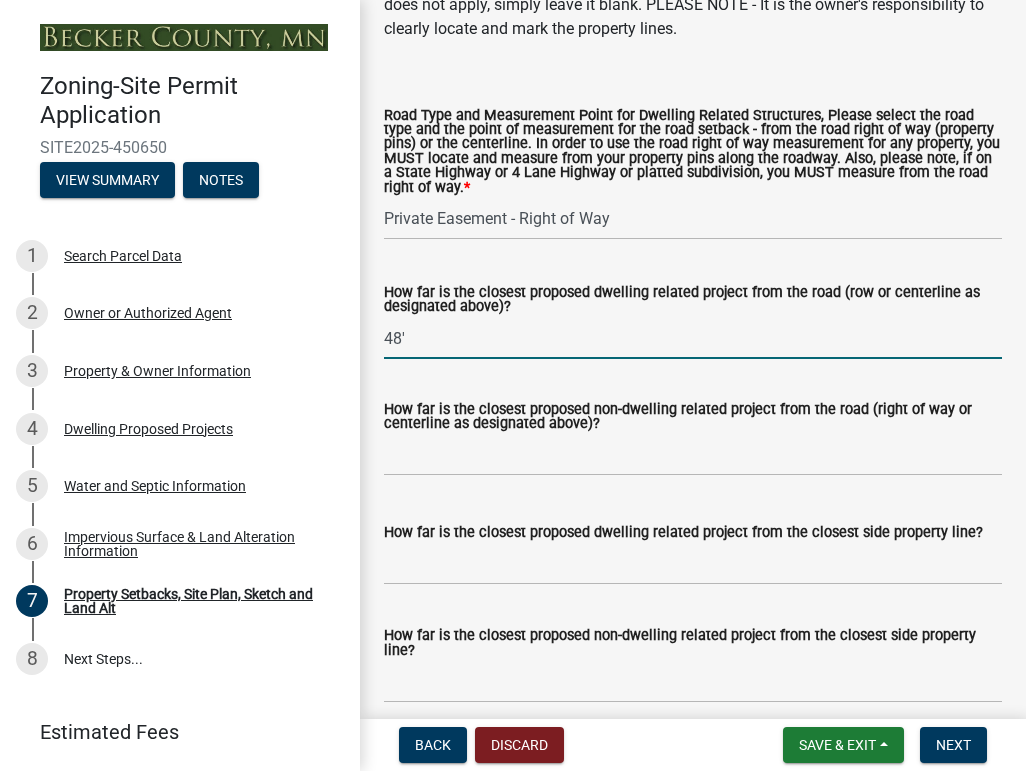 type on "48'" 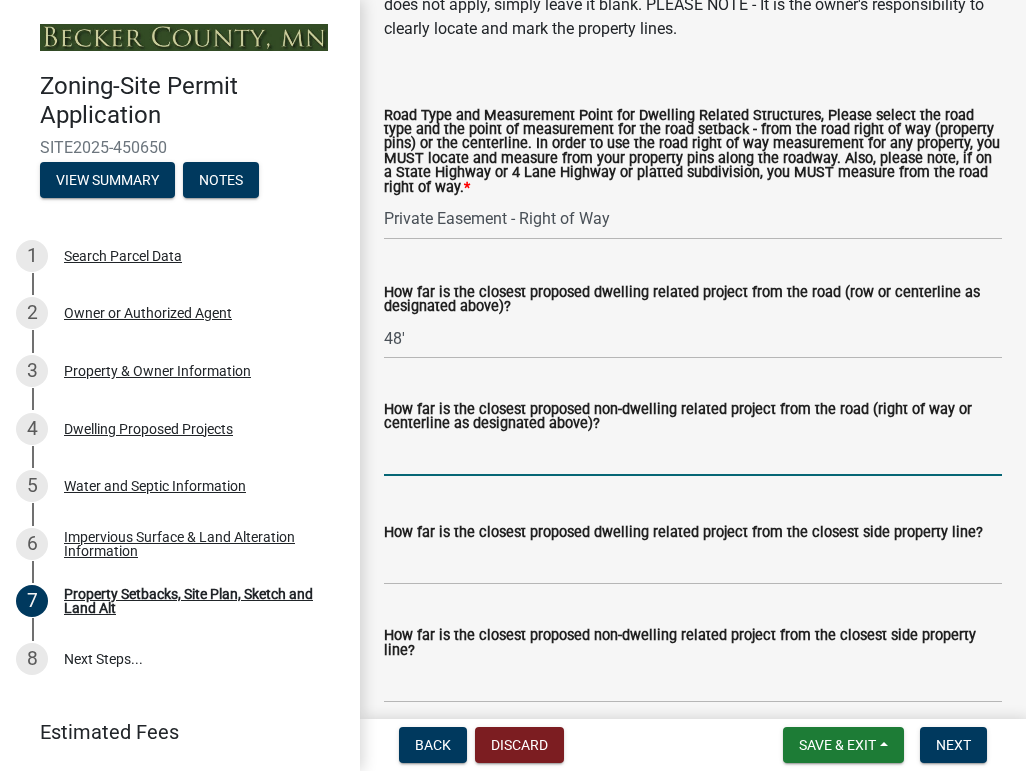 click on "How far is the closest proposed non-dwelling related project from the road (right of way or centerline as designated above)?" at bounding box center [693, 455] 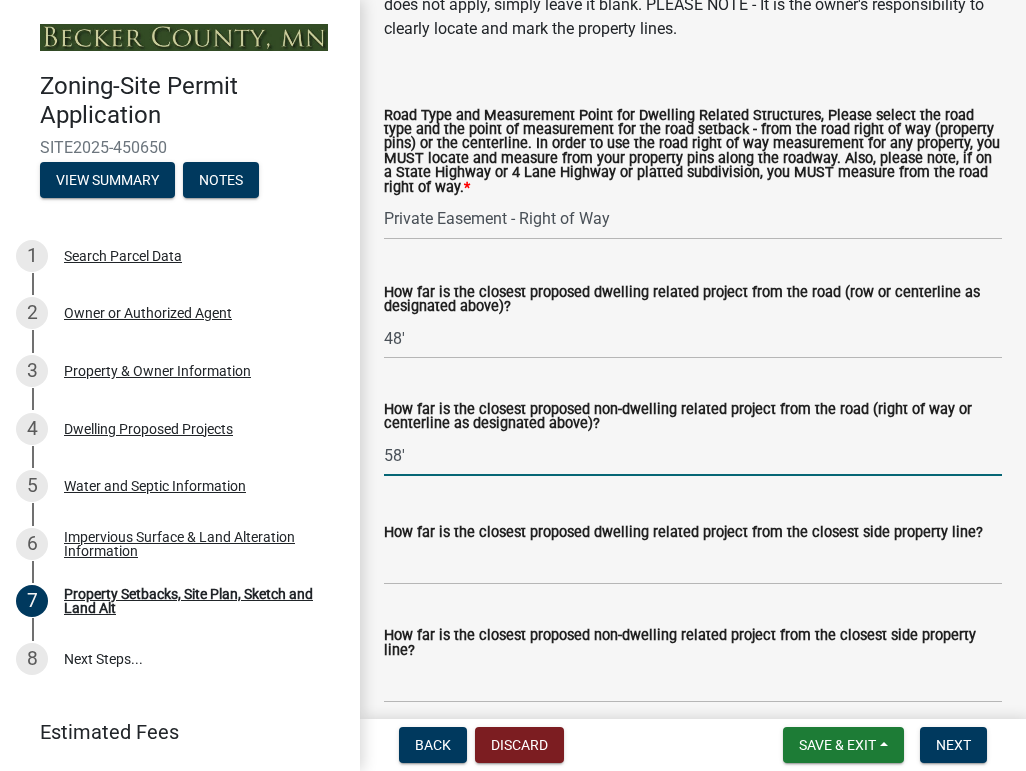 scroll, scrollTop: 4417, scrollLeft: 0, axis: vertical 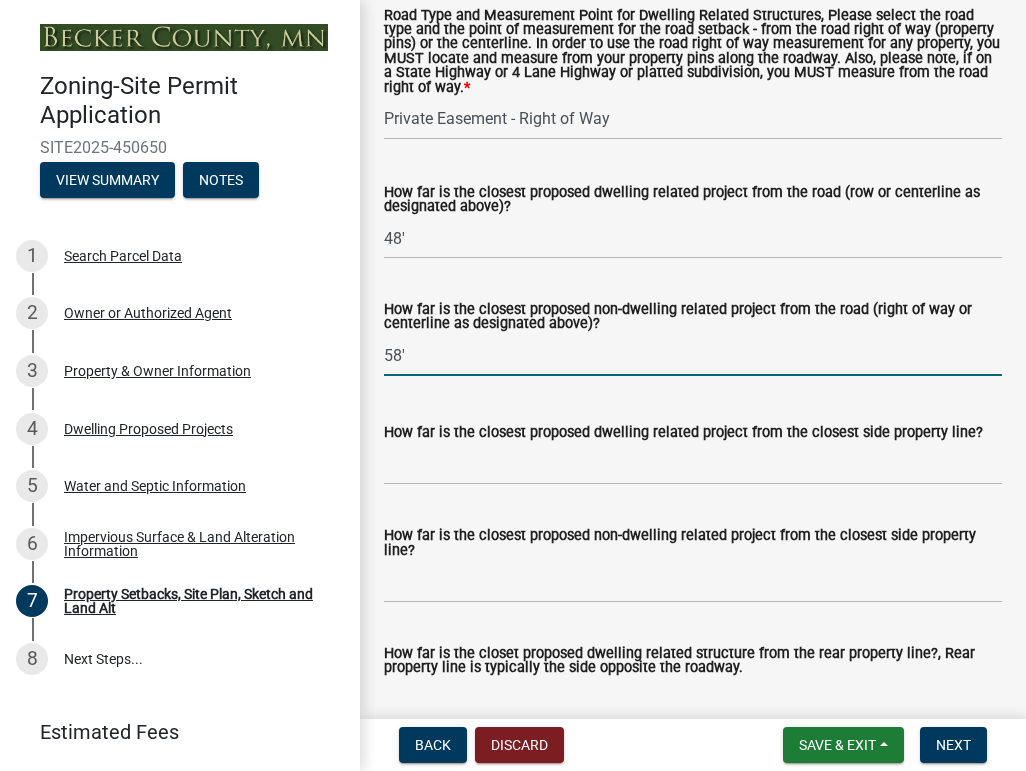type on "58'" 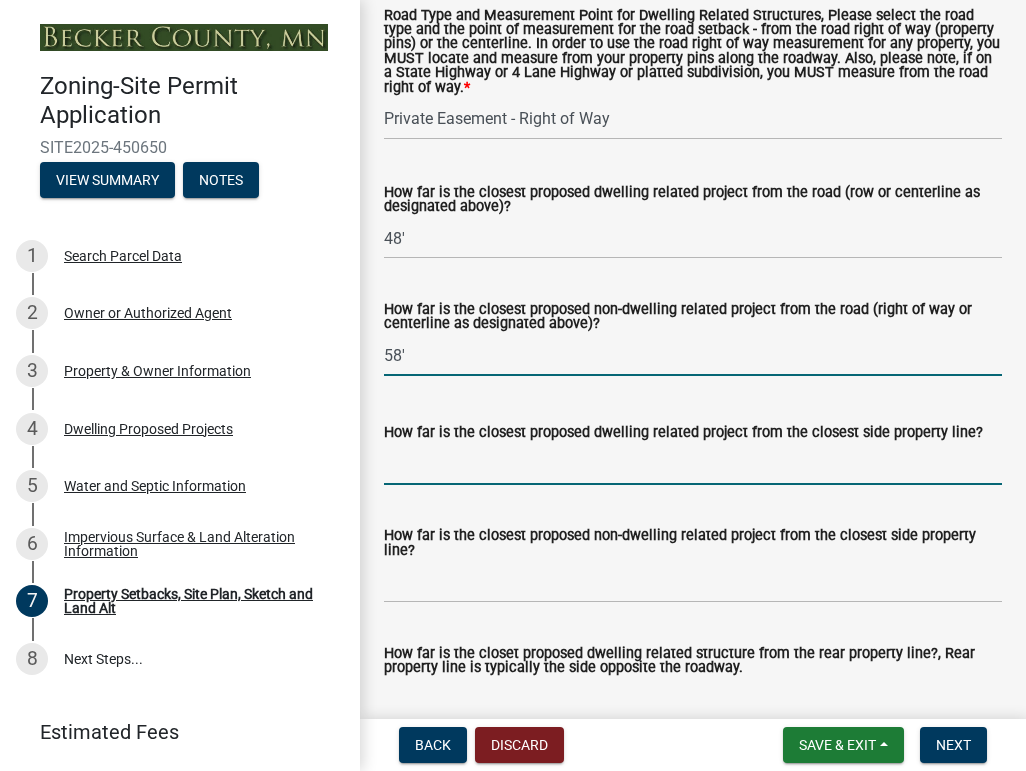 click on "How far is the closest proposed dwelling related project from the closest side property line?" at bounding box center [693, 464] 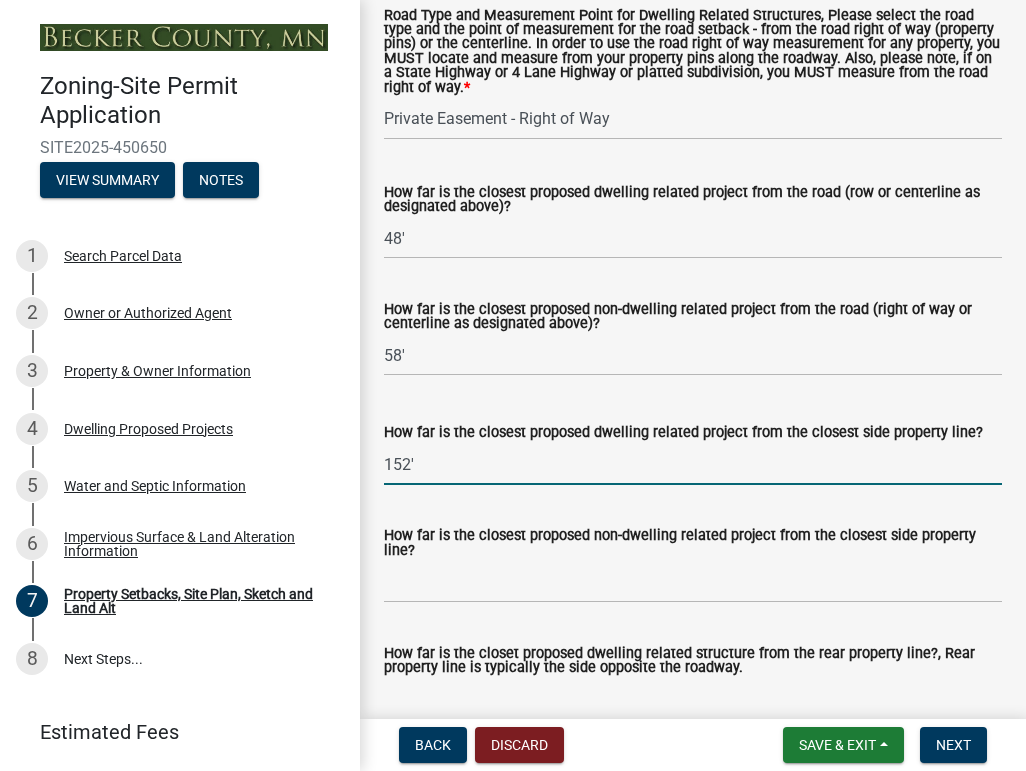 type on "152'" 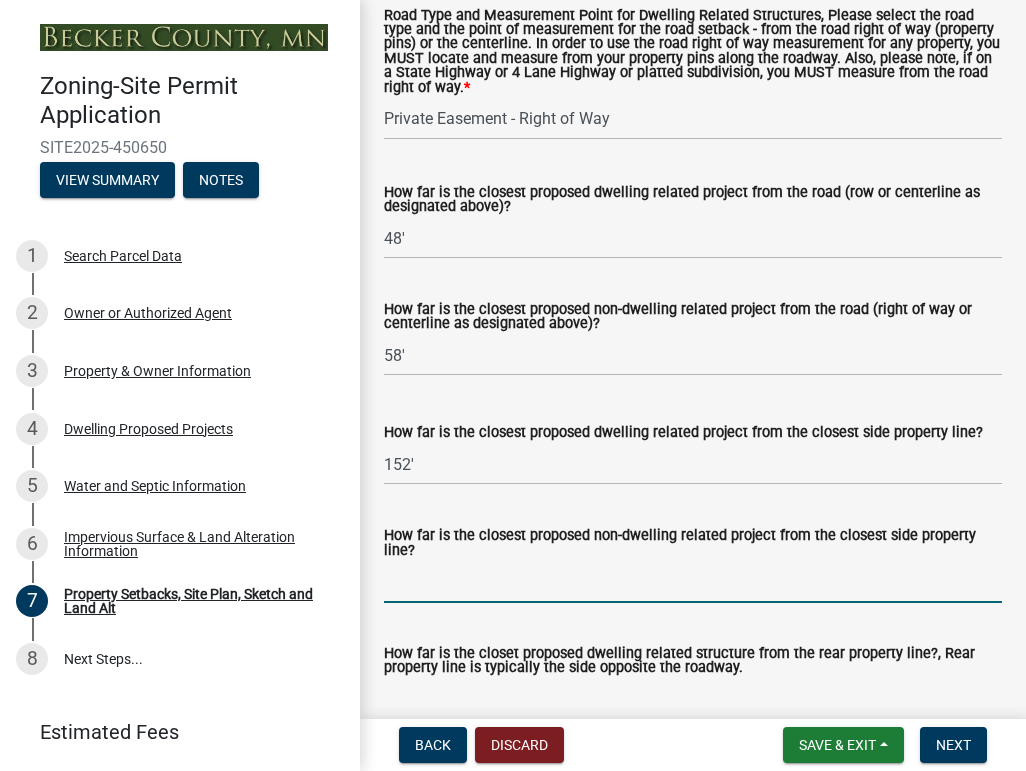 click on "How far is the closest proposed non-dwelling related project from the closest side property line?" at bounding box center [693, 582] 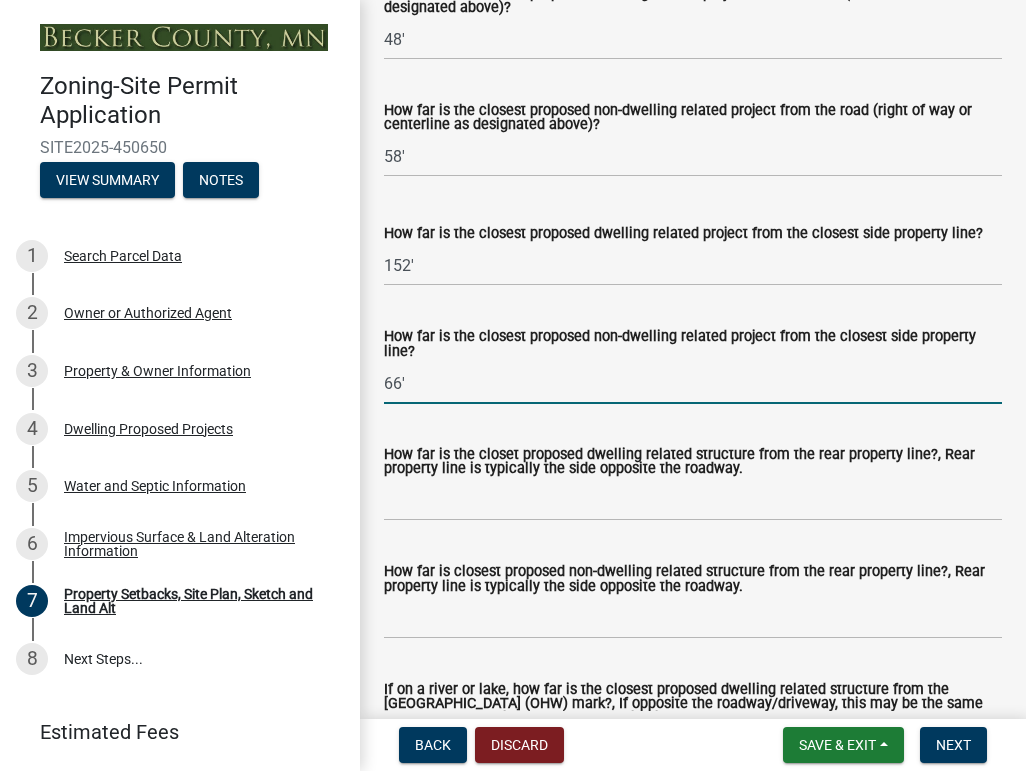 scroll, scrollTop: 4617, scrollLeft: 0, axis: vertical 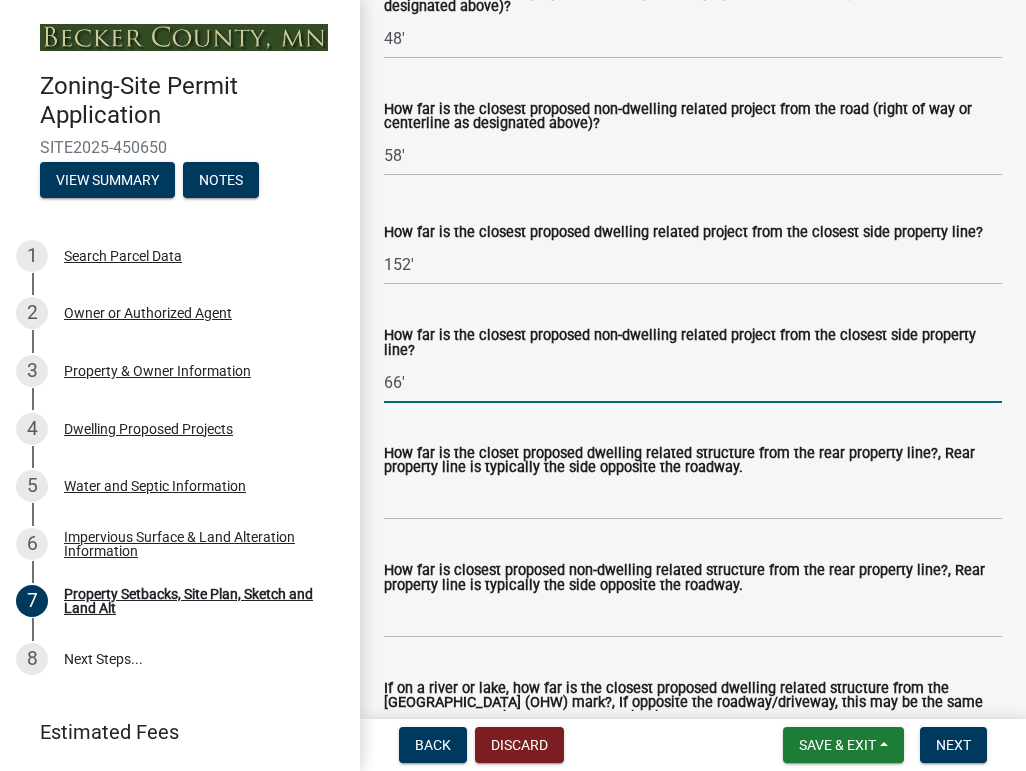 type on "66'" 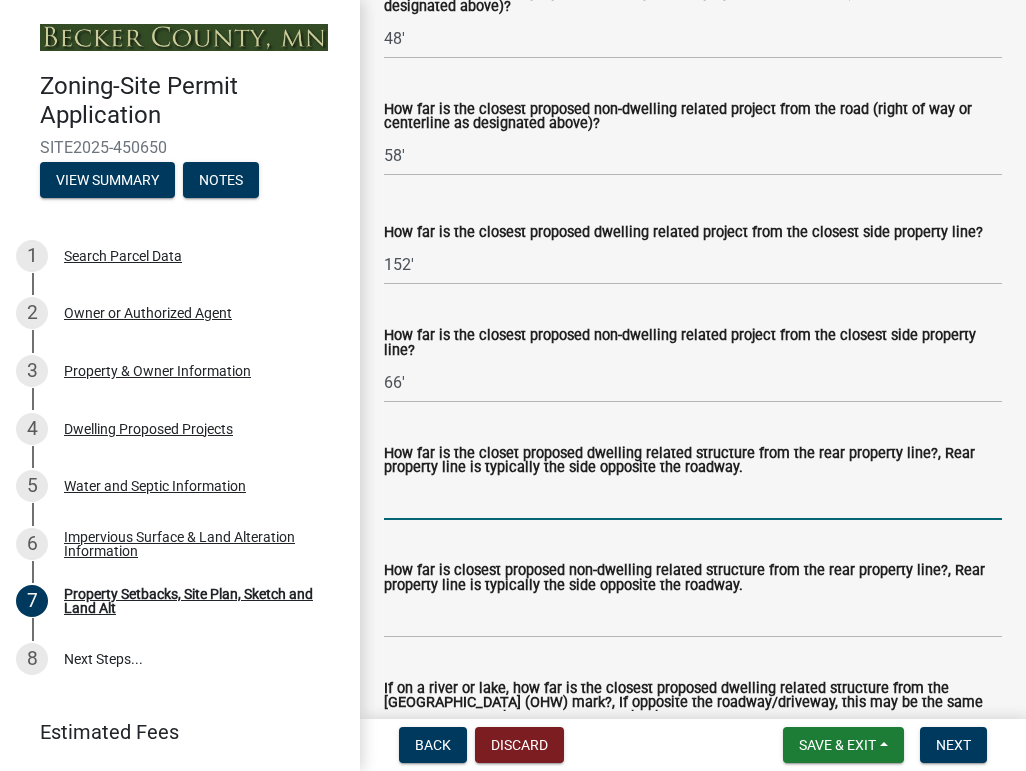 click on "How far is the closet proposed dwelling related structure from the rear property line?, Rear property line is typically the side opposite the roadway." at bounding box center (693, 499) 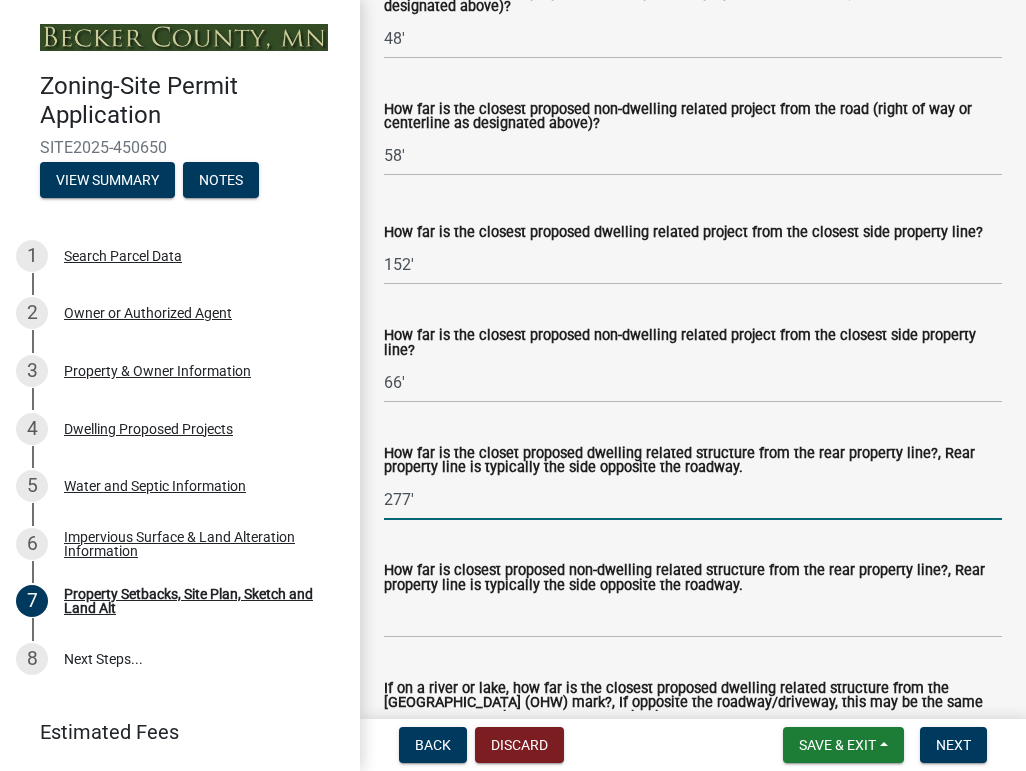 type on "277'" 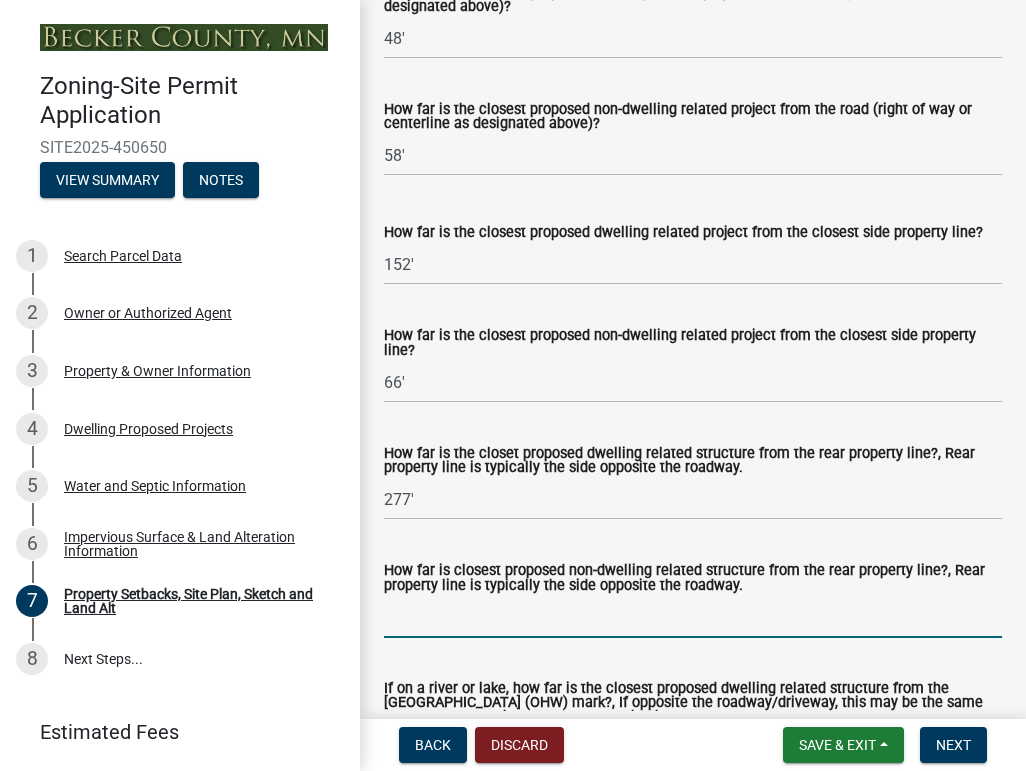 click on "How far is closest proposed non-dwelling related structure from the rear property line?, Rear property line is typically the side opposite the roadway." at bounding box center (693, 617) 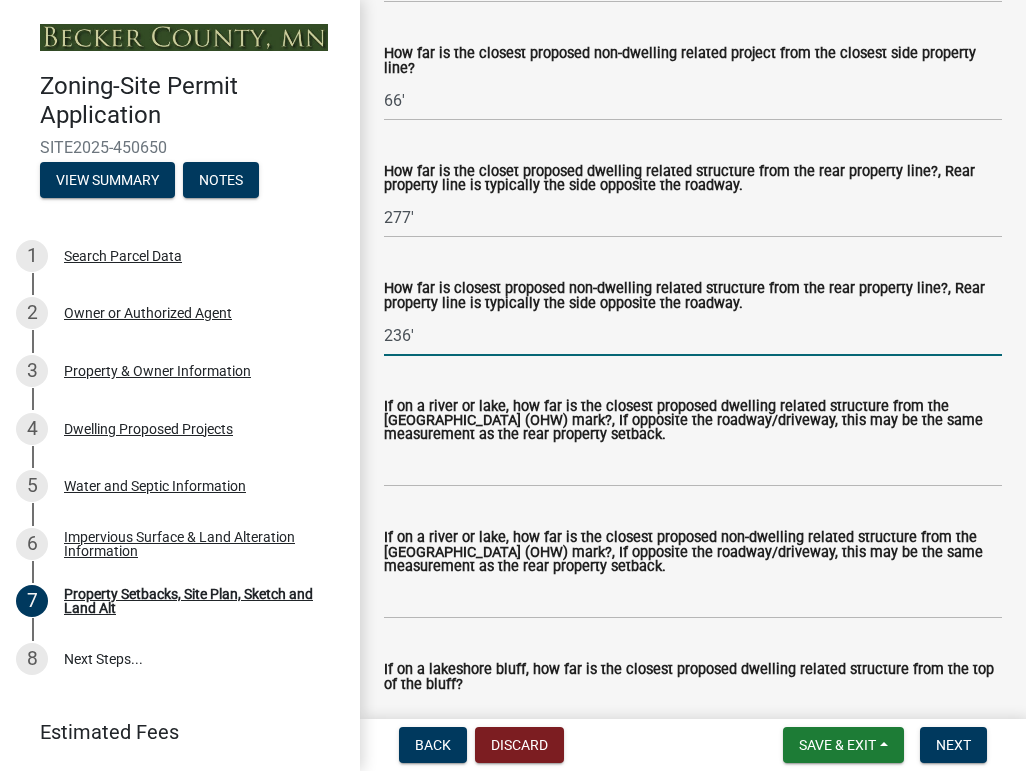 scroll, scrollTop: 4917, scrollLeft: 0, axis: vertical 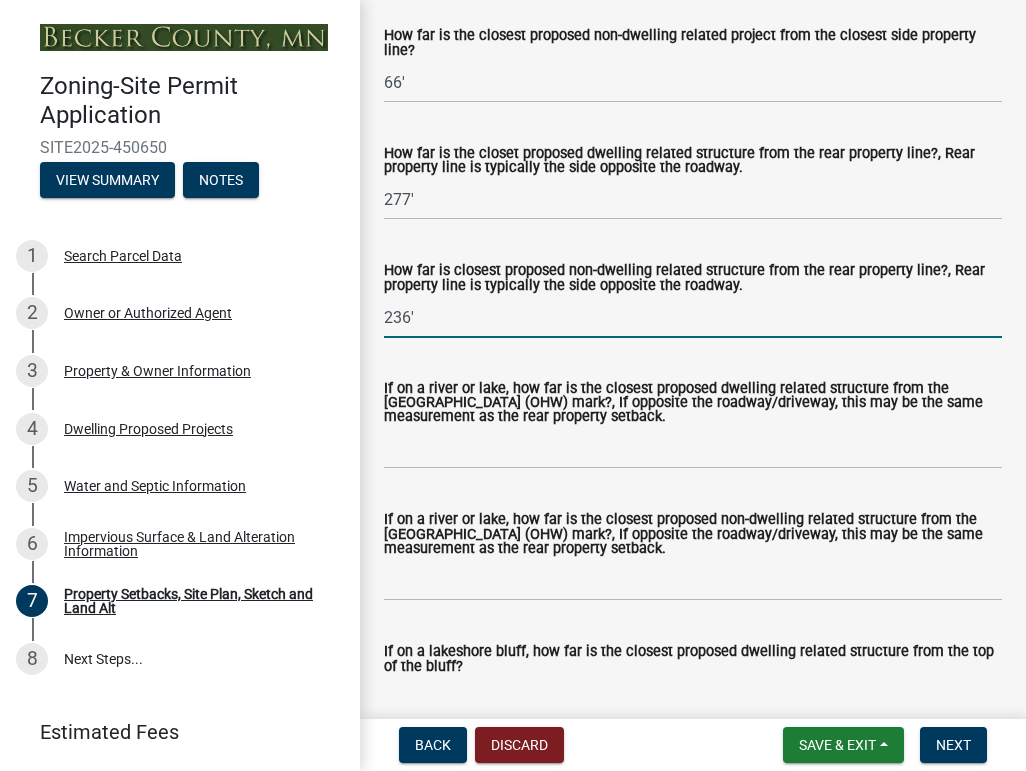 type on "236'" 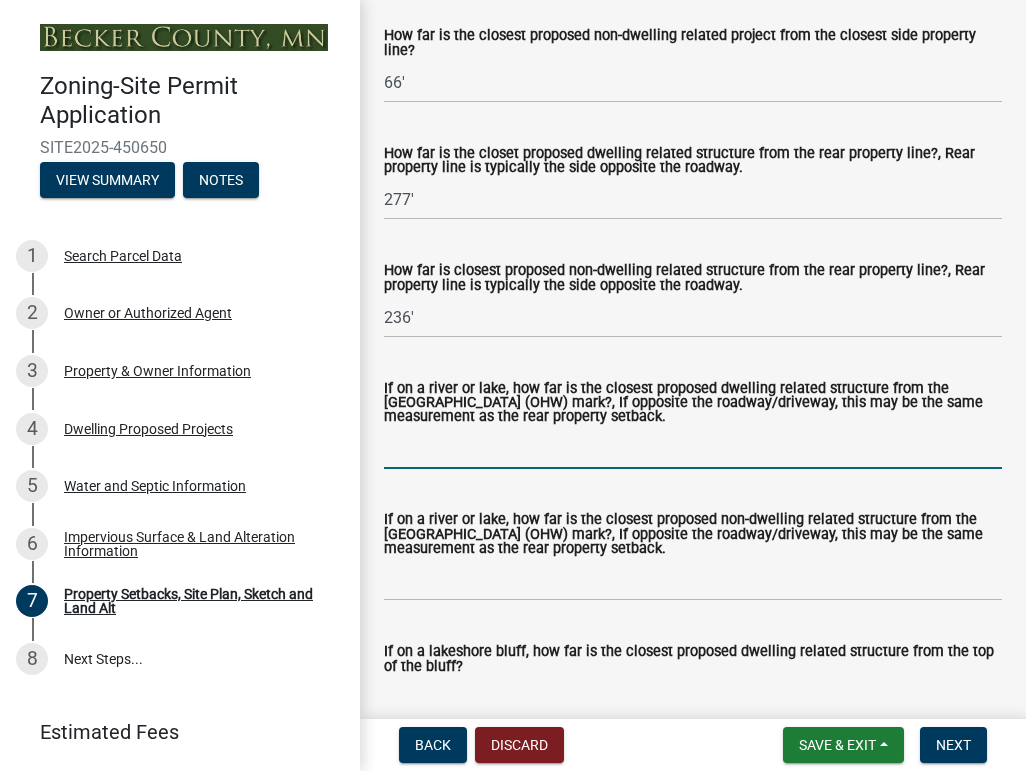 click on "If on a river or lake, how far is the closest proposed dwelling related structure from the Ordinary High Water (OHW) mark?, If opposite the roadway/driveway, this may be the same measurement as the rear property setback." at bounding box center [693, 448] 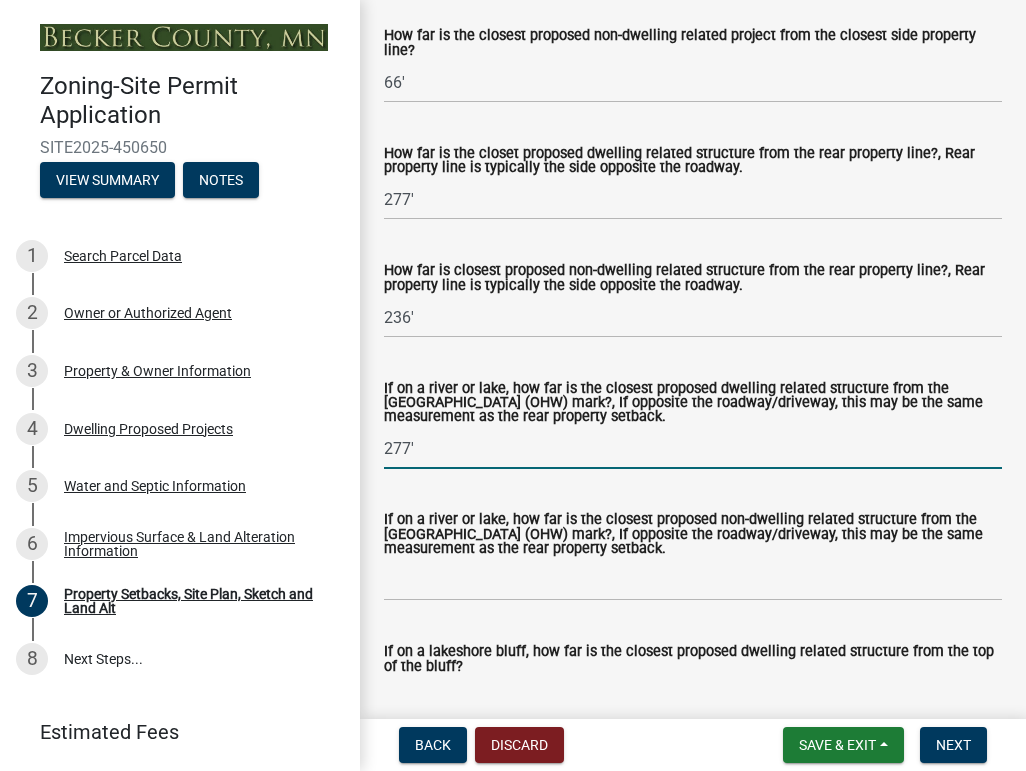 type on "277'" 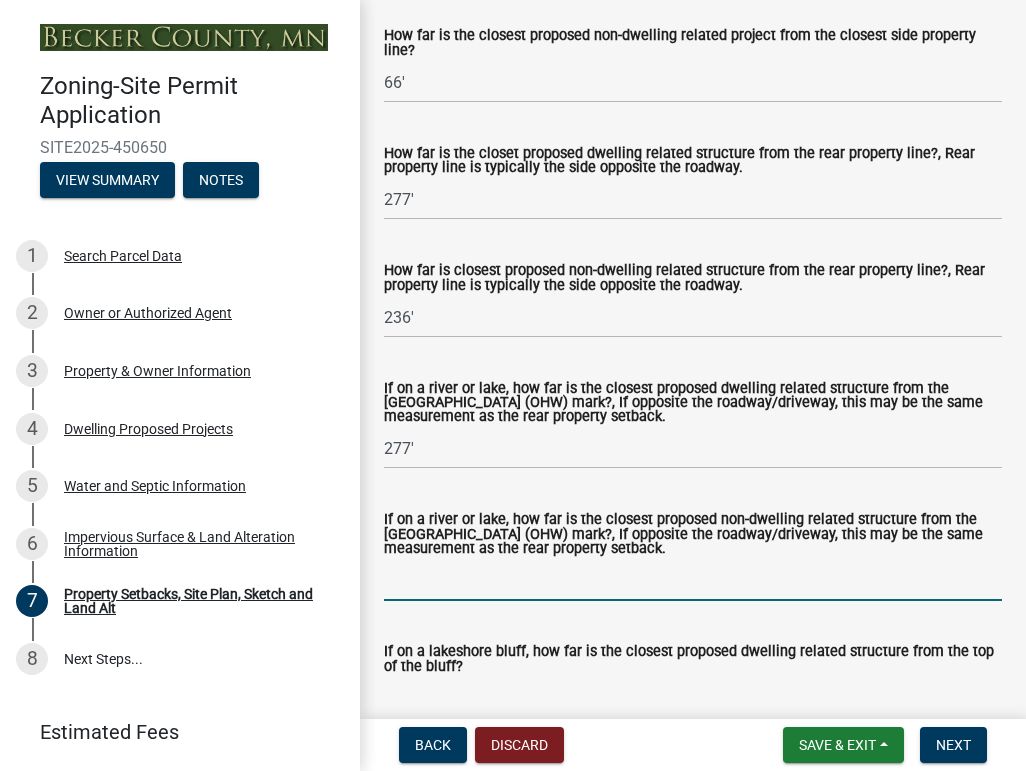 click on "If on a river or lake, how far is the closest proposed non-dwelling related structure from the Ordinary High Water (OHW) mark?, If opposite the roadway/driveway, this may be the same measurement as the rear property setback." at bounding box center [693, 580] 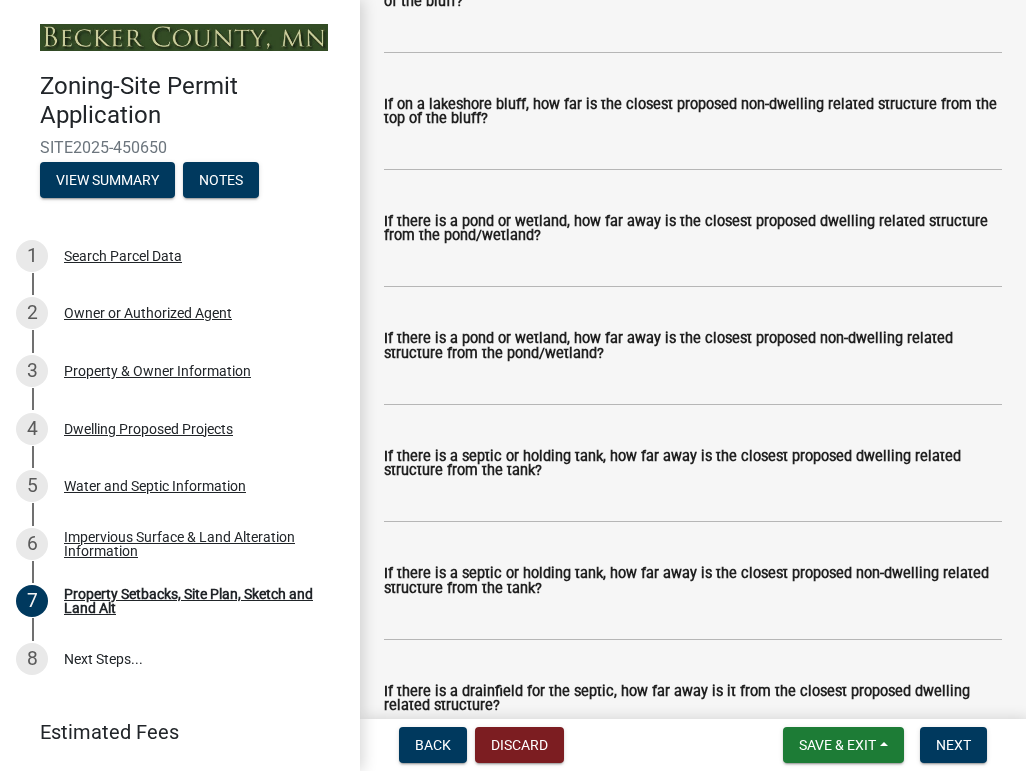 scroll, scrollTop: 5617, scrollLeft: 0, axis: vertical 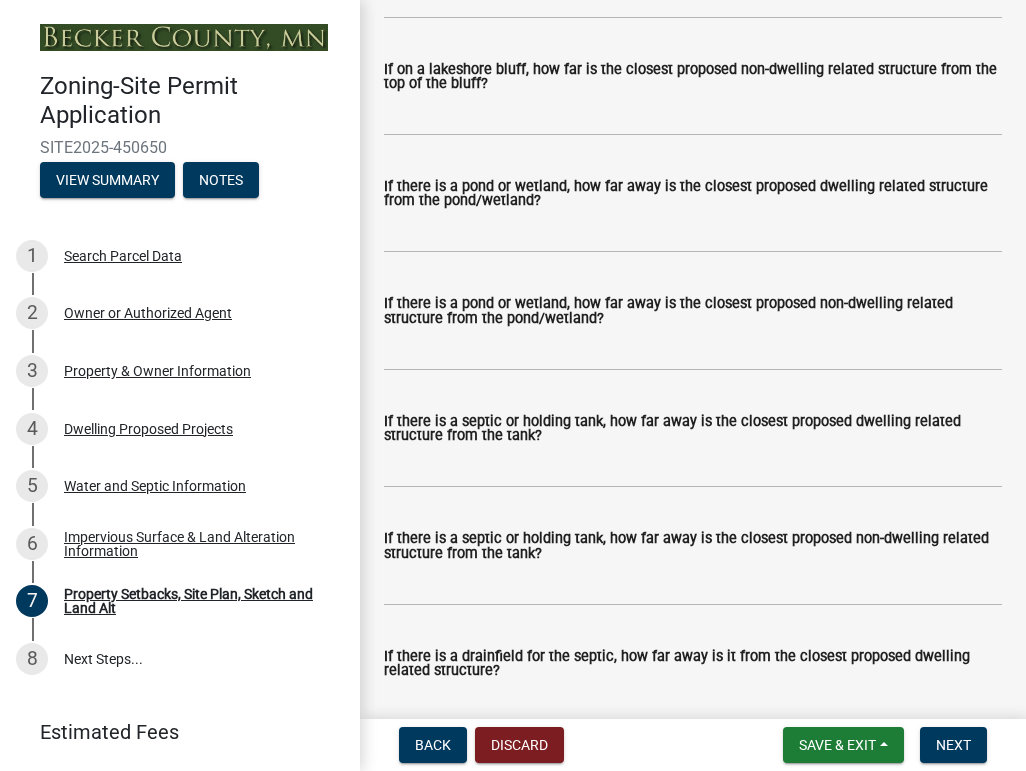 type on "236'" 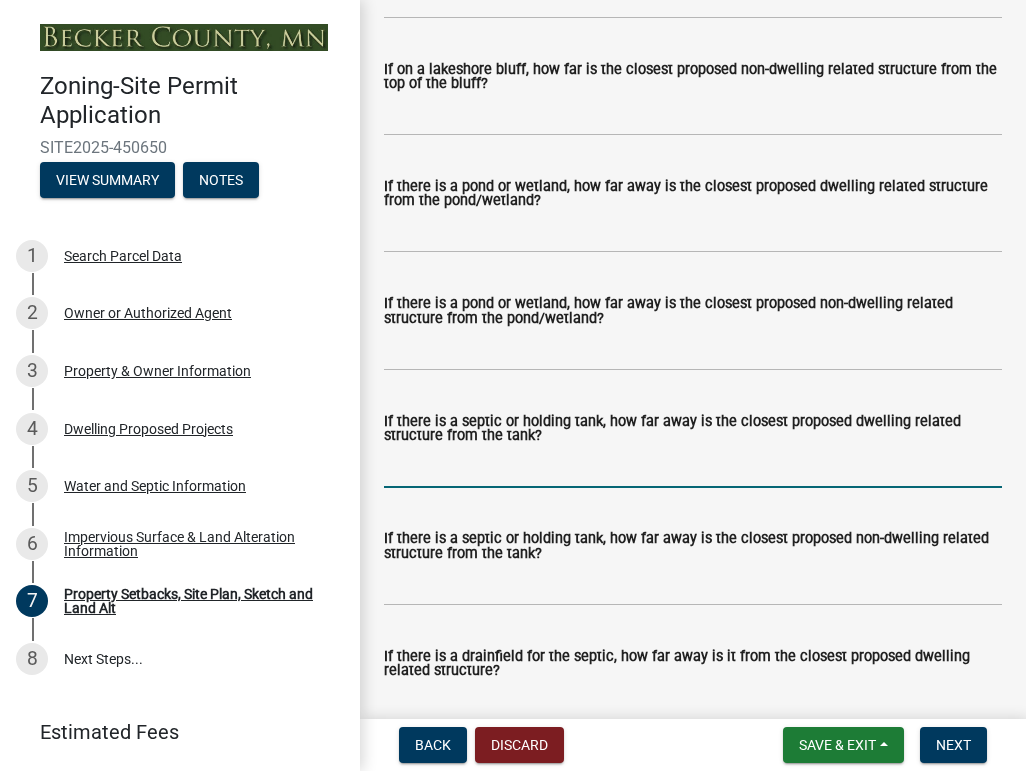 click on "If there is a septic or holding tank, how far away is the closest proposed dwelling related structure from the tank?" at bounding box center (693, 467) 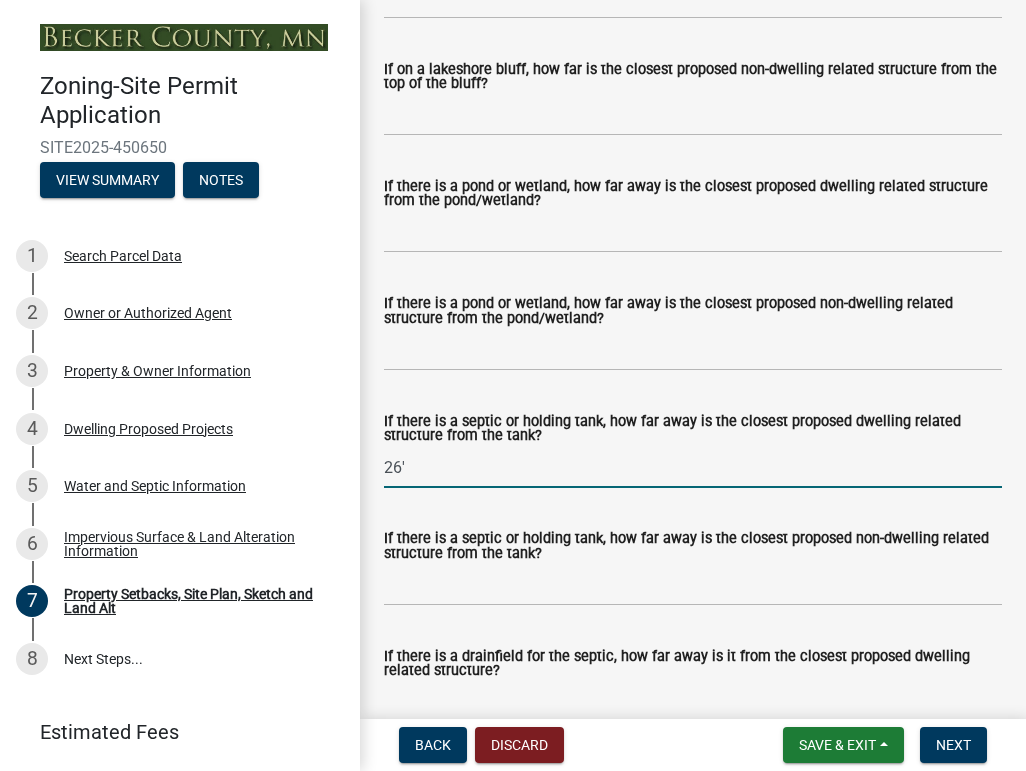 type on "26'" 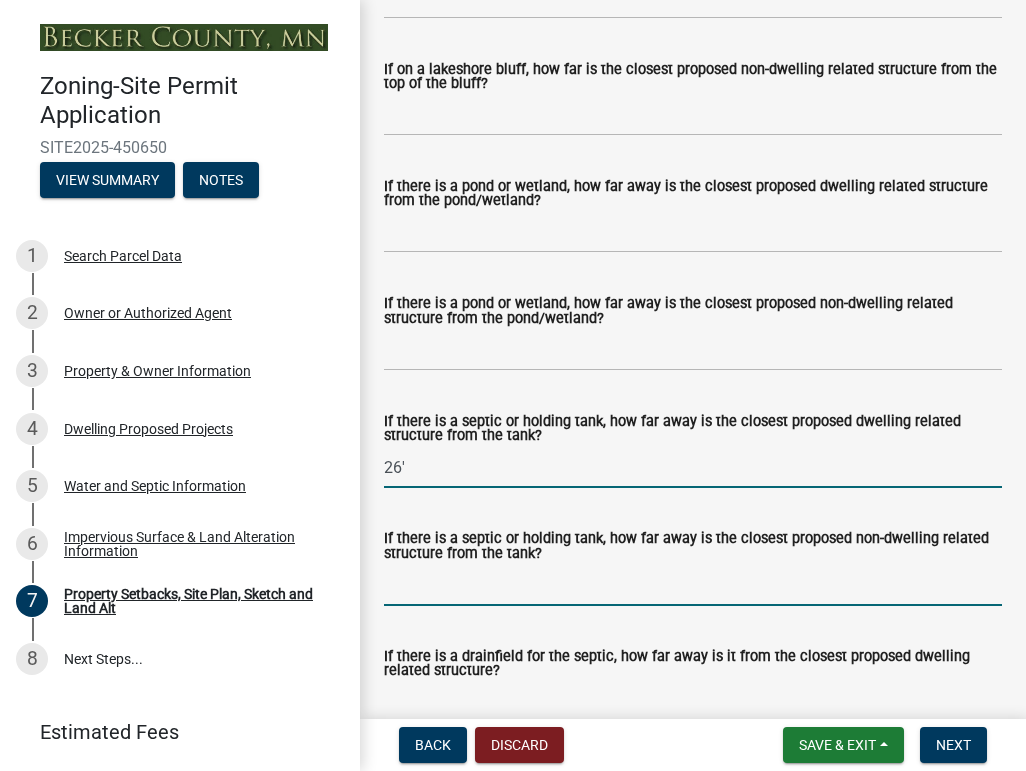 click on "If there is a septic or holding tank, how far away is the closest proposed non-dwelling related structure from the tank?" at bounding box center (693, 585) 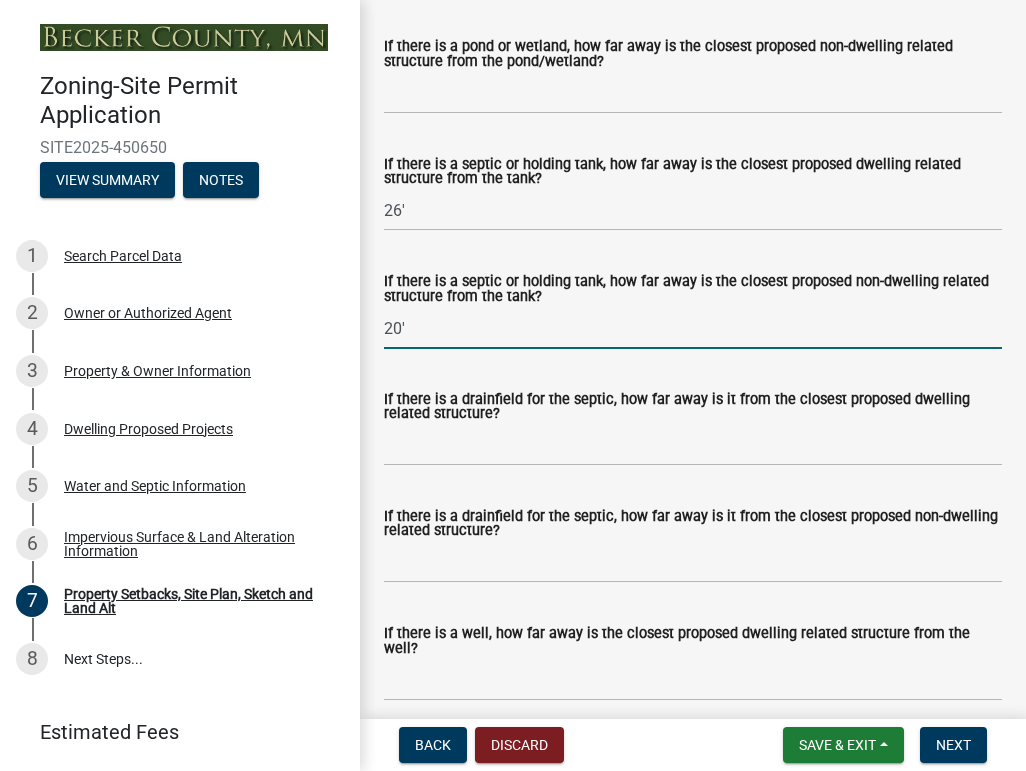 scroll, scrollTop: 5917, scrollLeft: 0, axis: vertical 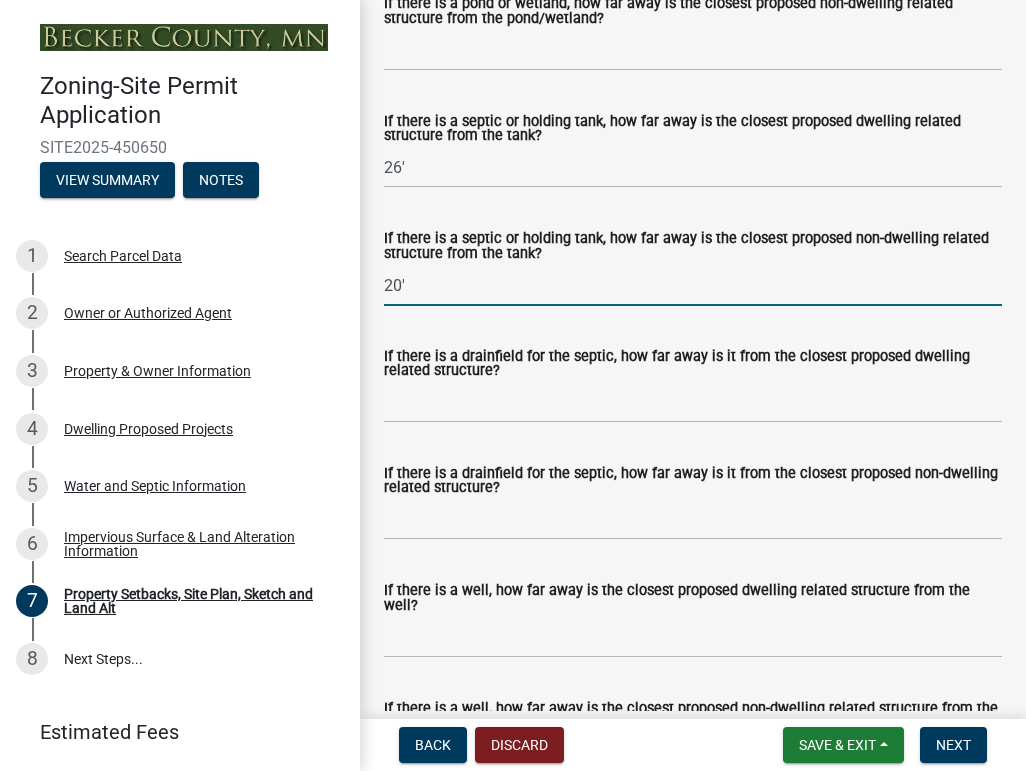 type on "20'" 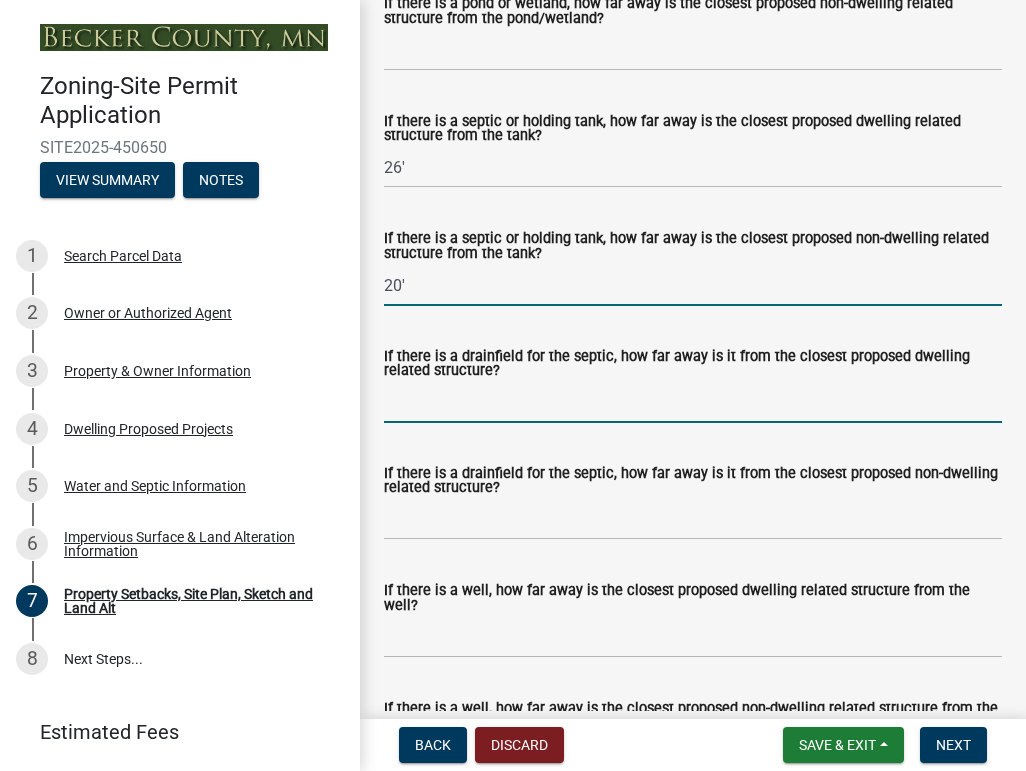 click on "If there is a drainfield for the septic, how far away is it from the closest proposed dwelling related structure?" at bounding box center (693, 402) 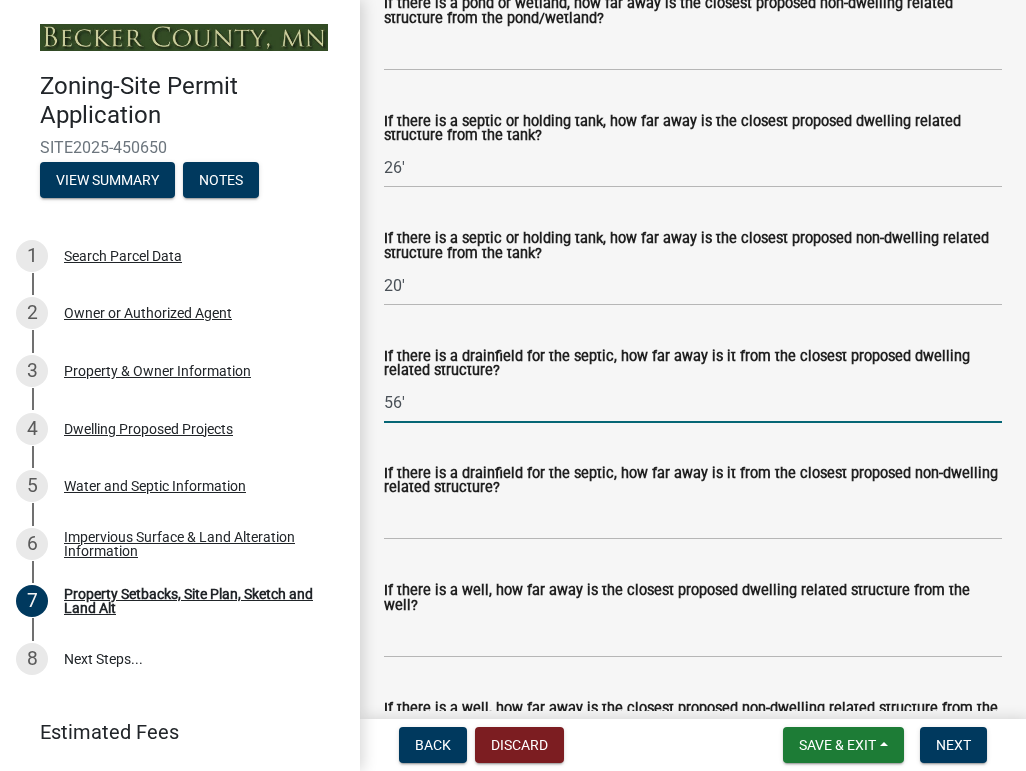 type on "56'" 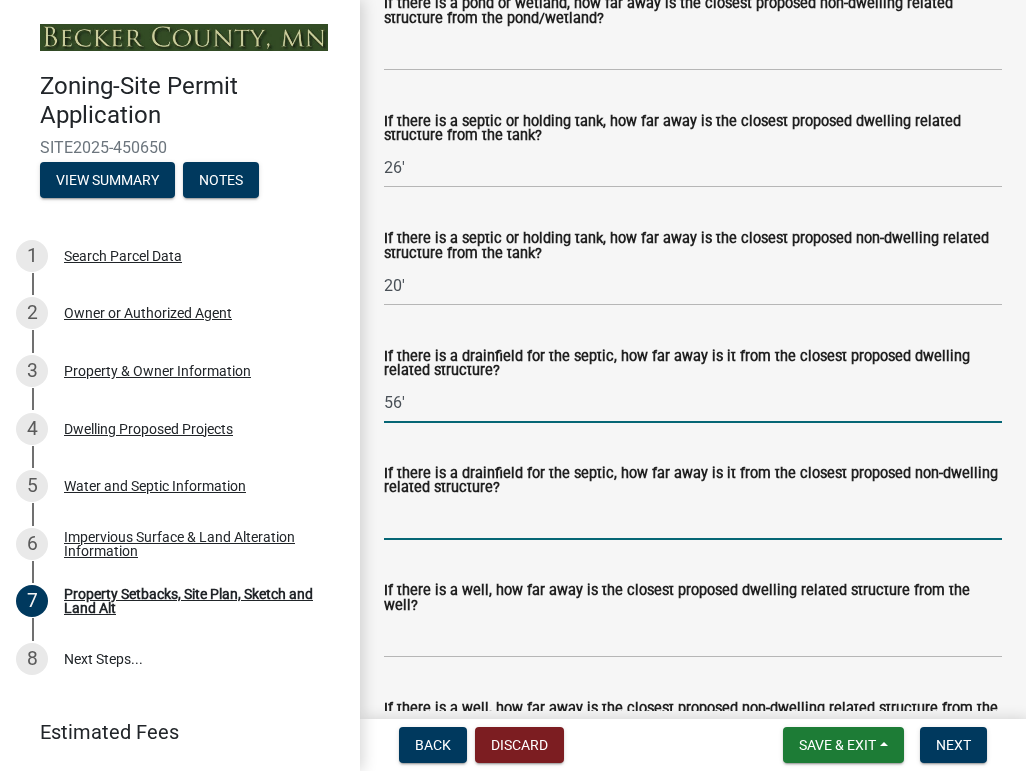 click on "If there is a drainfield for the septic, how far away is it from the closest proposed non-dwelling related structure?" at bounding box center [693, 519] 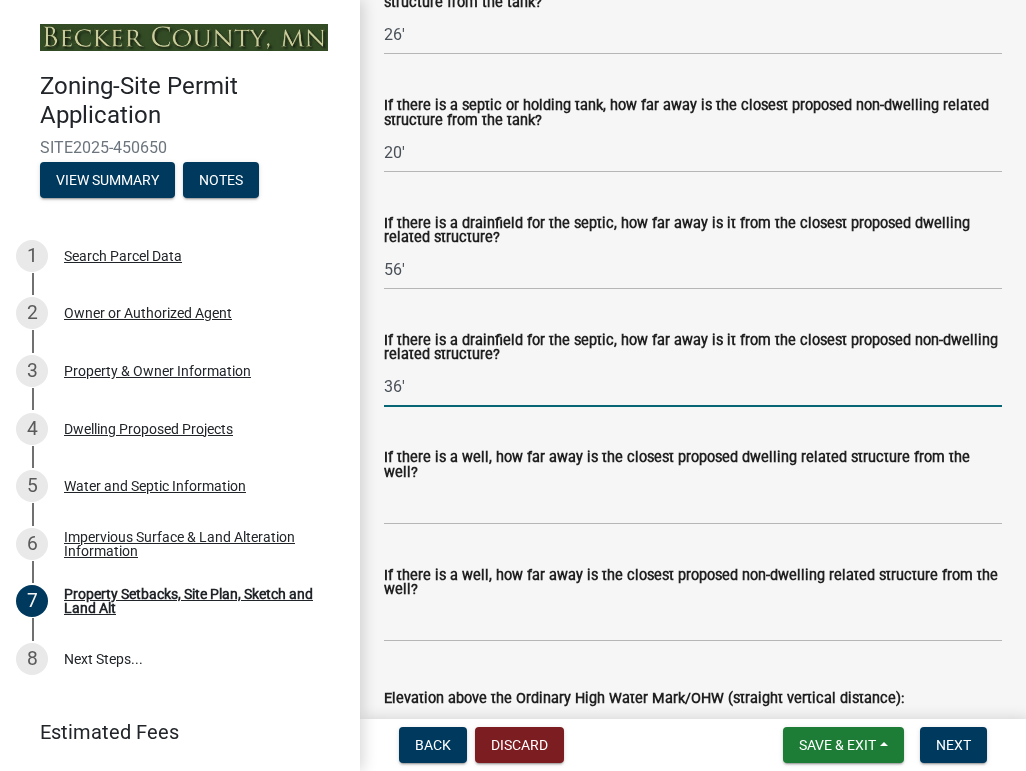 scroll, scrollTop: 6117, scrollLeft: 0, axis: vertical 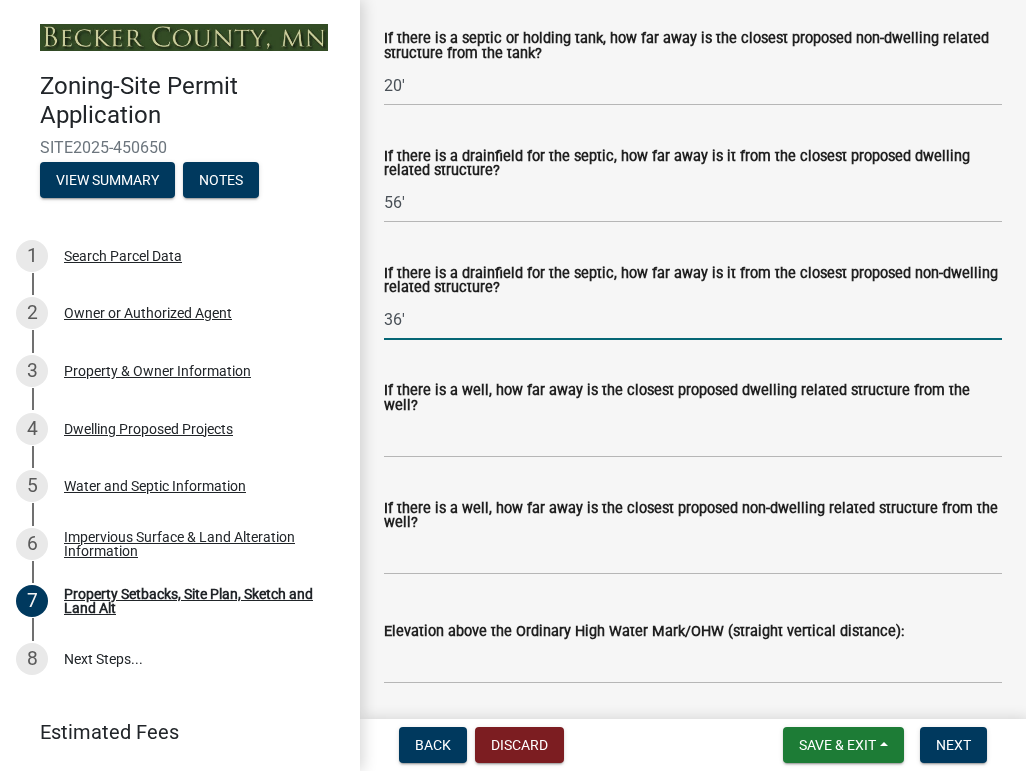 type on "36'" 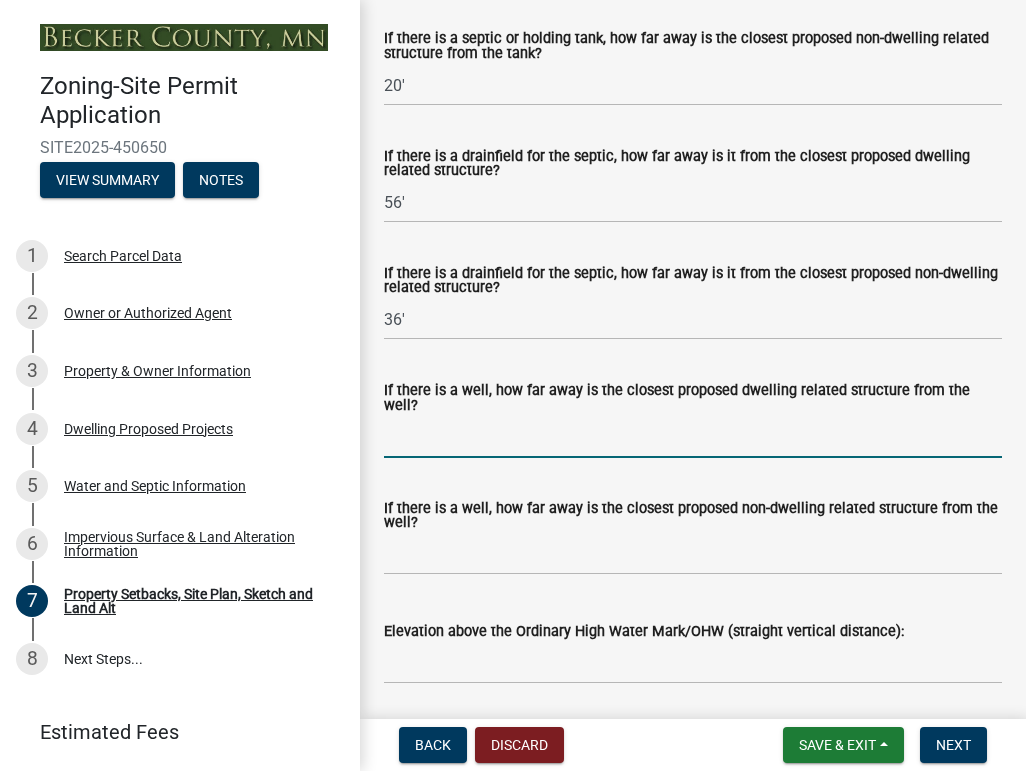 click on "If there is a well, how far away is the closest proposed dwelling related structure from the well?" at bounding box center (693, 437) 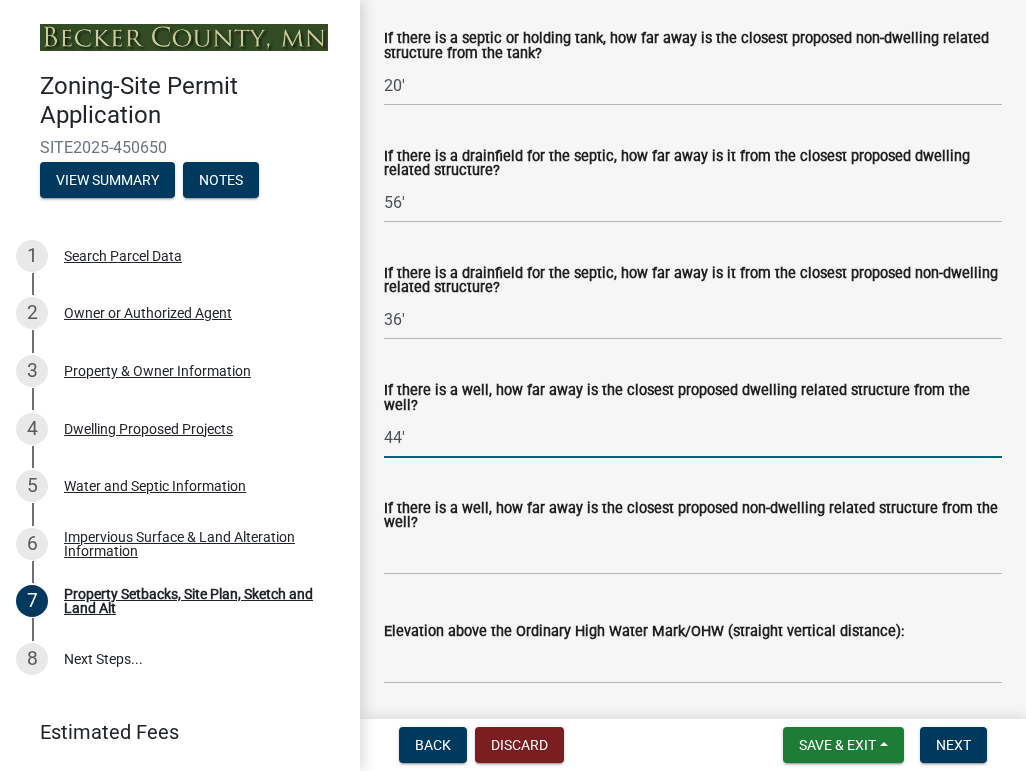 type on "44'" 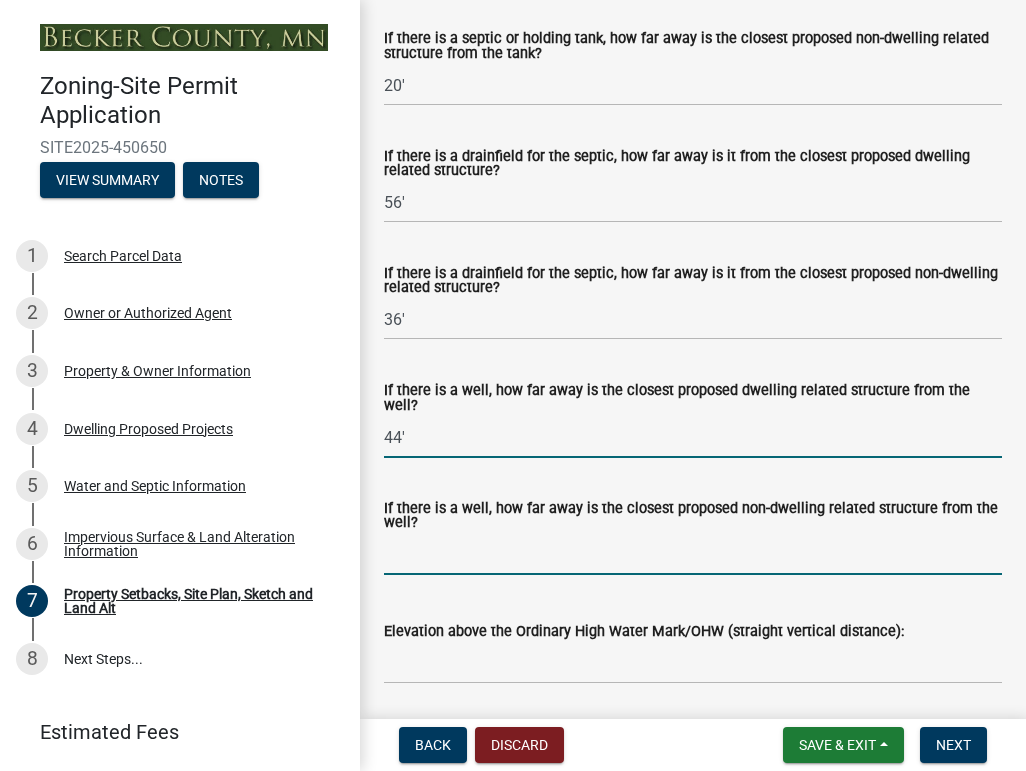 click on "If there is a well, how far away is the closest proposed non-dwelling related structure from the well?" at bounding box center [693, 554] 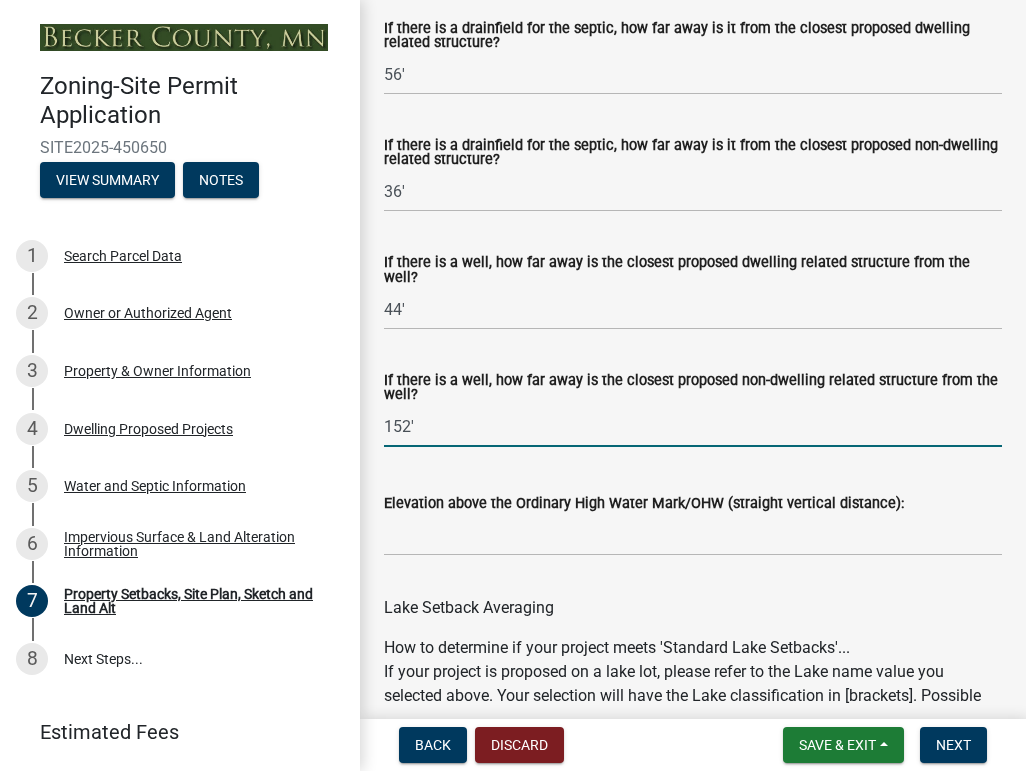 scroll, scrollTop: 6317, scrollLeft: 0, axis: vertical 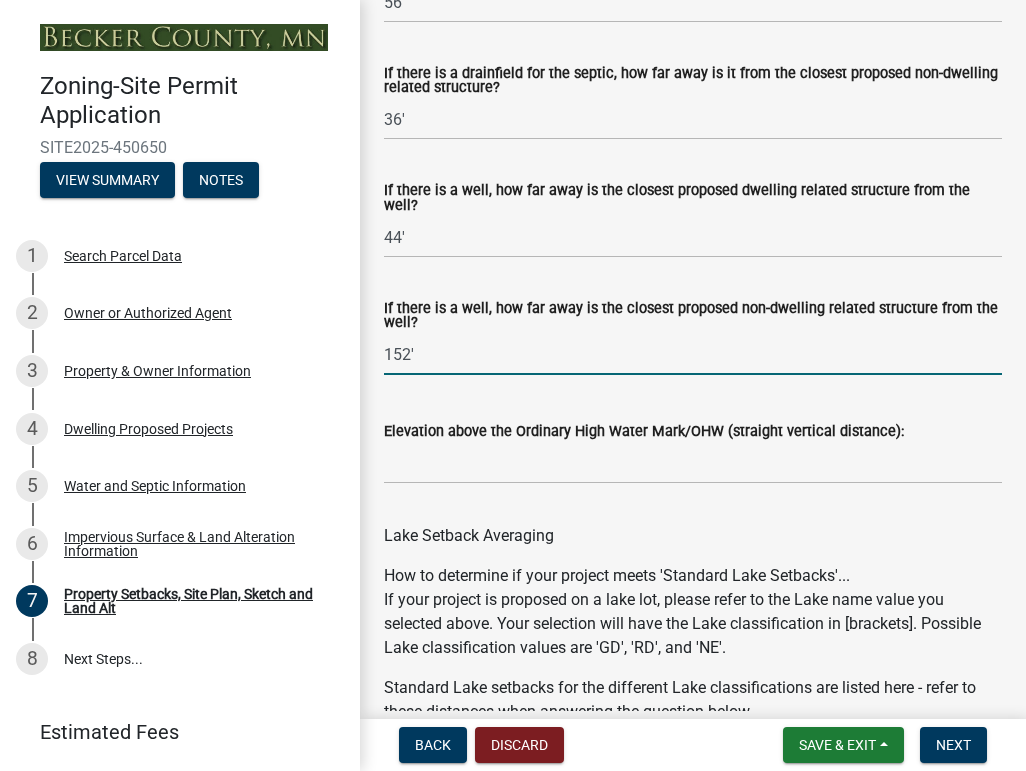 type on "152'" 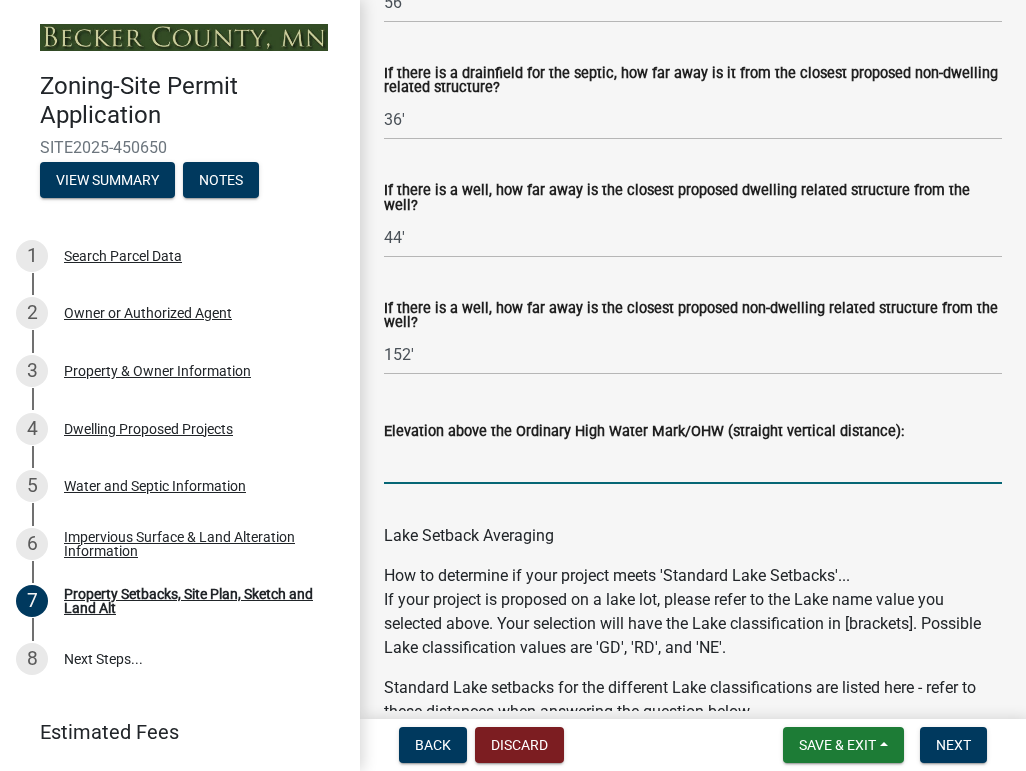 click on "Elevation above the Ordinary High Water Mark/OHW (straight vertical distance):" at bounding box center [693, 463] 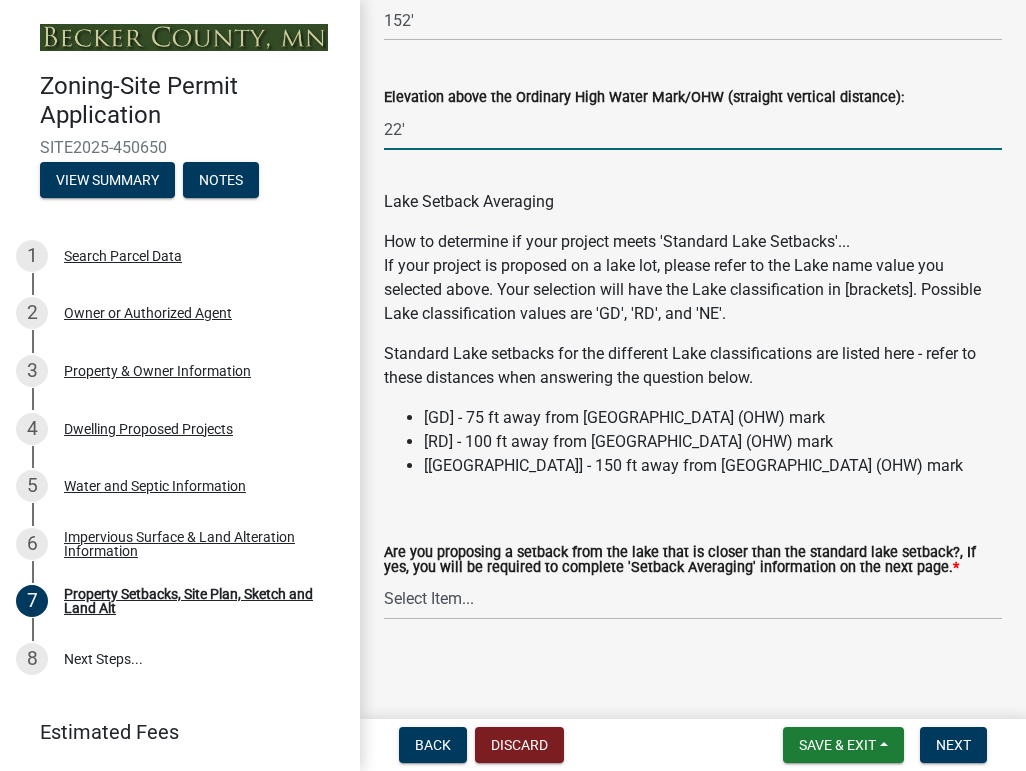 scroll, scrollTop: 6661, scrollLeft: 0, axis: vertical 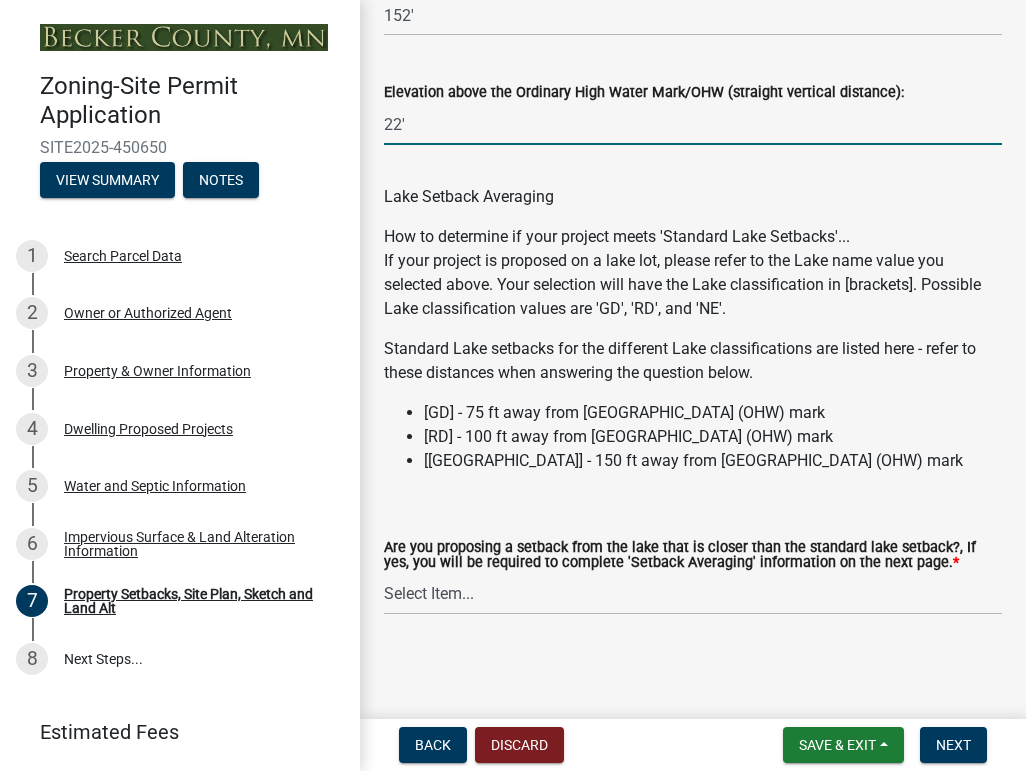 type on "22'" 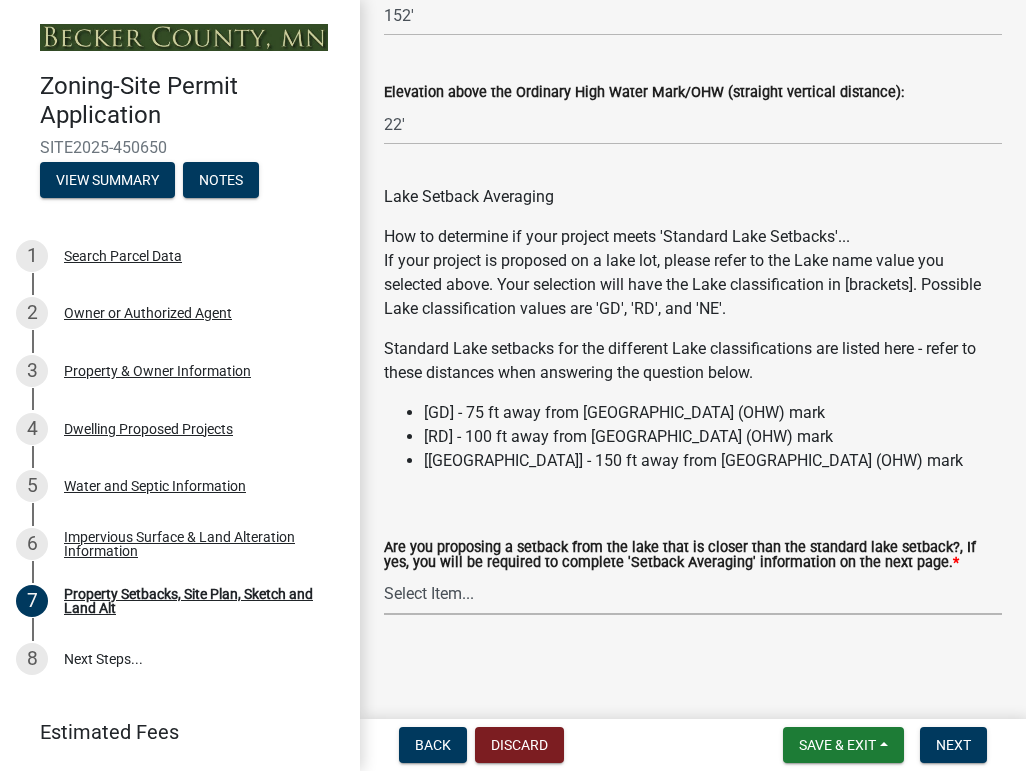 click on "Select Item...   Yes   No   N/A" at bounding box center (693, 594) 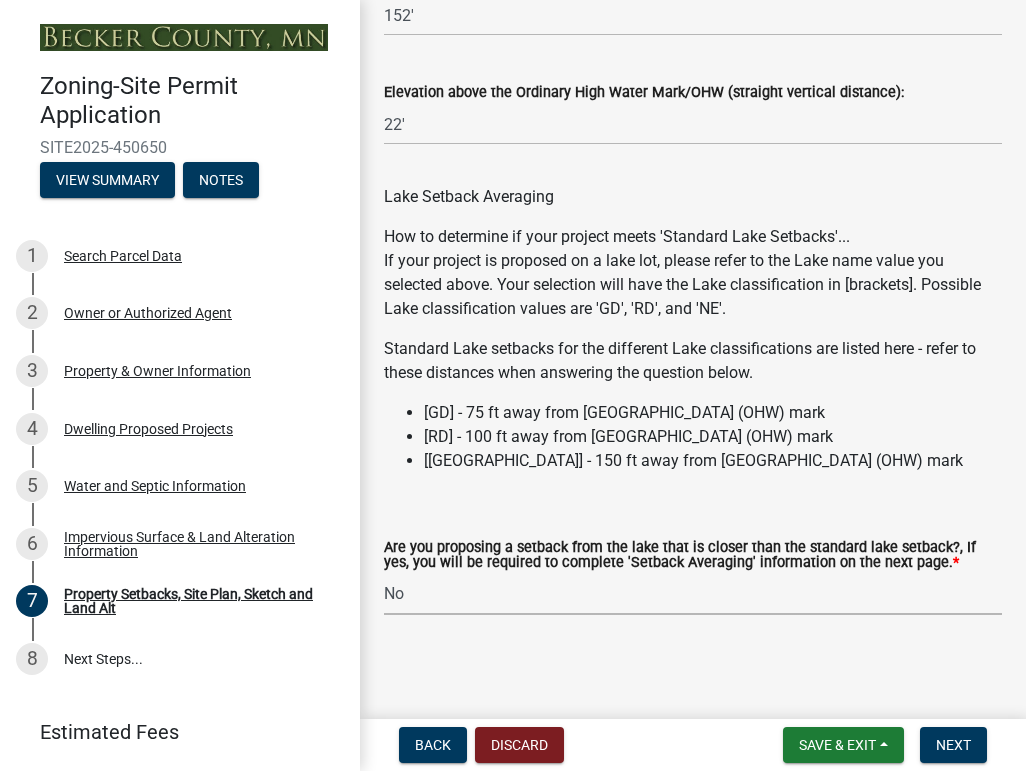 click on "Select Item...   Yes   No   N/A" at bounding box center (693, 594) 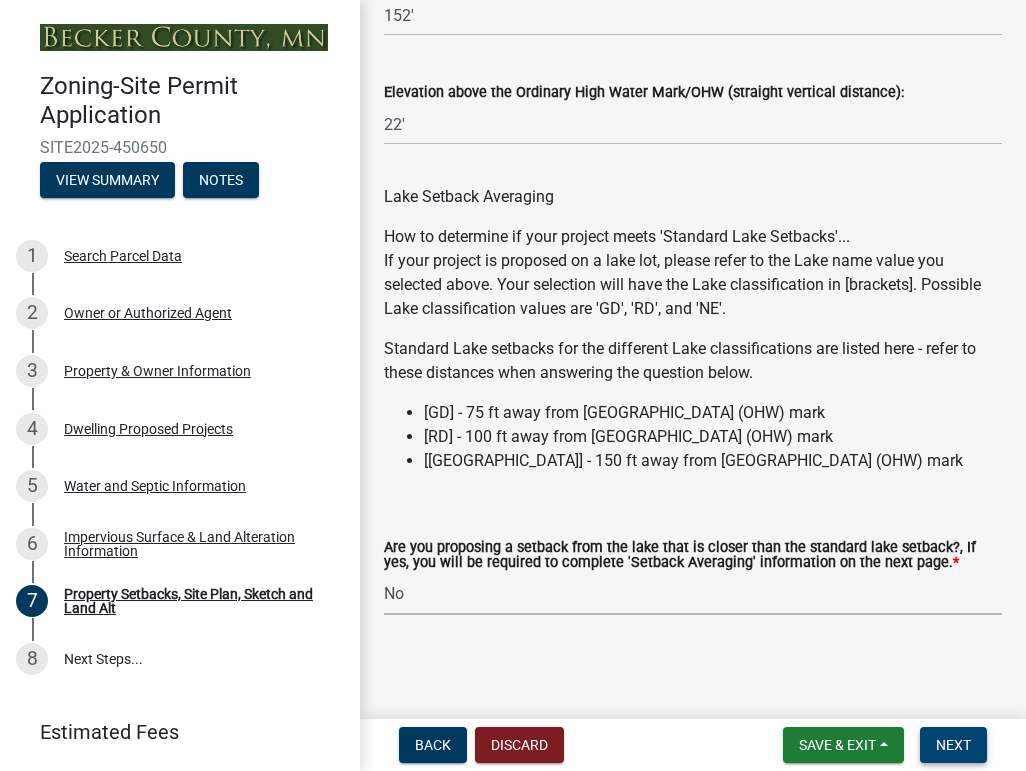 click on "Next" at bounding box center (953, 745) 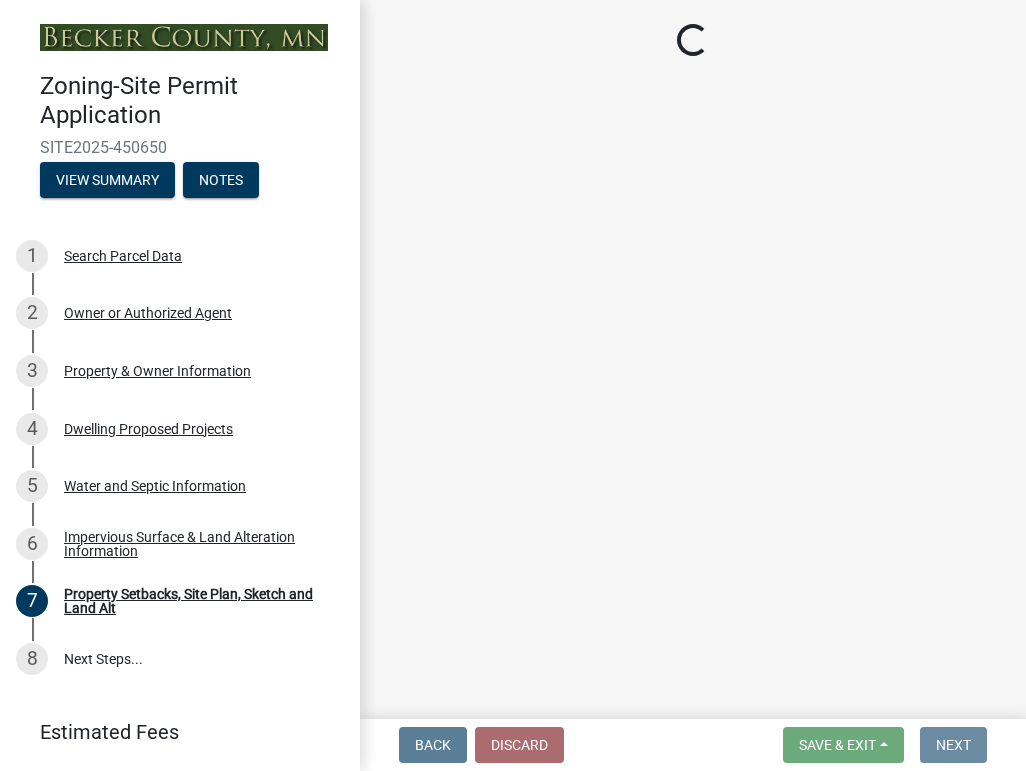 scroll, scrollTop: 0, scrollLeft: 0, axis: both 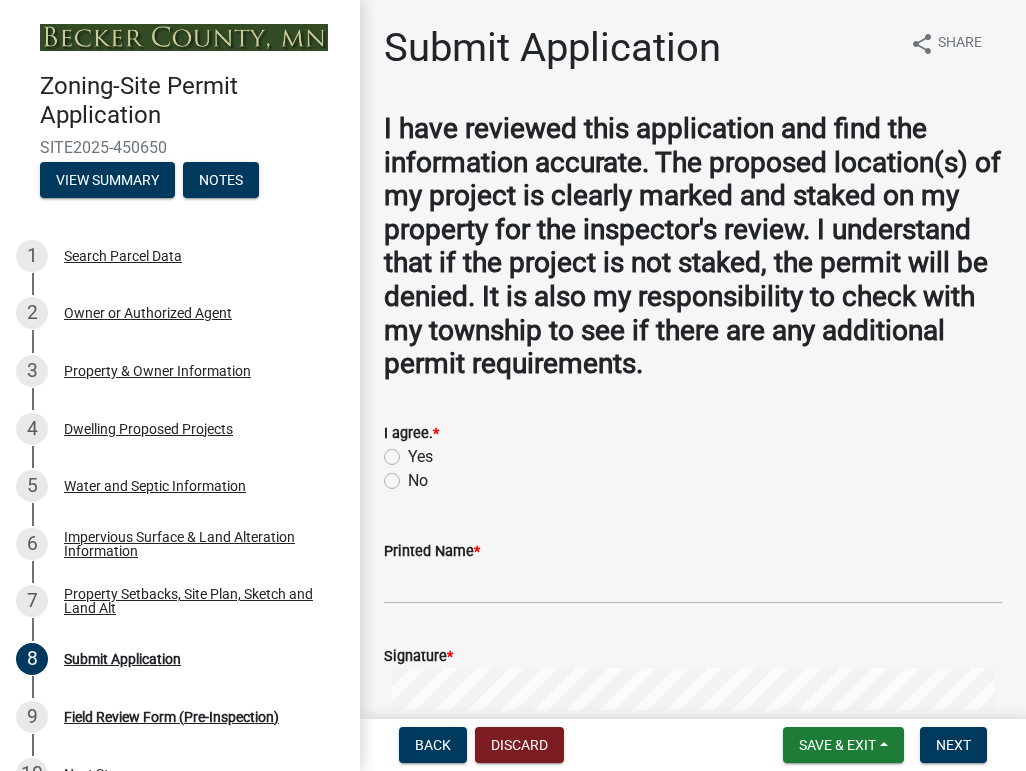 click on "Yes" 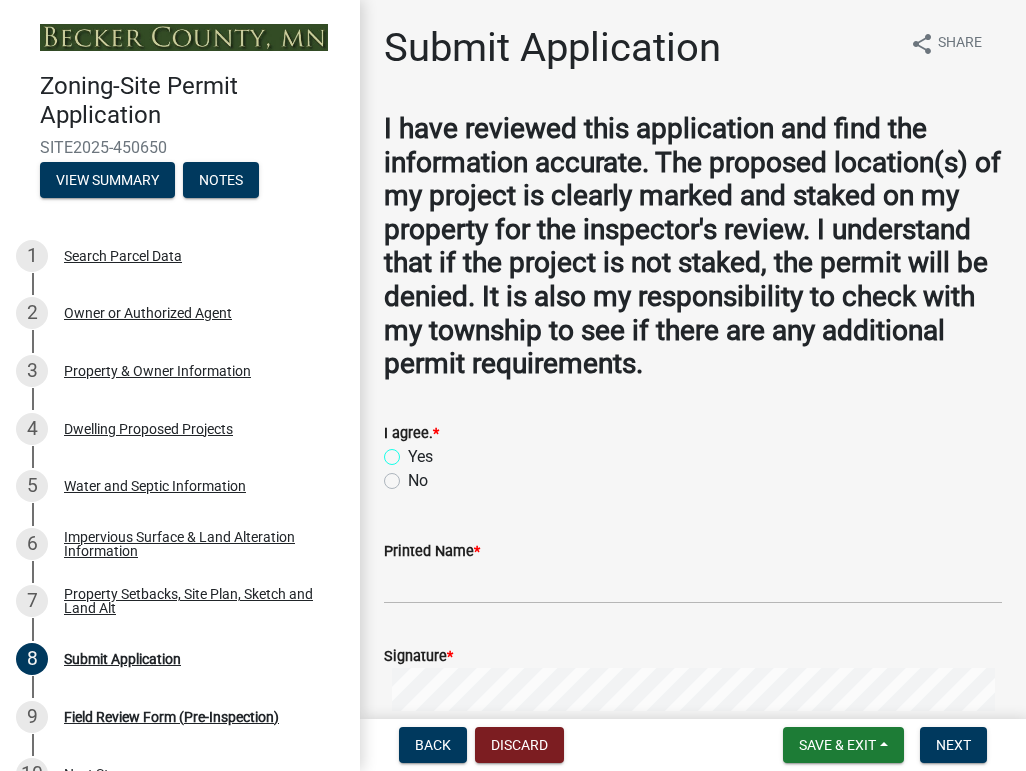 click on "Yes" at bounding box center [414, 451] 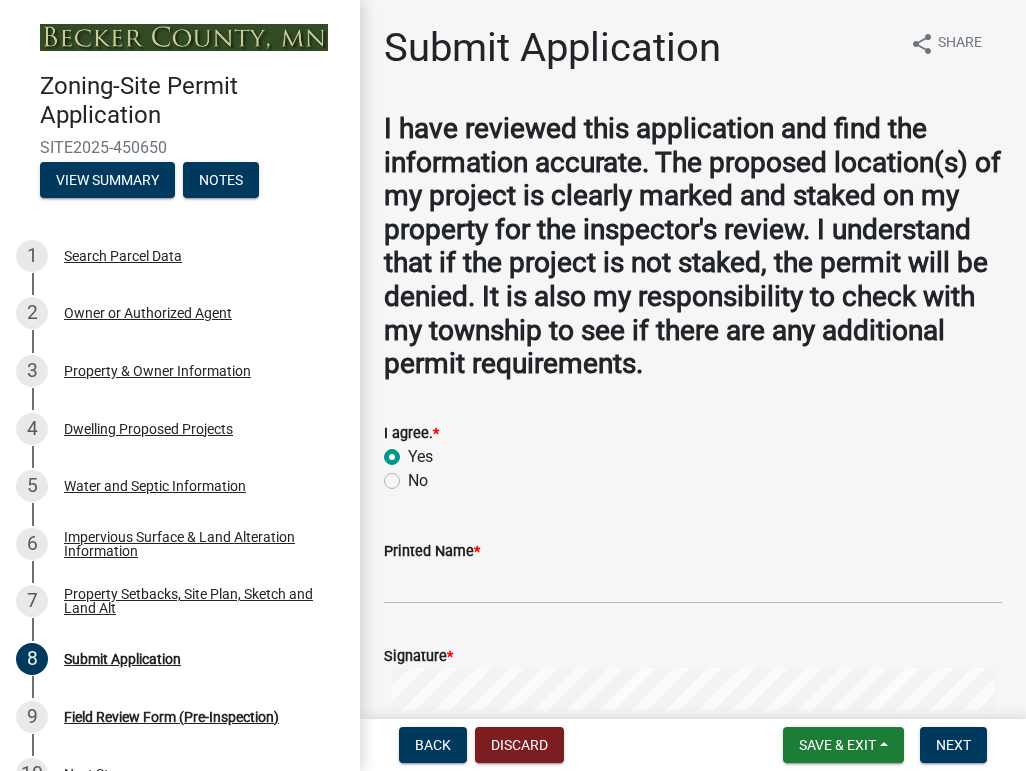 radio on "true" 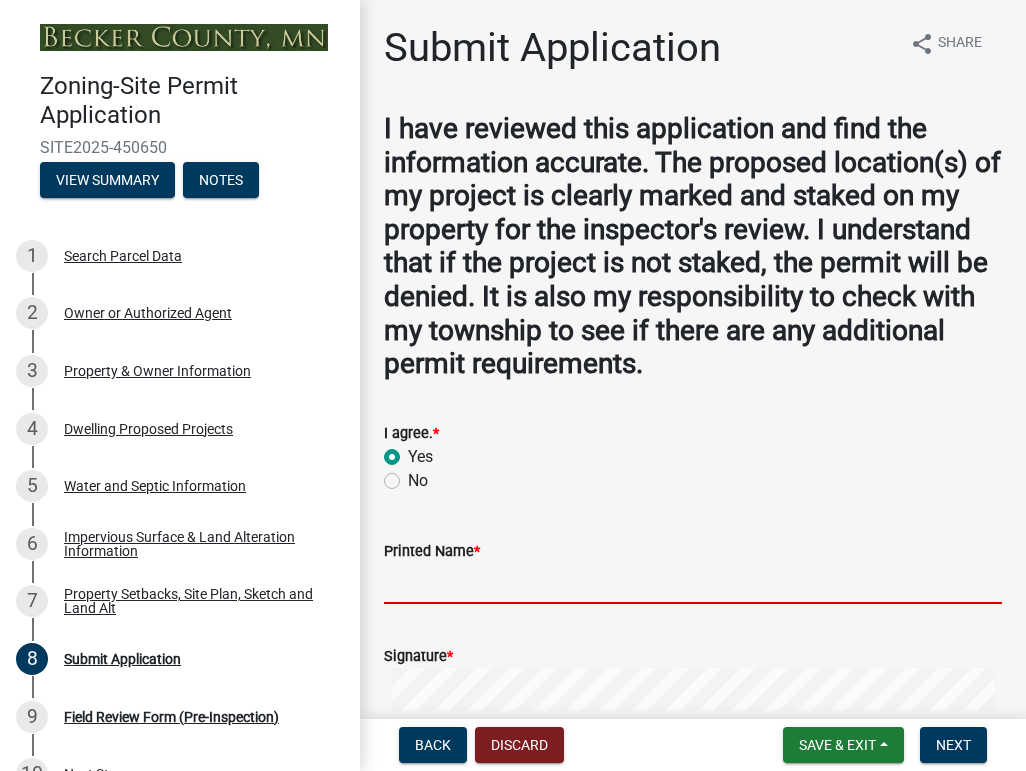 click on "Printed Name  *" at bounding box center [693, 583] 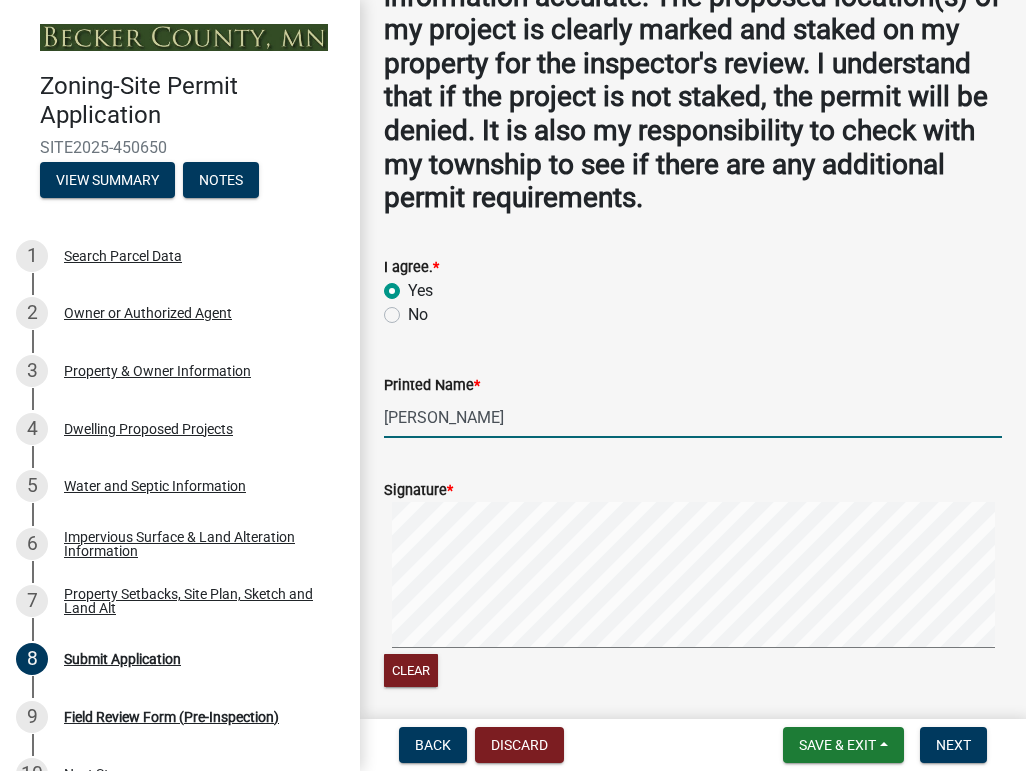 scroll, scrollTop: 200, scrollLeft: 0, axis: vertical 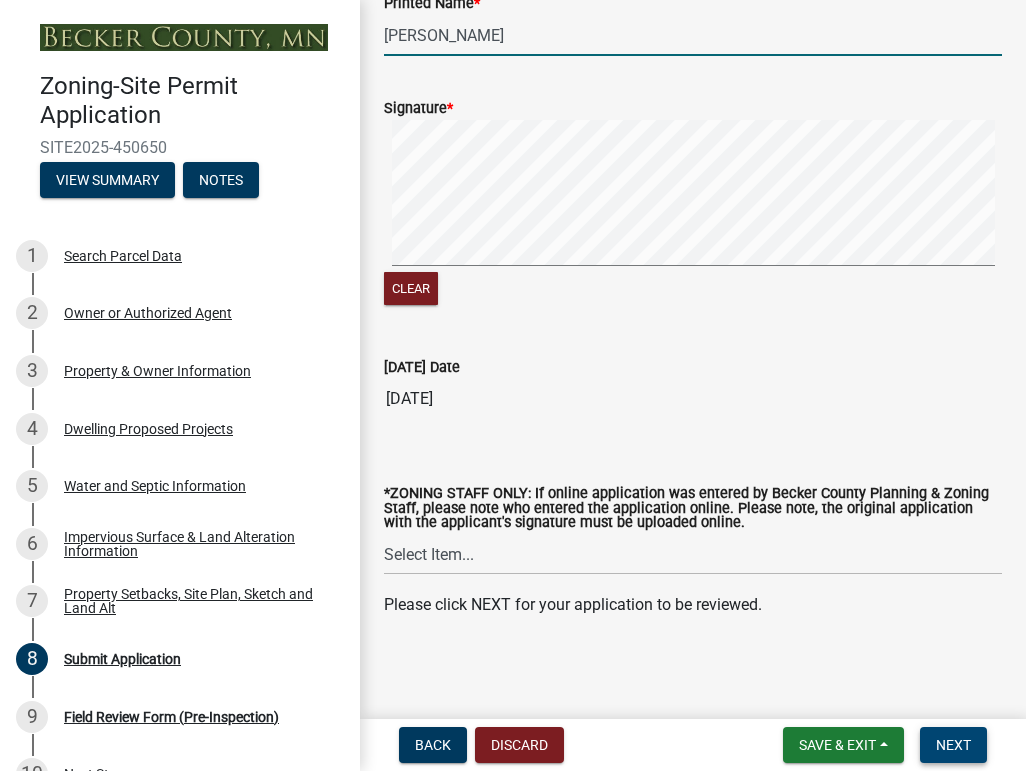 type on "[PERSON_NAME]" 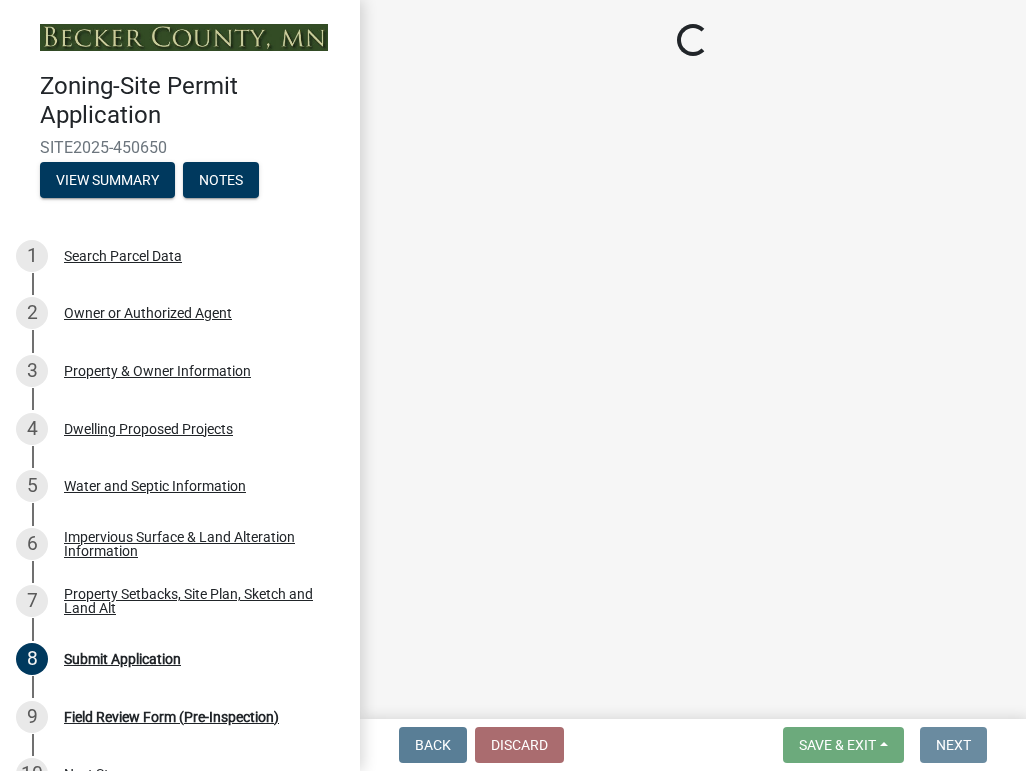 scroll, scrollTop: 0, scrollLeft: 0, axis: both 